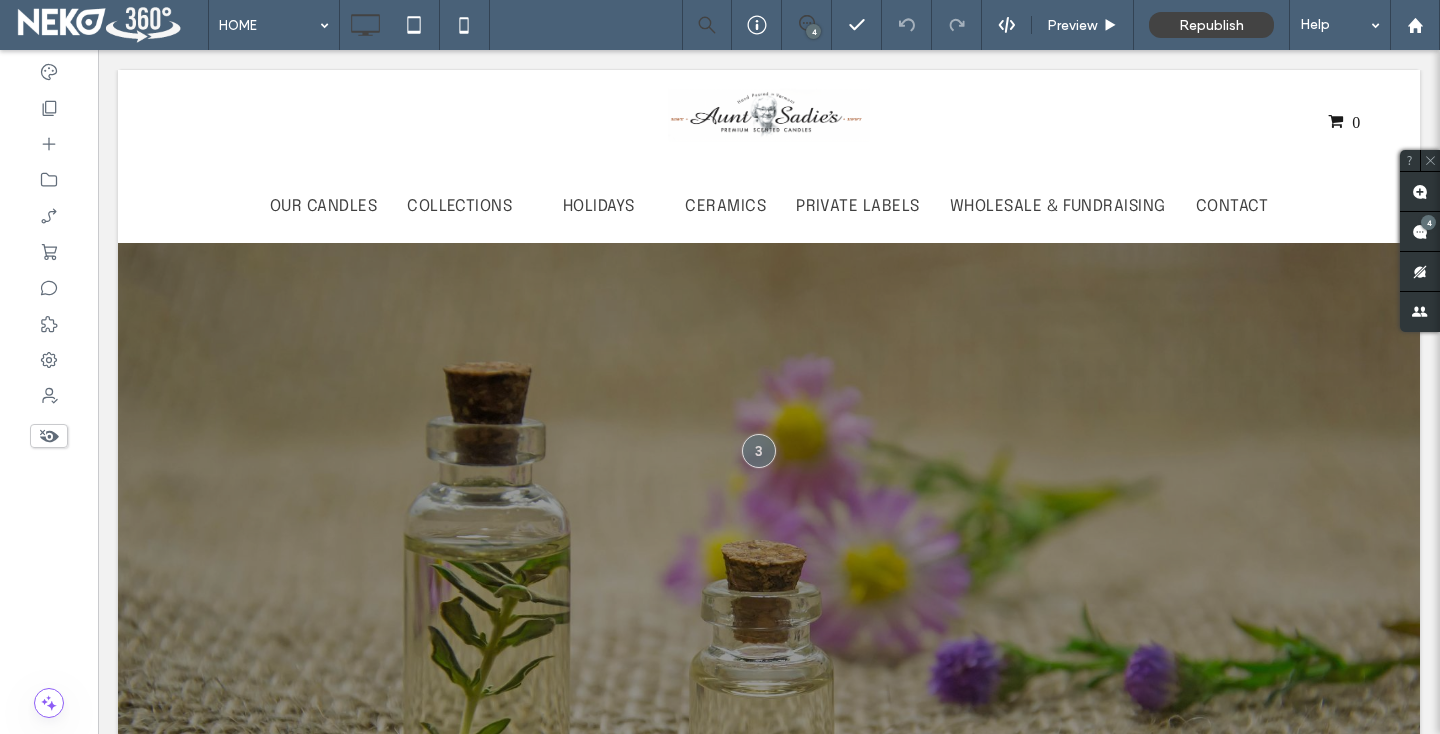 scroll, scrollTop: 1090, scrollLeft: 0, axis: vertical 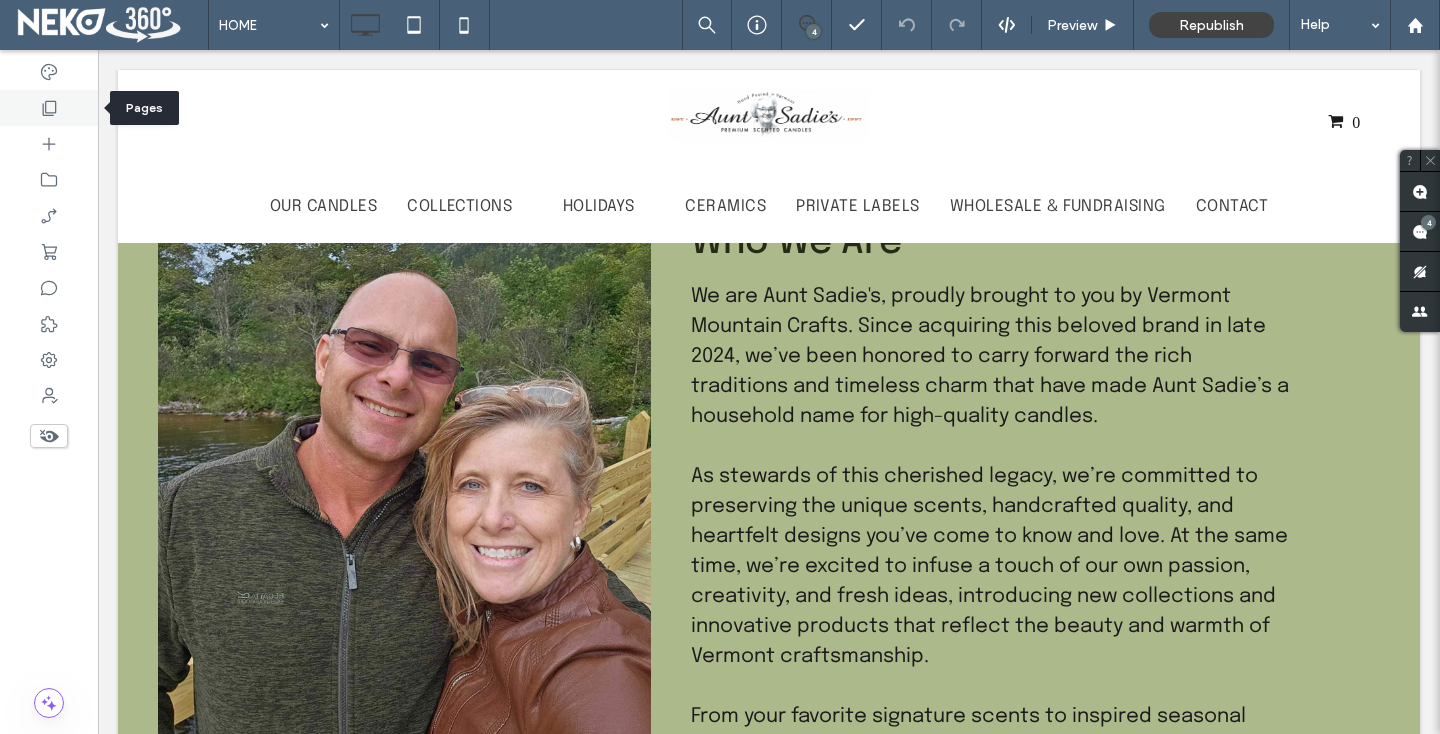 click 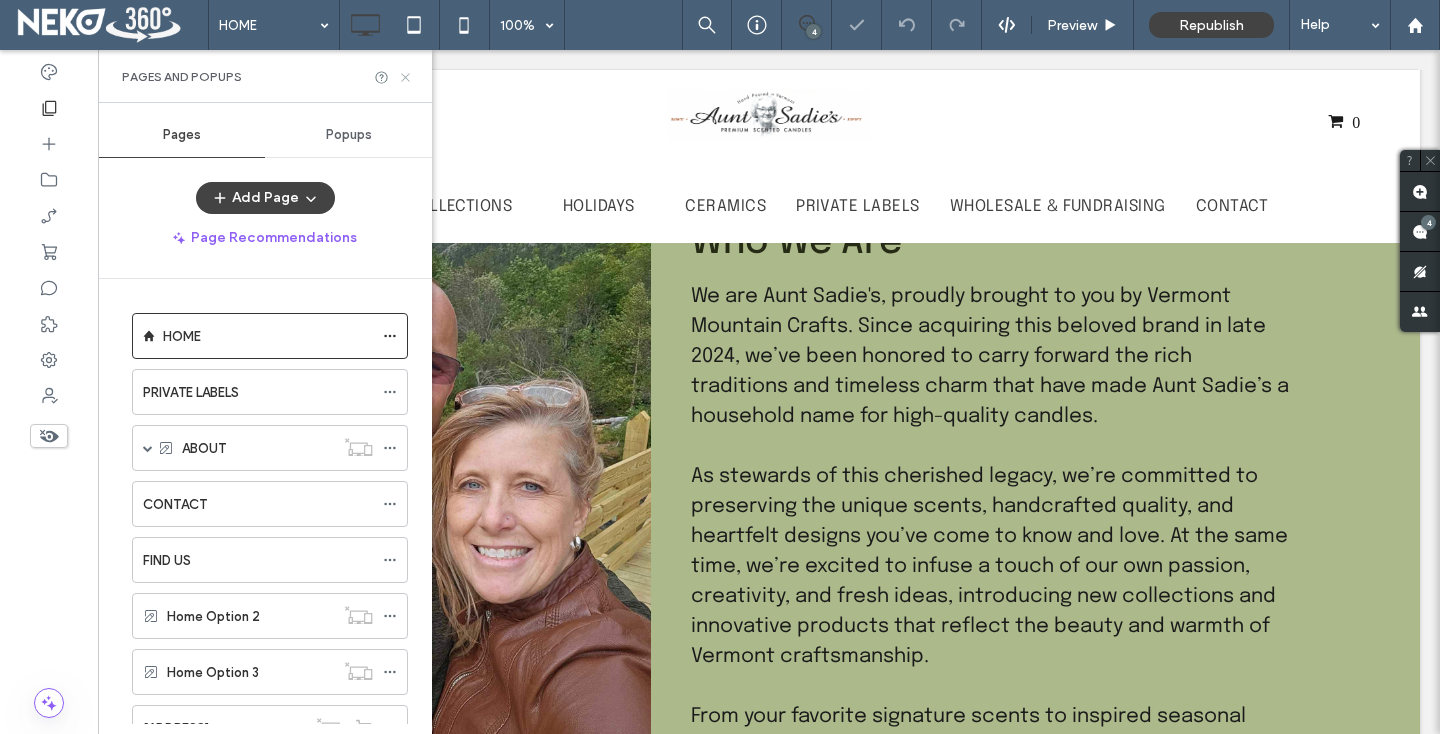 click 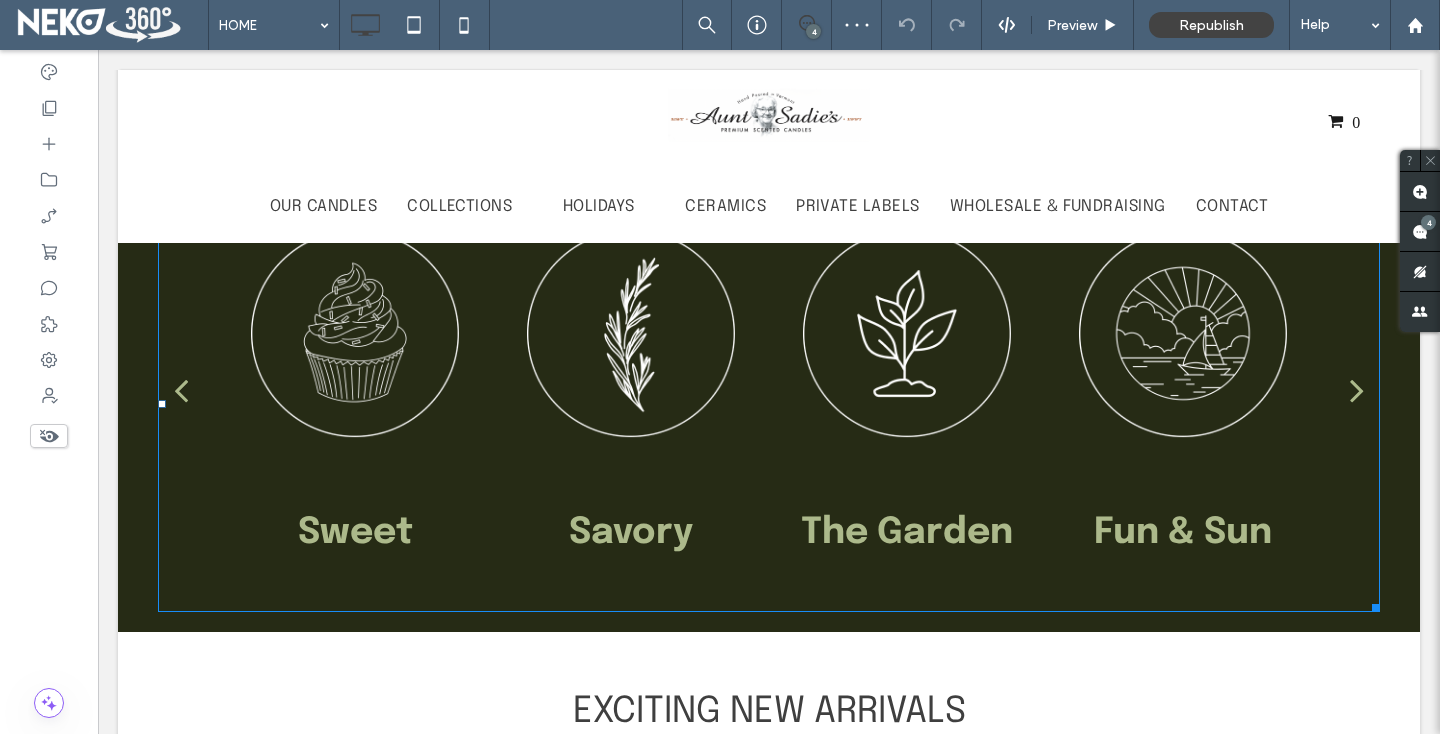 scroll, scrollTop: 2067, scrollLeft: 0, axis: vertical 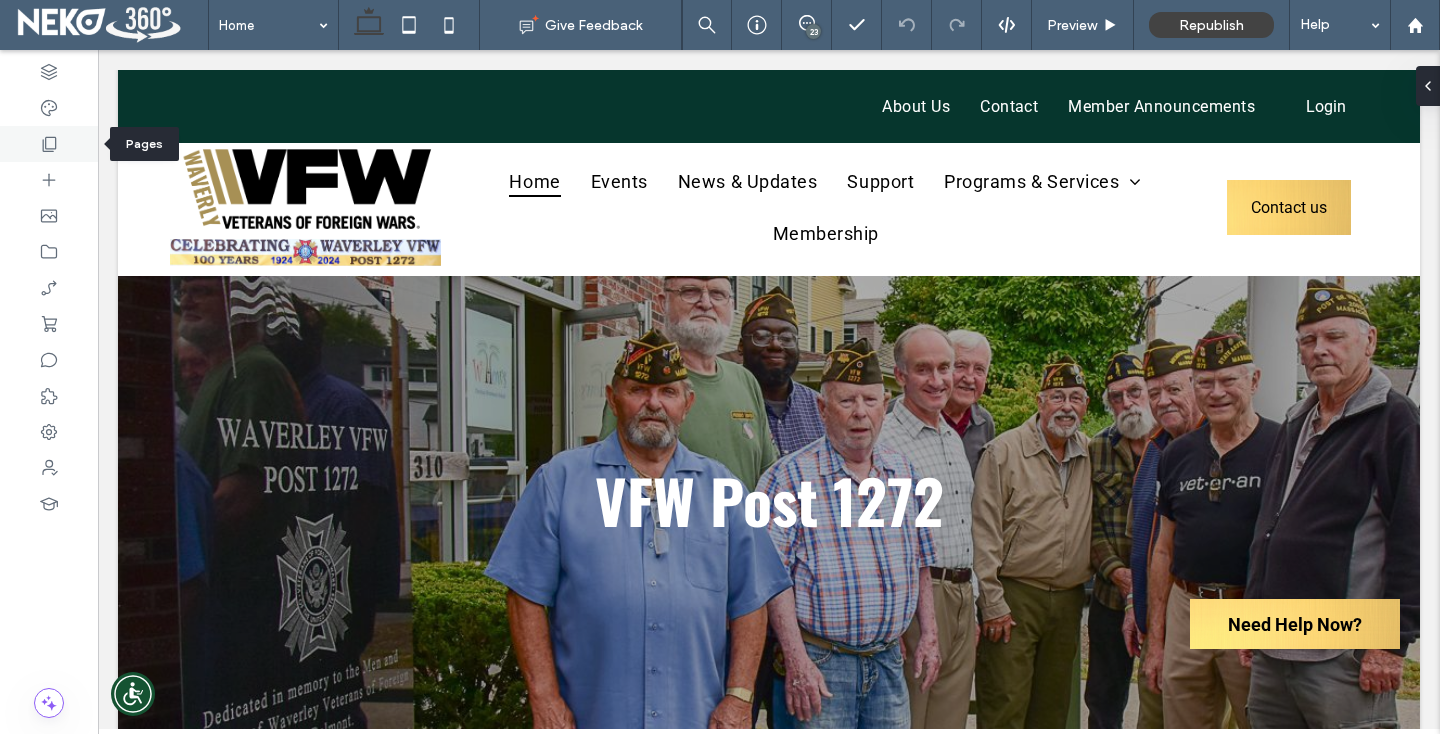 click 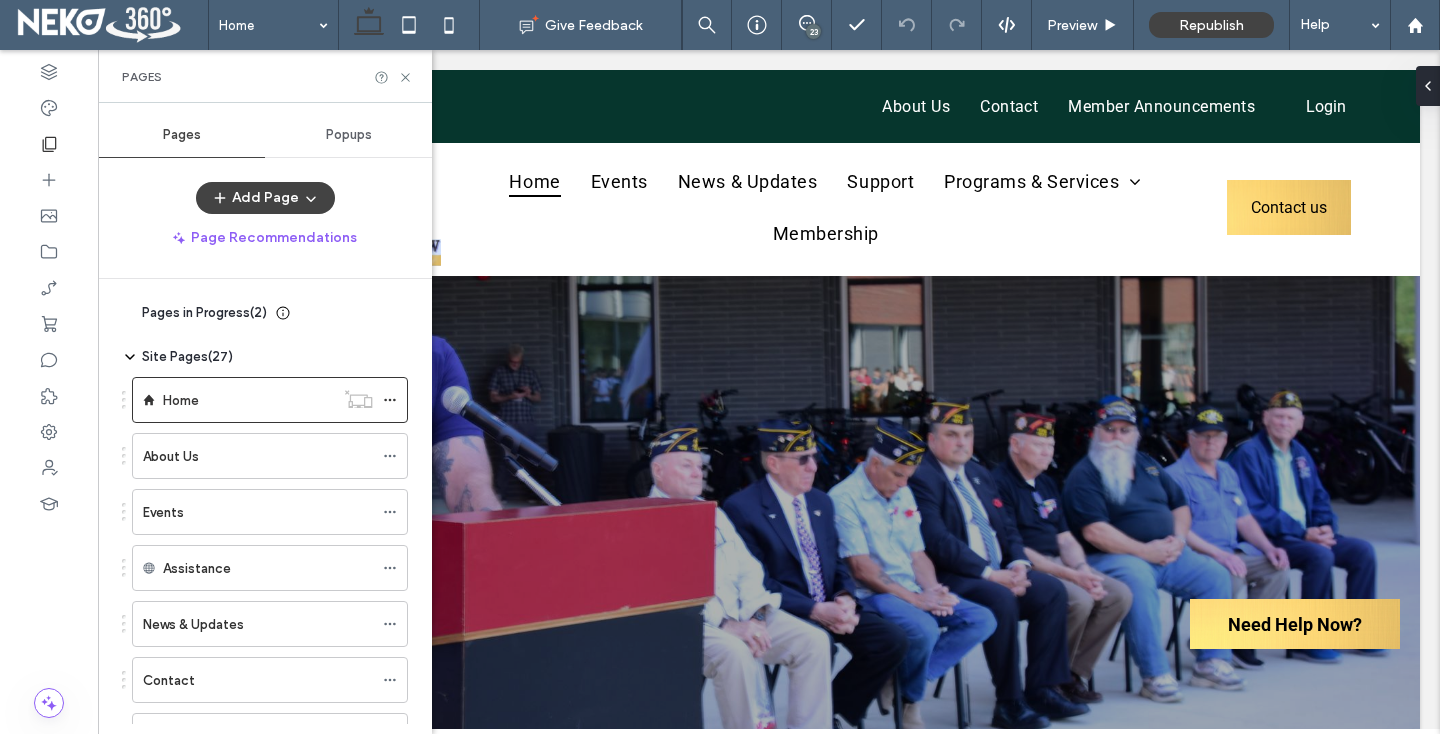 click 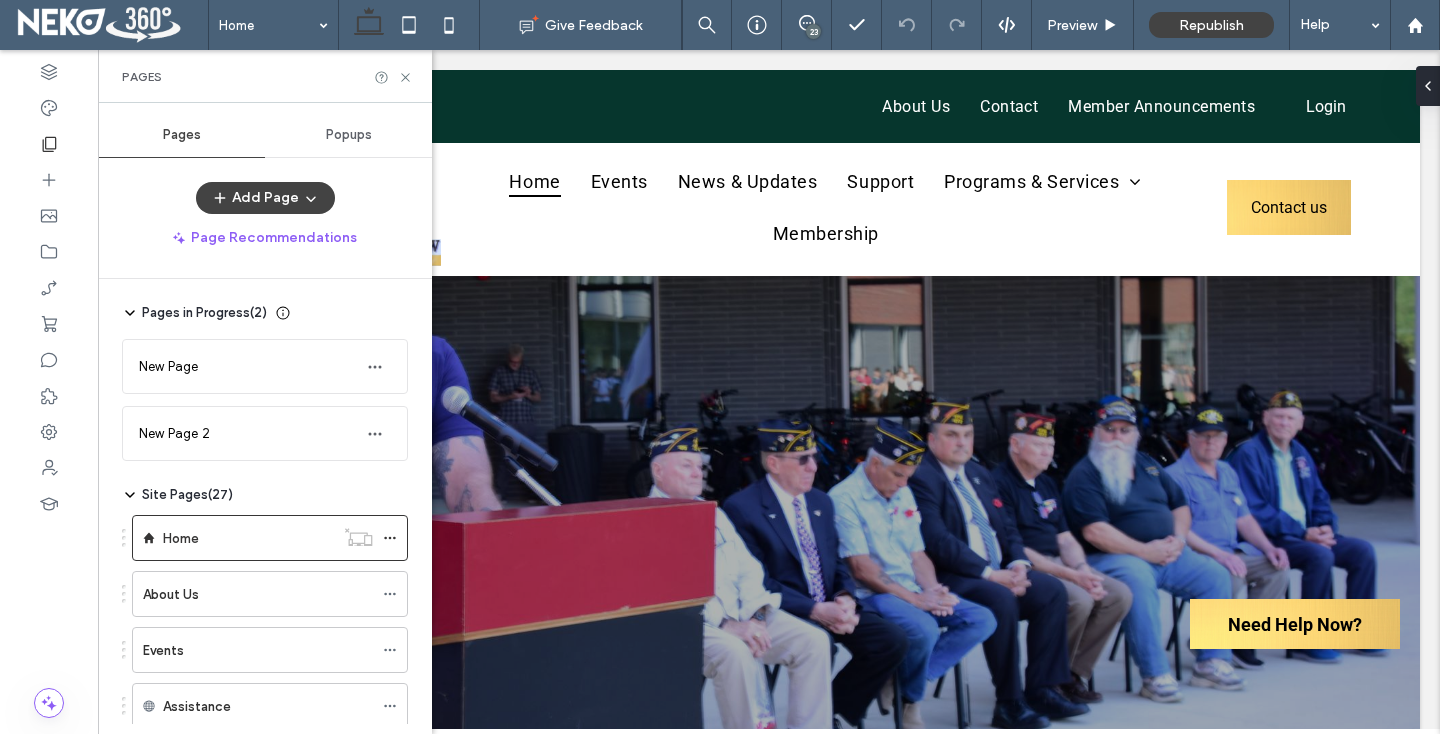 click 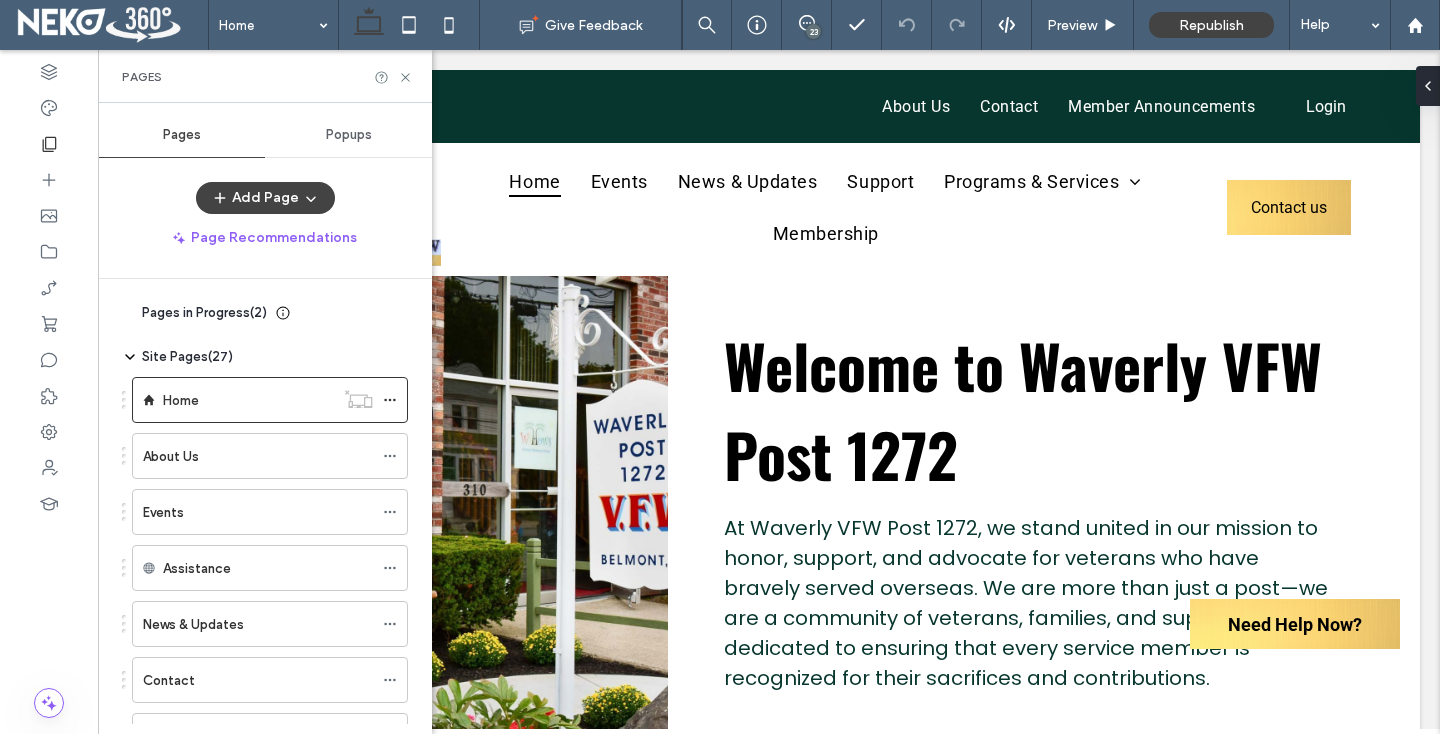 scroll, scrollTop: 784, scrollLeft: 0, axis: vertical 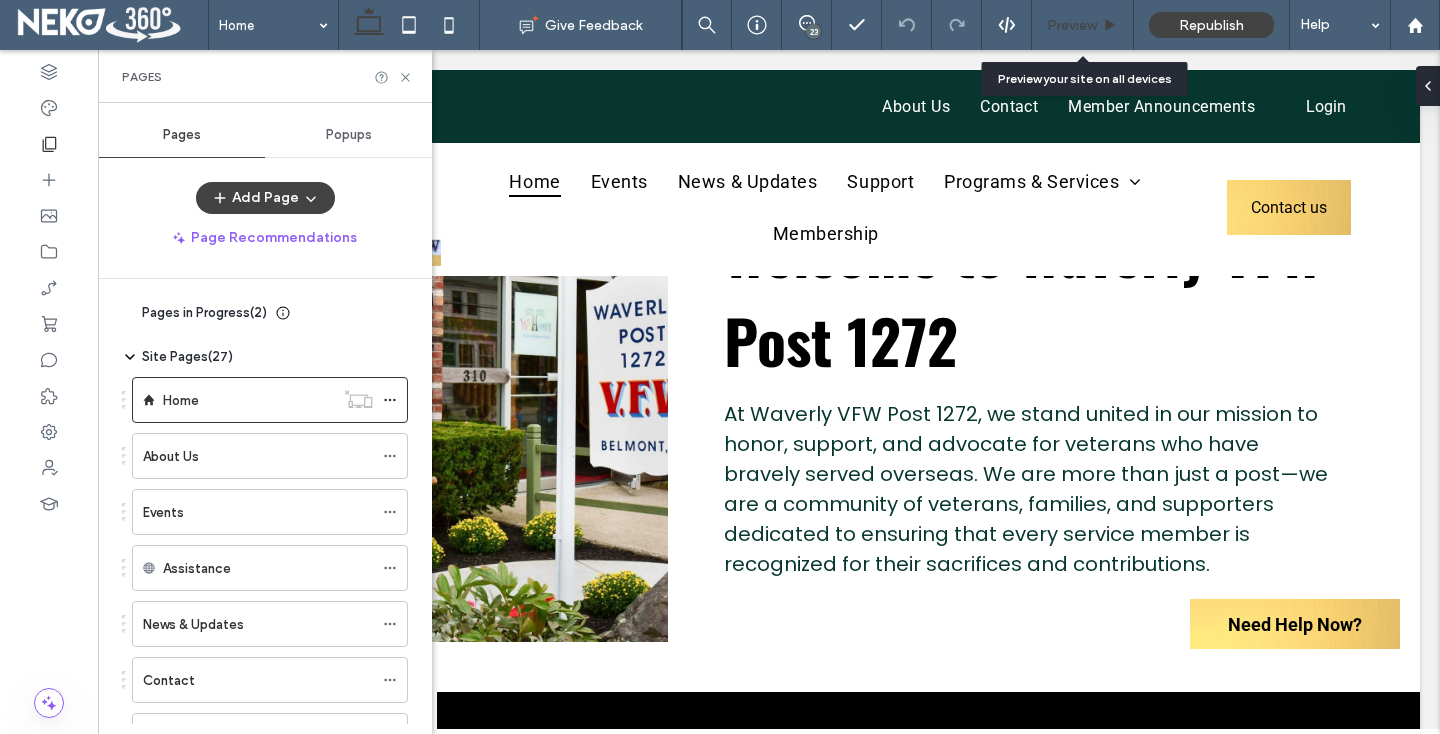 click 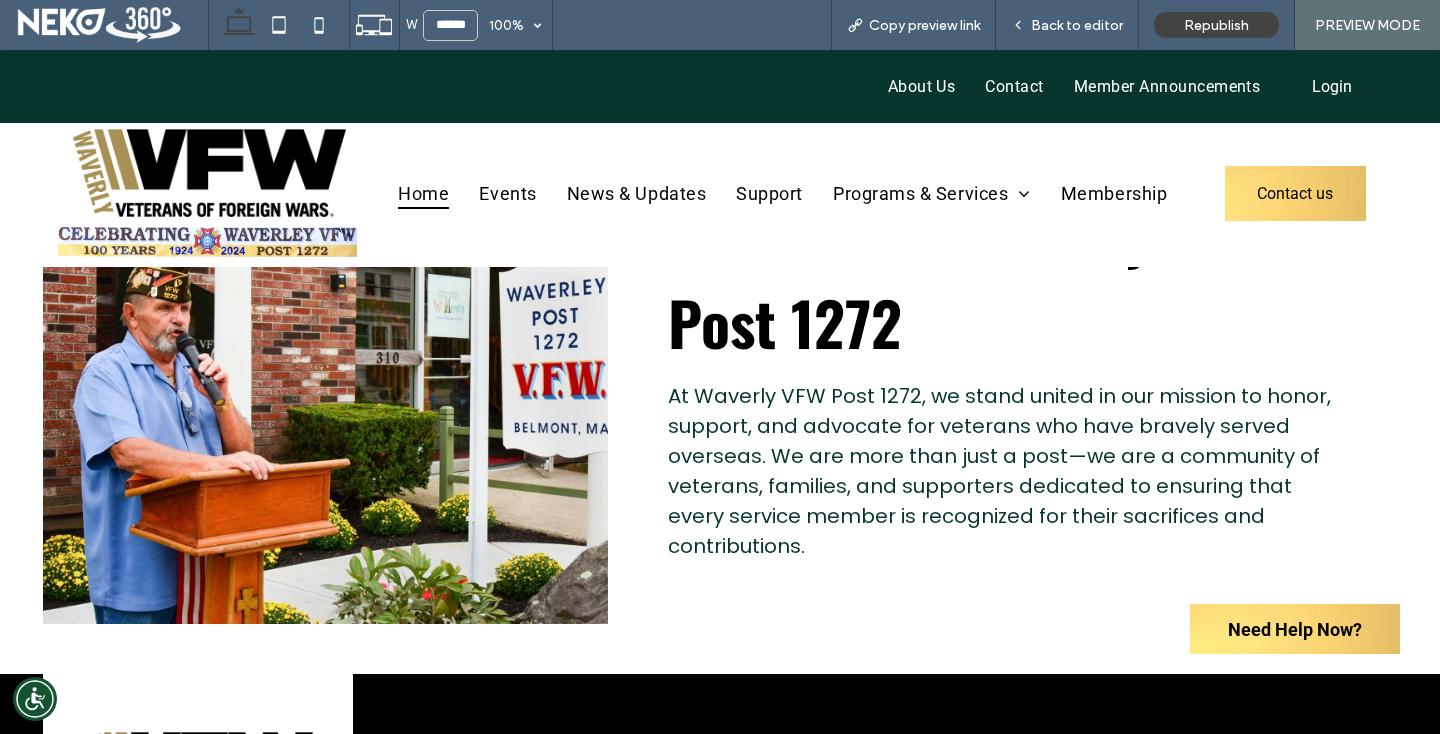 scroll, scrollTop: 793, scrollLeft: 0, axis: vertical 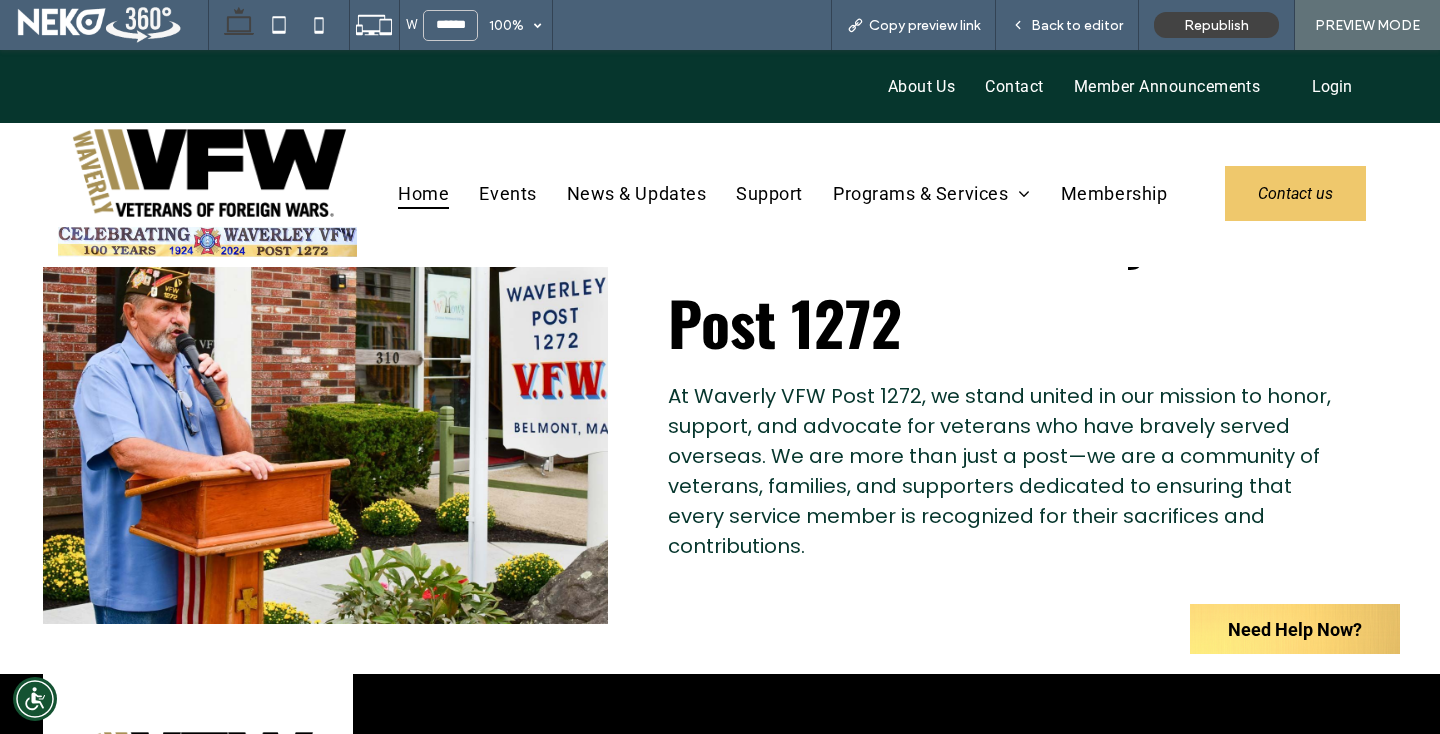 click on "Contact us" at bounding box center (1295, 193) 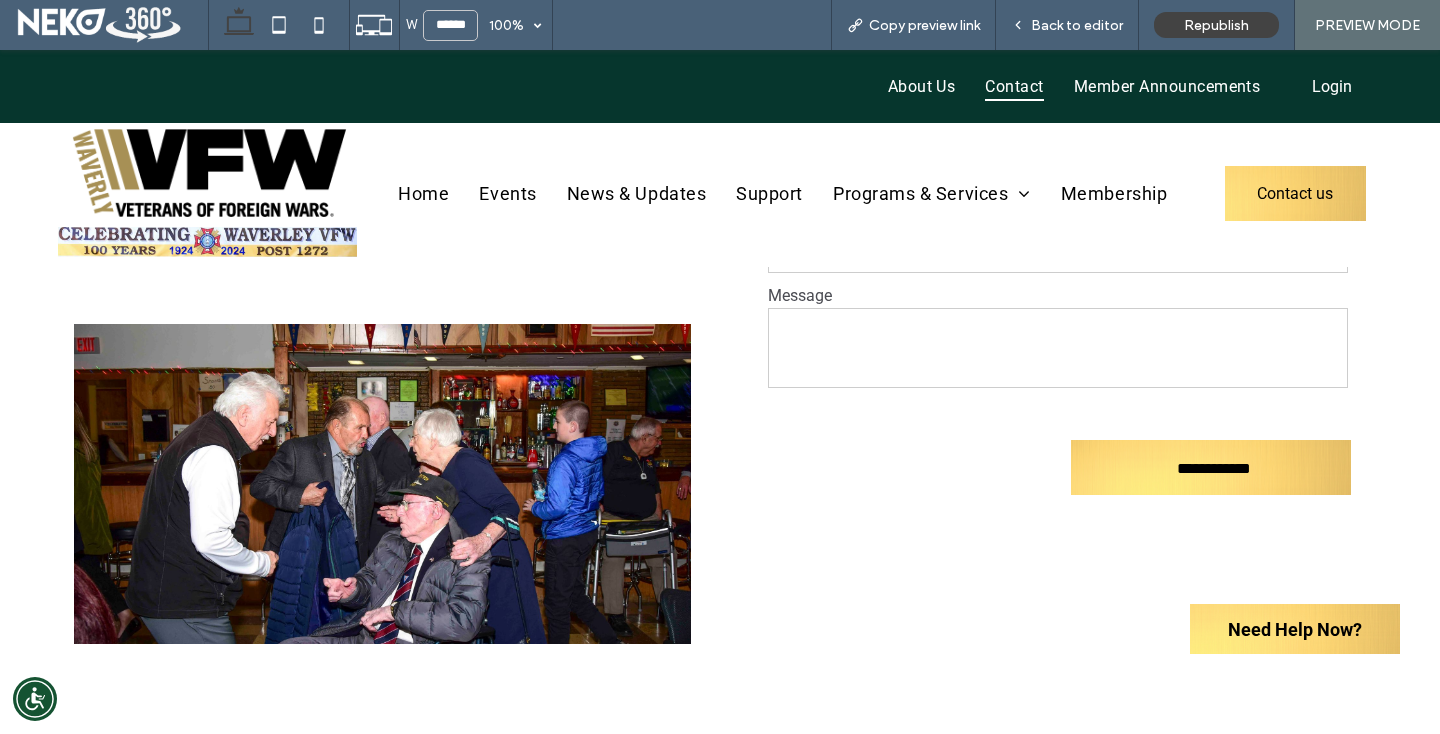 scroll, scrollTop: 1323, scrollLeft: 0, axis: vertical 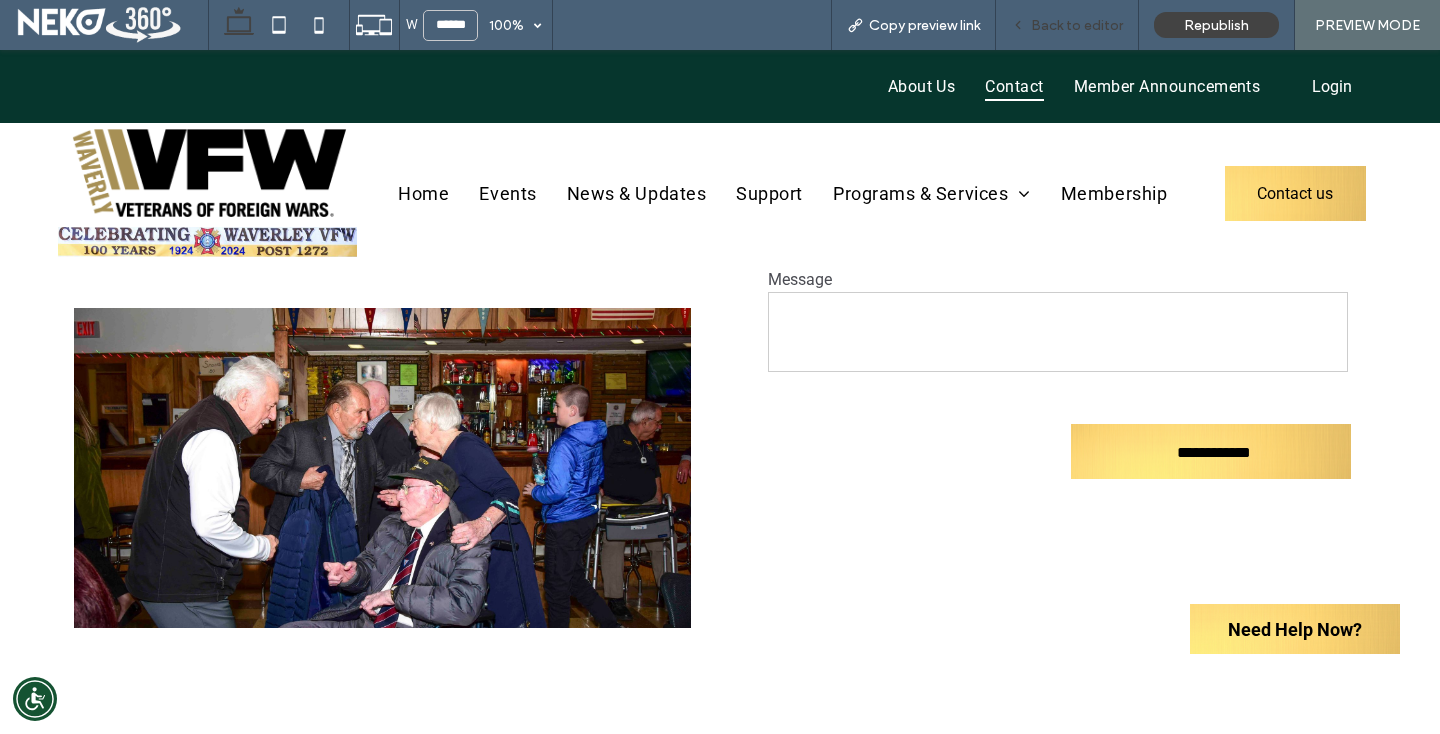 click on "Back to editor" at bounding box center (1067, 25) 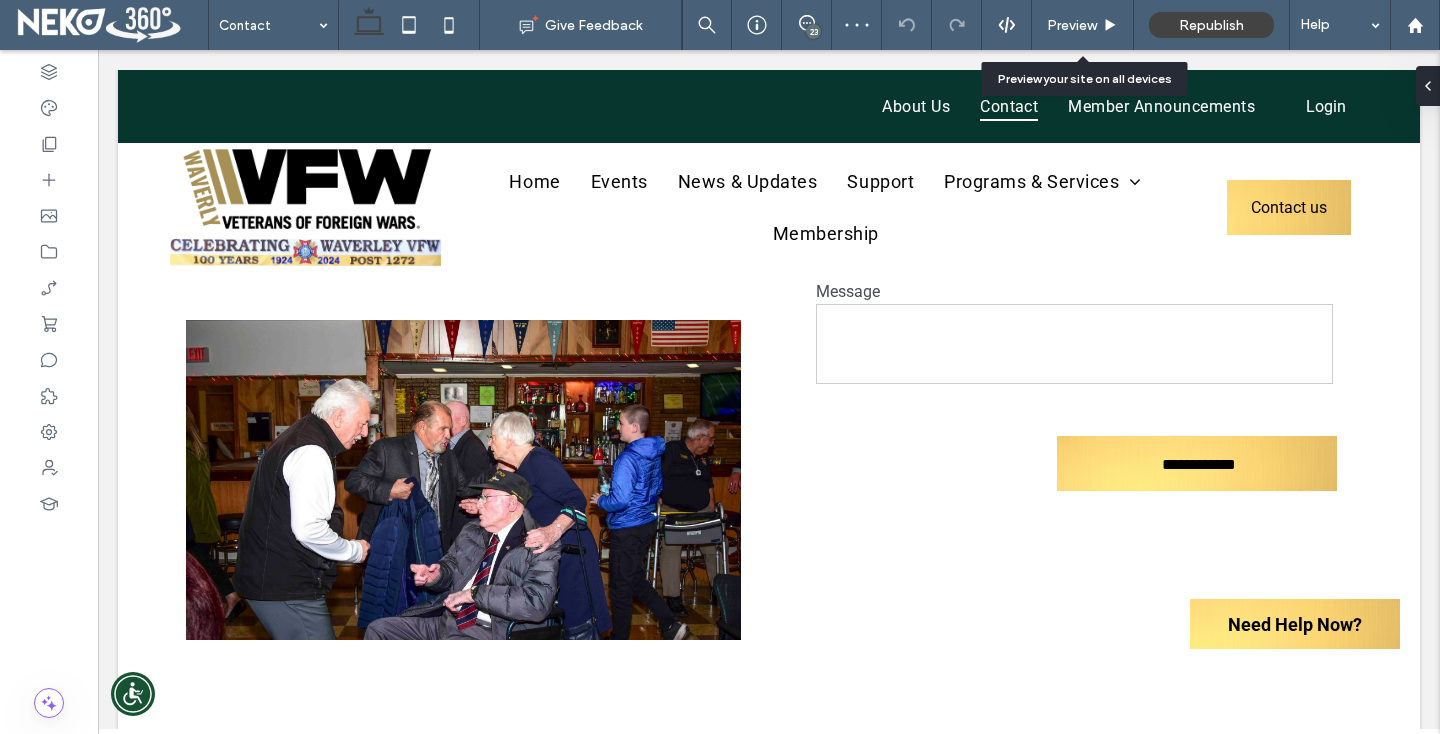 scroll, scrollTop: 1313, scrollLeft: 0, axis: vertical 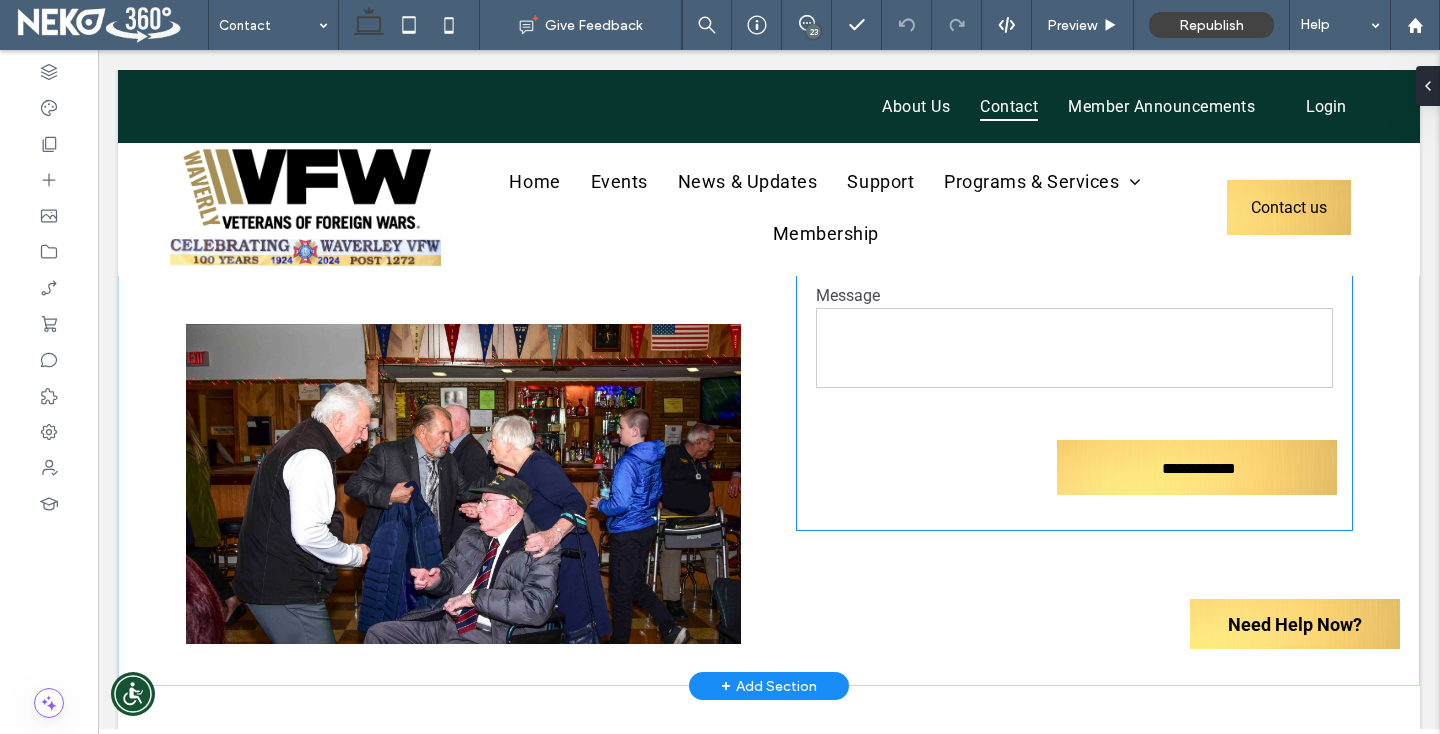 click on "Message" at bounding box center [1074, 295] 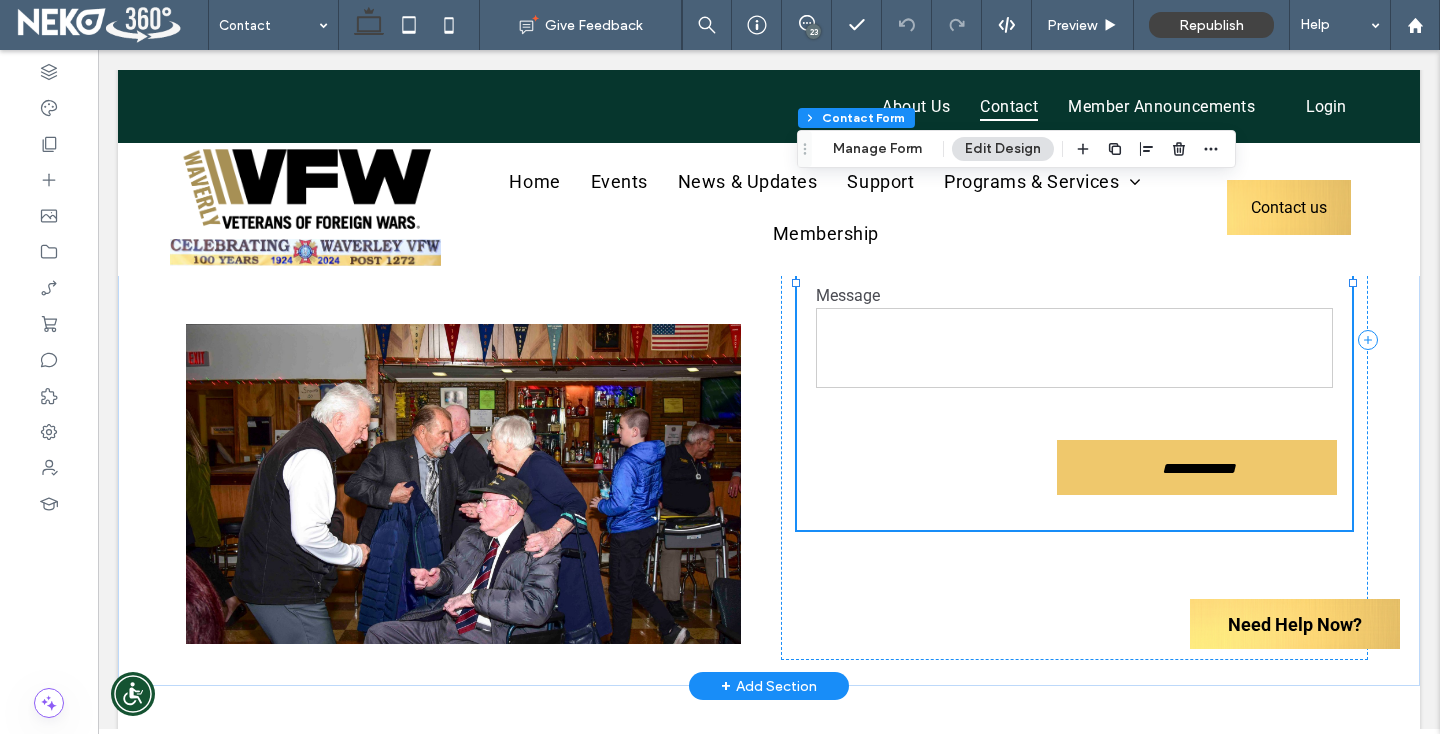 type on "*" 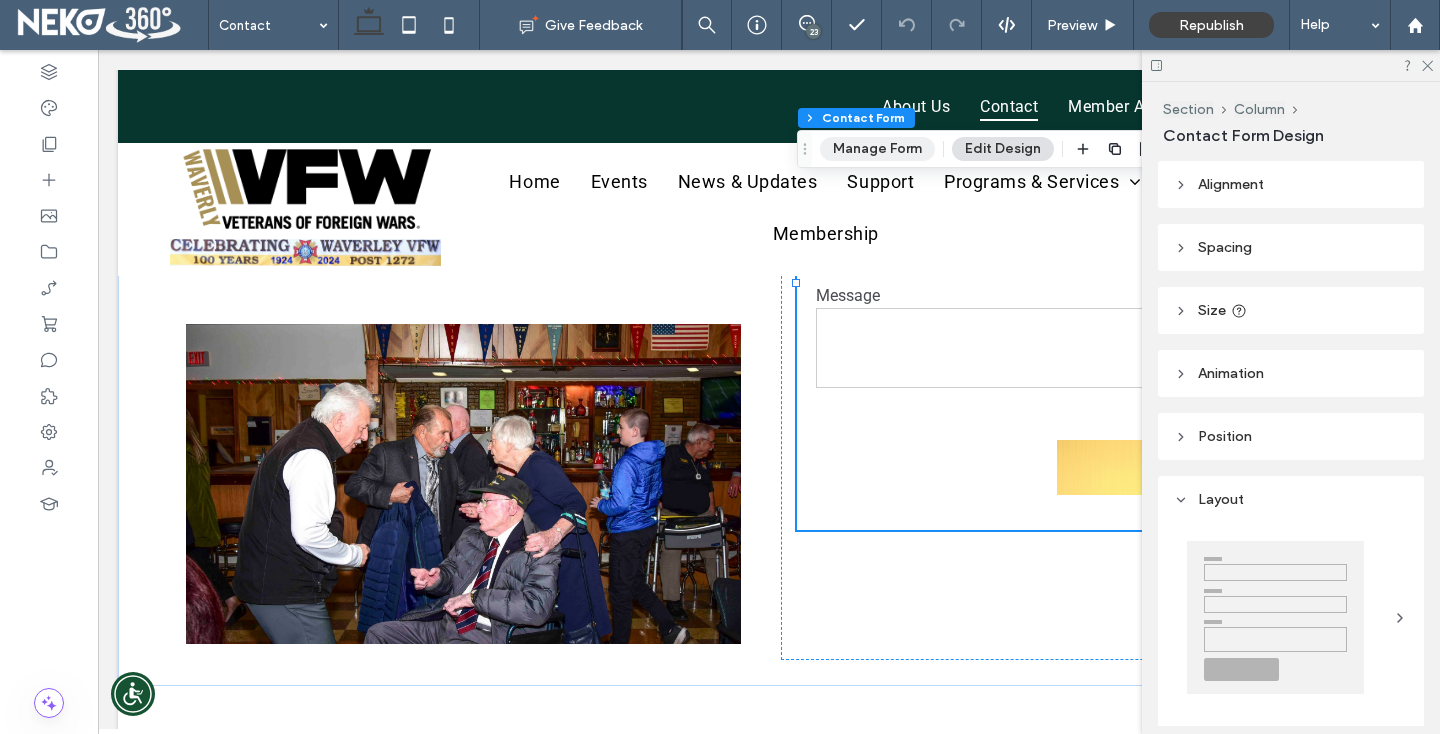 click on "Manage Form" at bounding box center (877, 149) 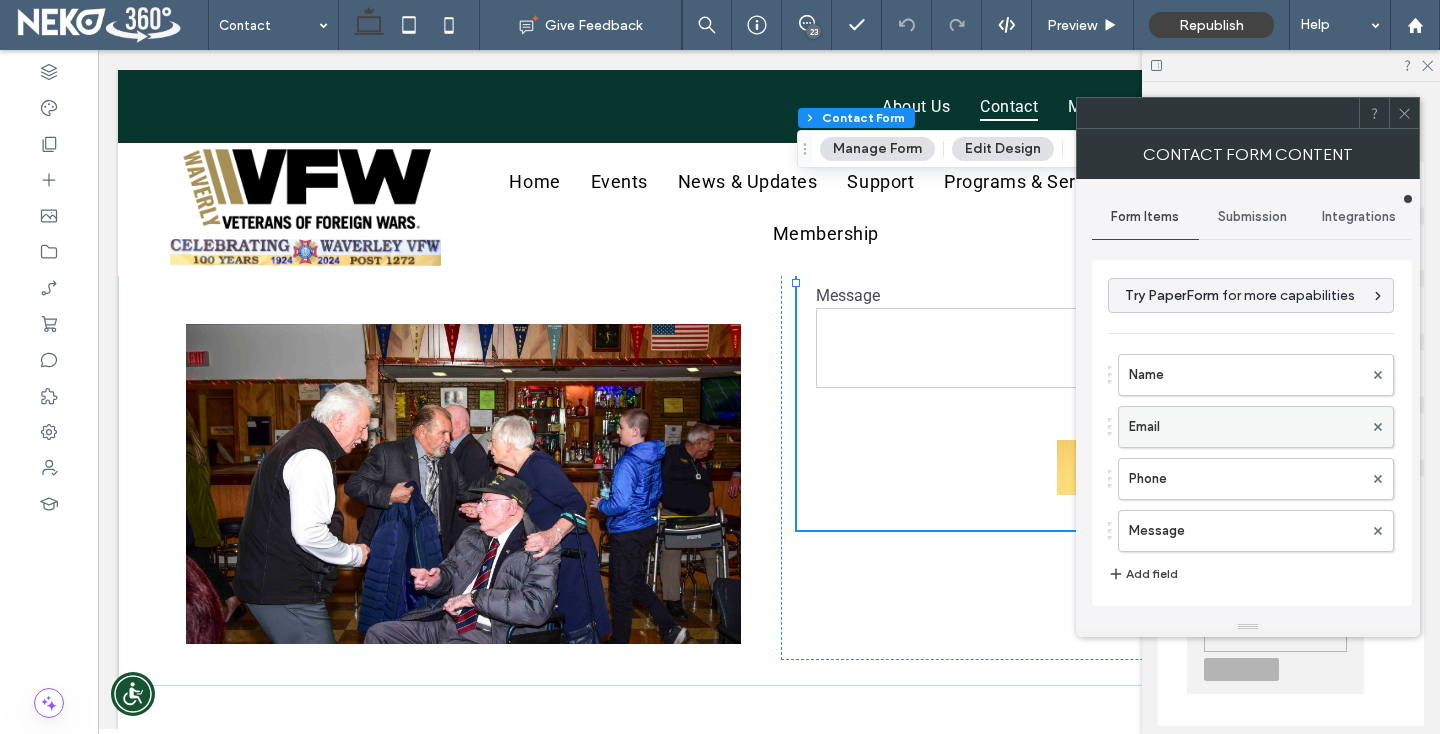 scroll, scrollTop: 43, scrollLeft: 0, axis: vertical 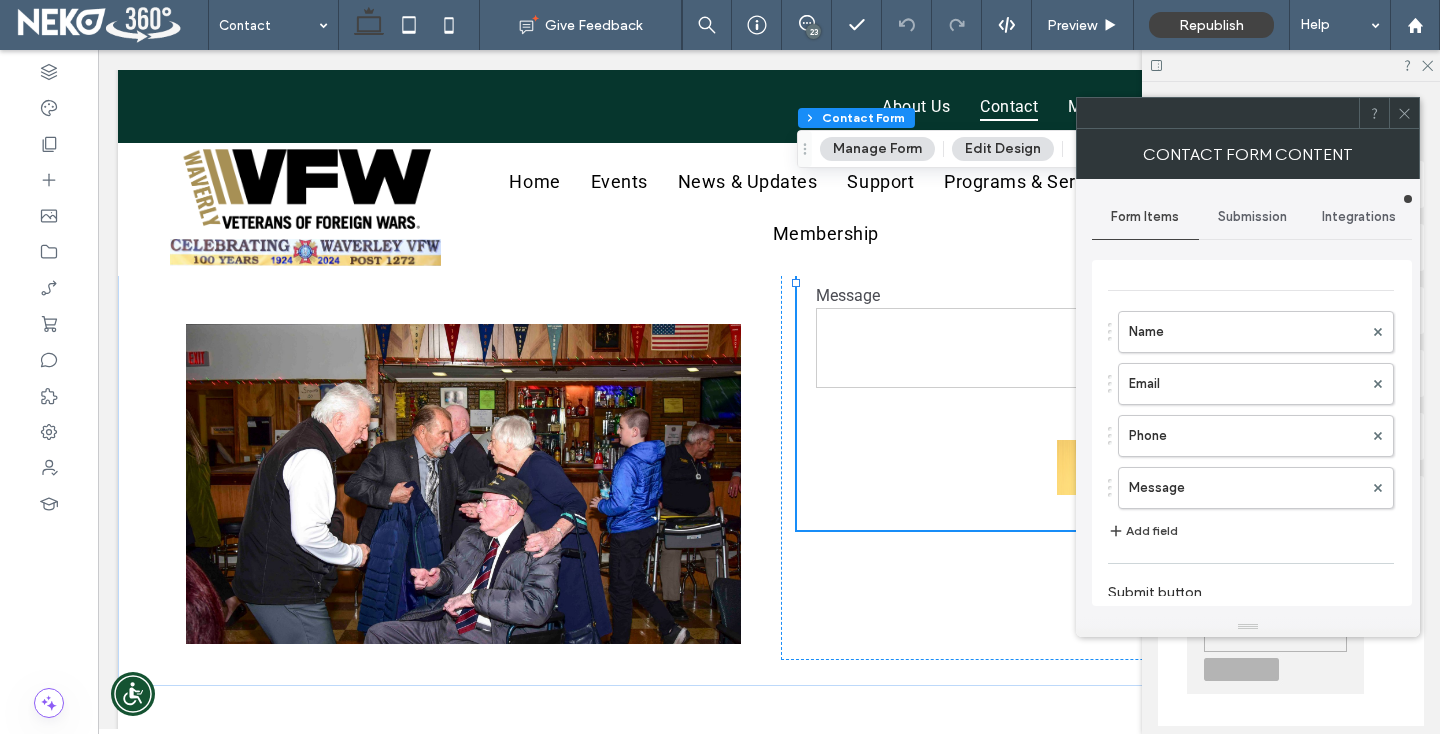 click on "Submission" at bounding box center (1252, 217) 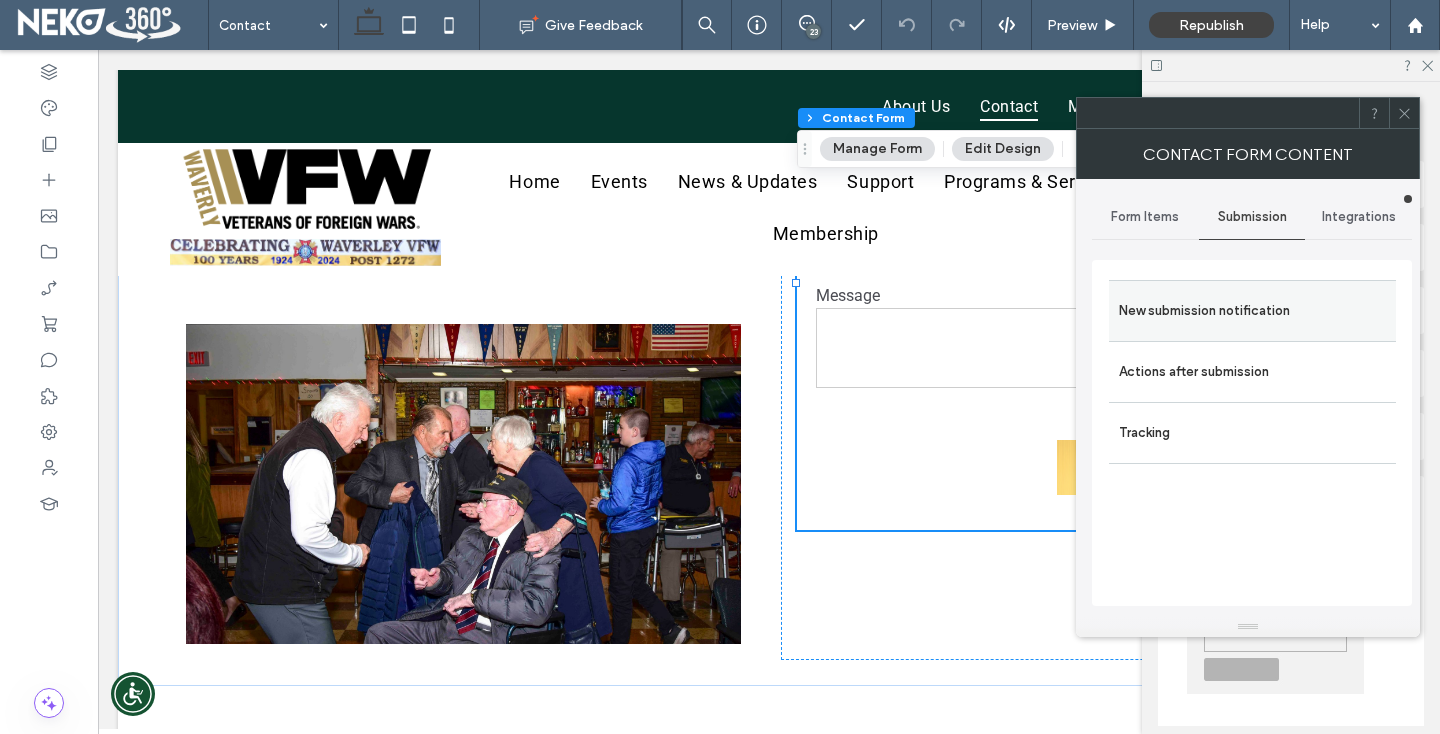 click on "New submission notification" at bounding box center (1252, 311) 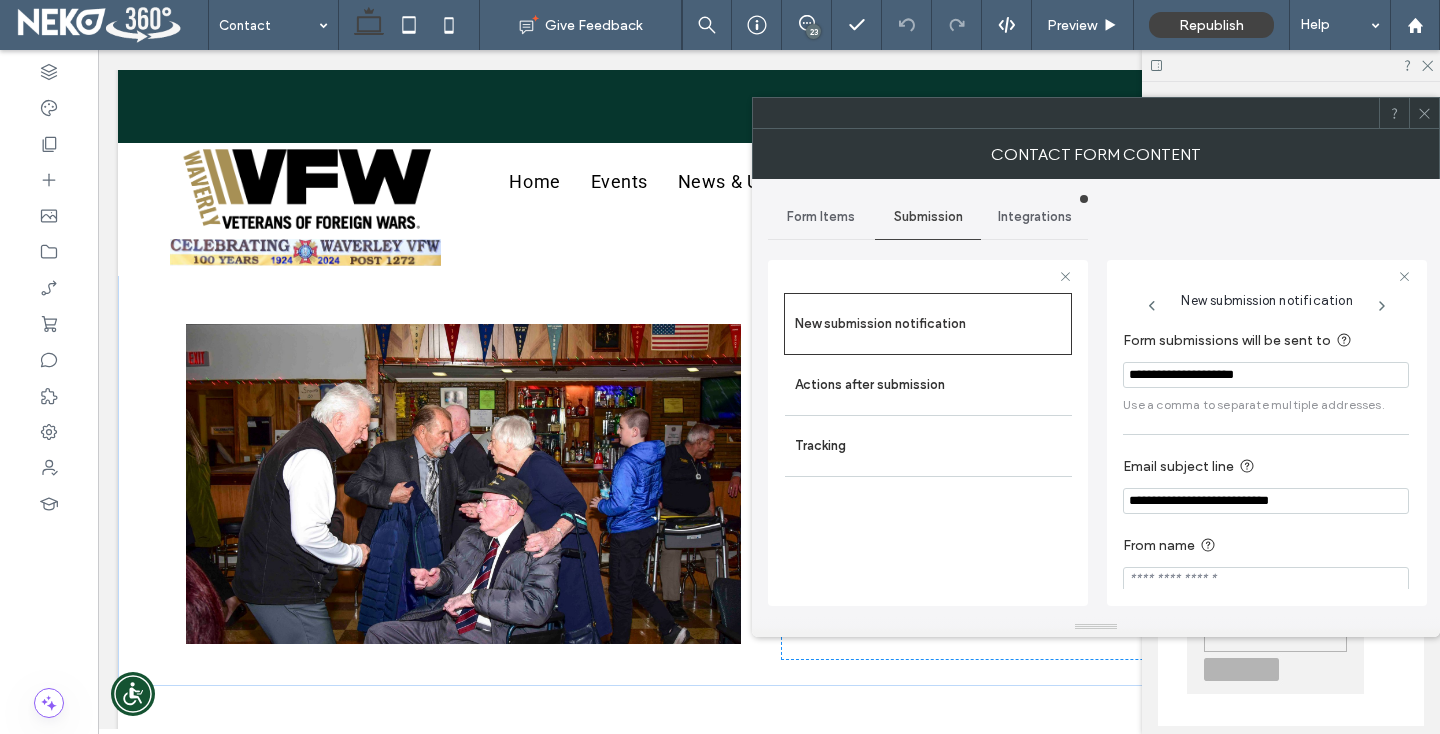 click on "**********" at bounding box center (1266, 501) 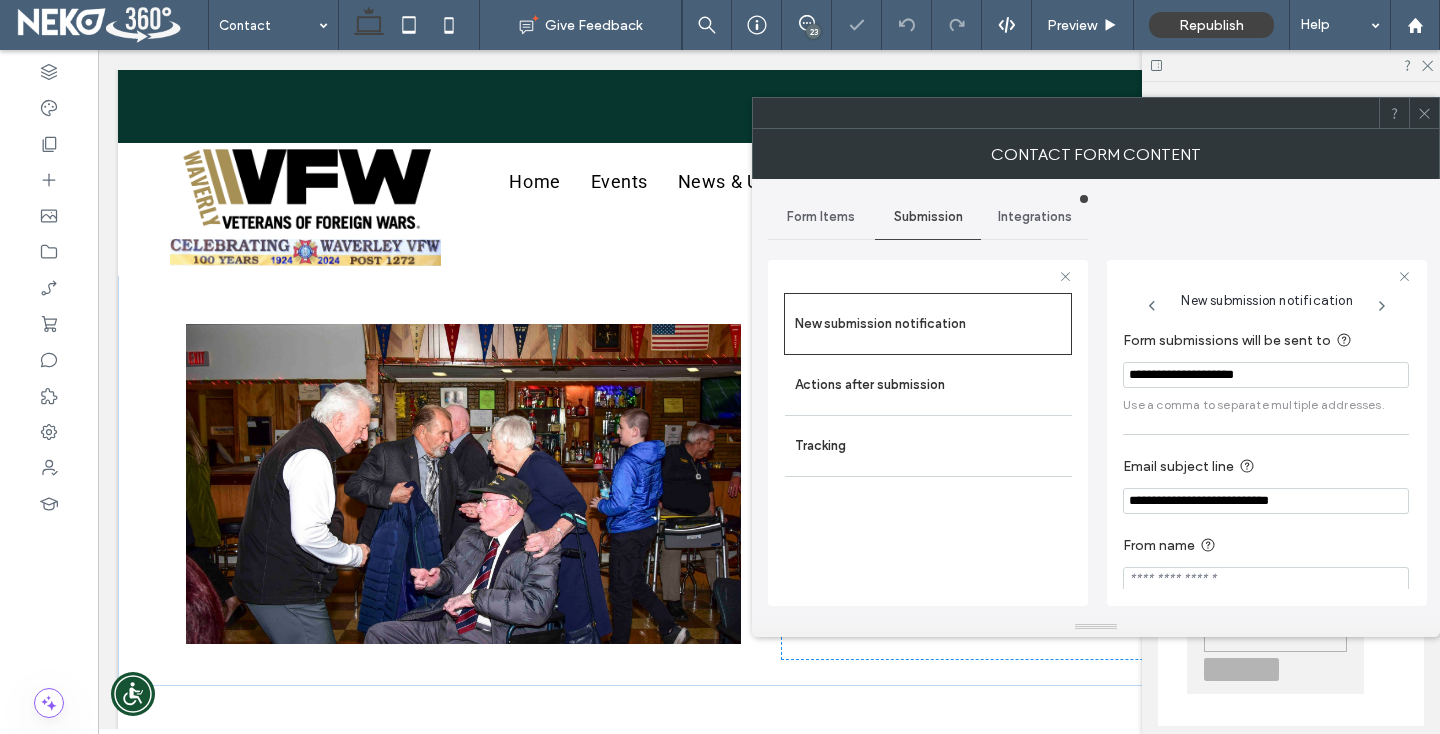 click 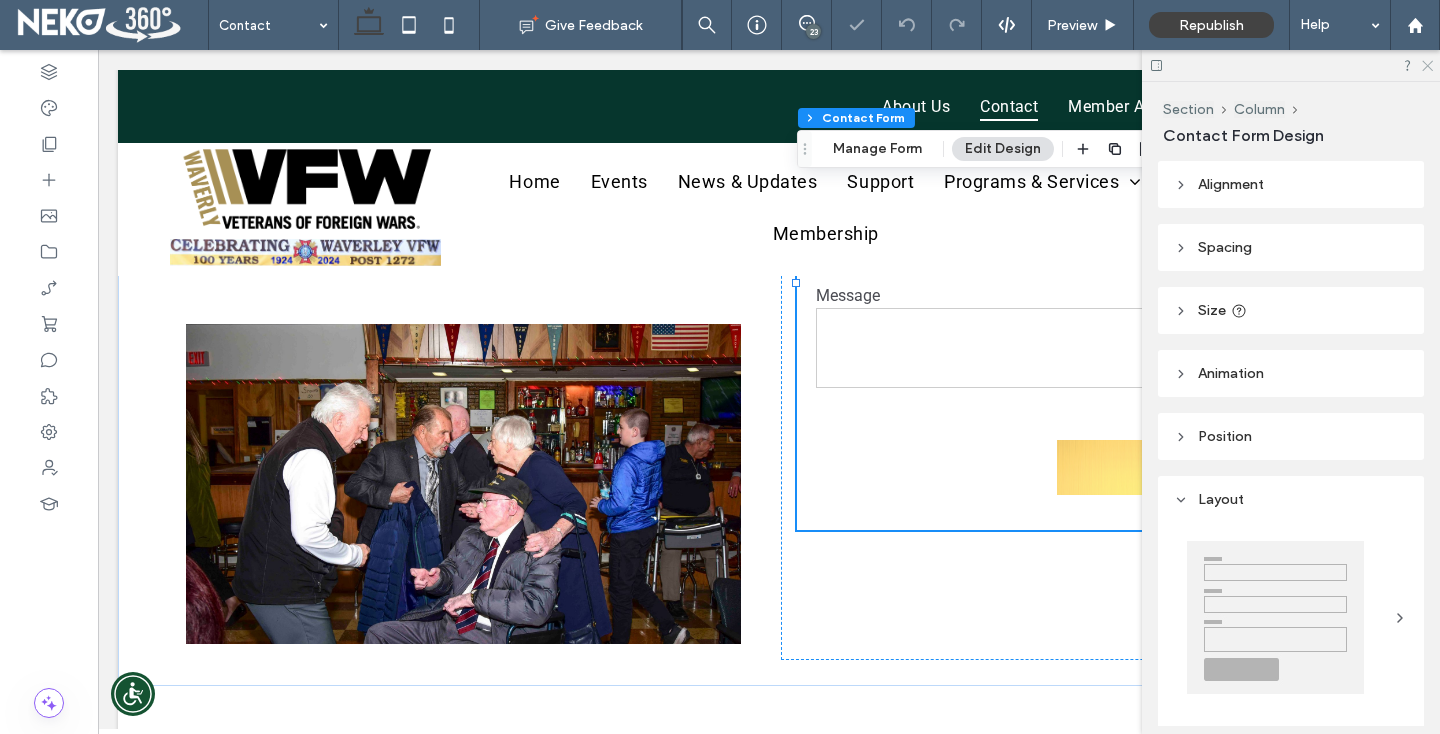 click 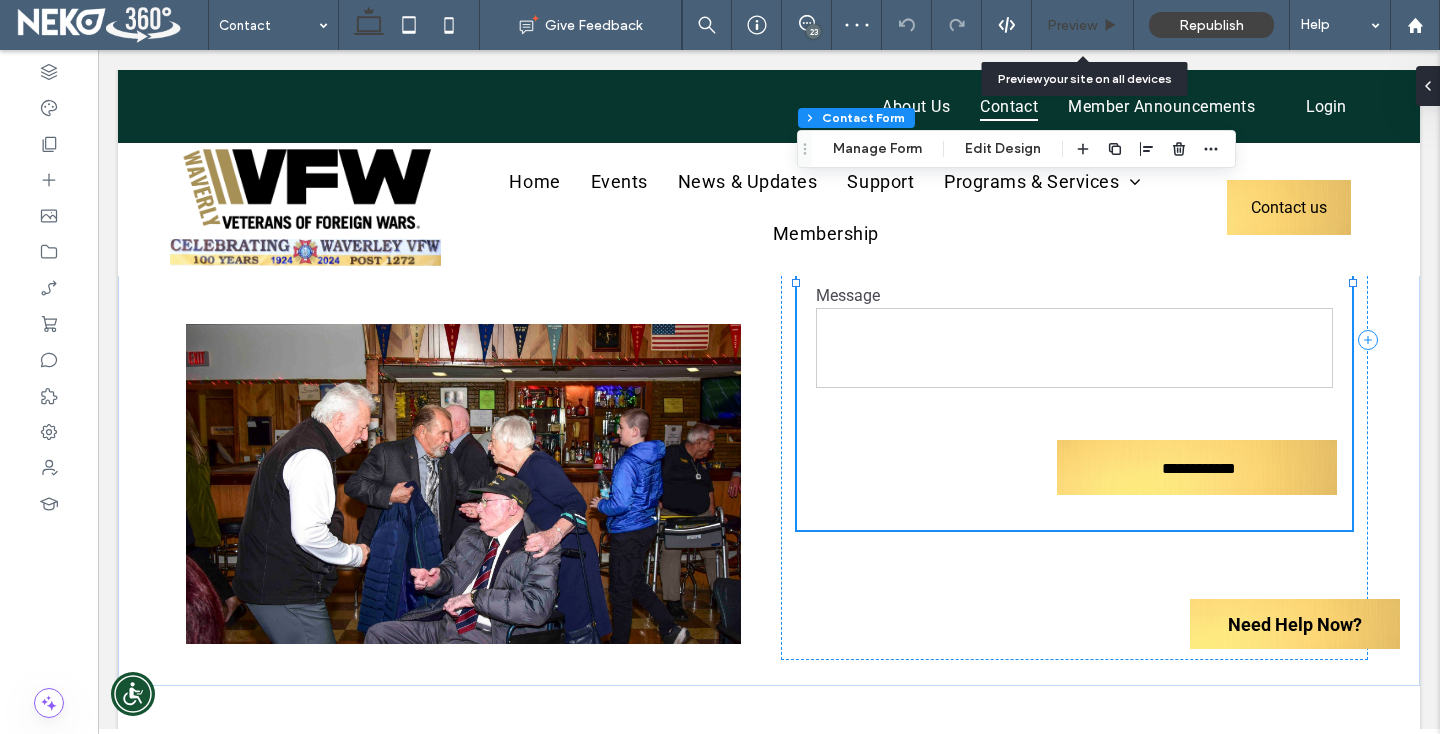 click on "Preview" at bounding box center [1072, 25] 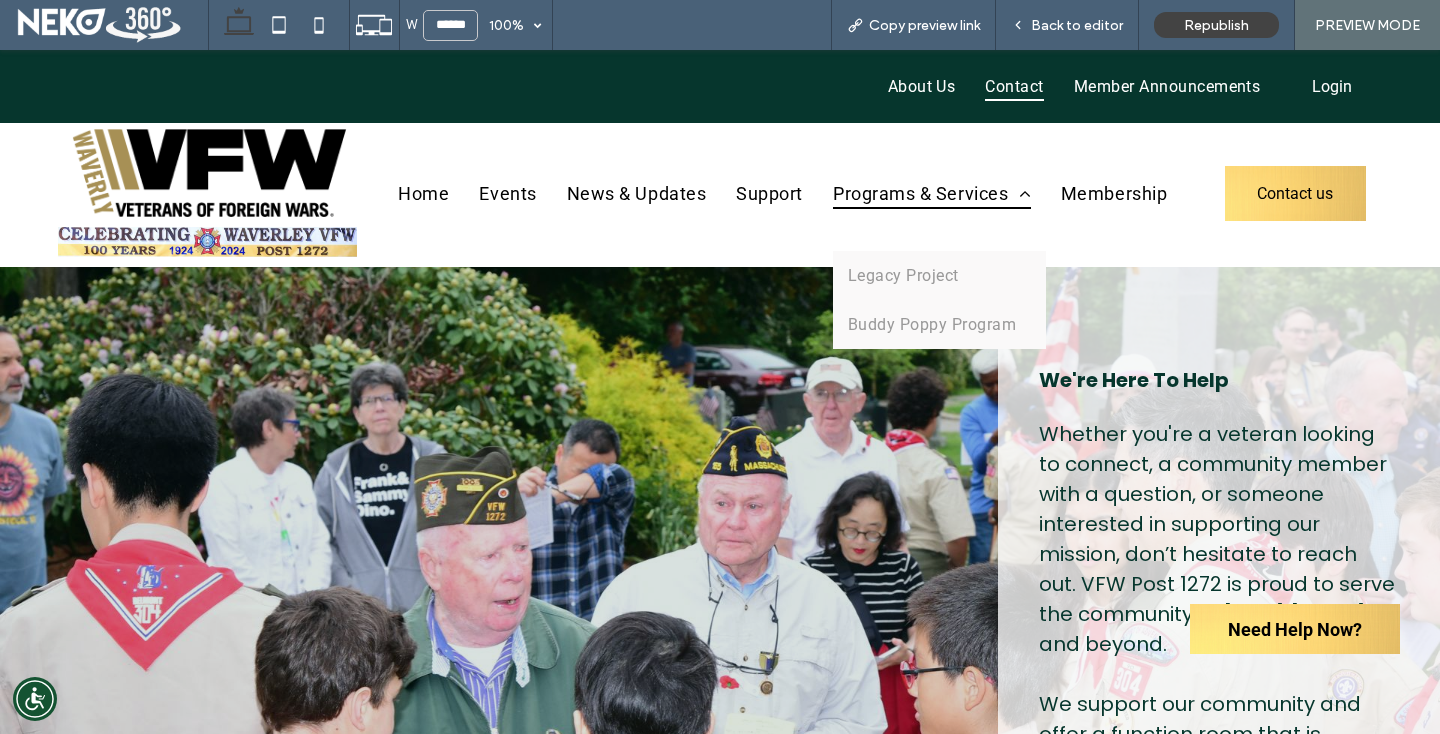 scroll, scrollTop: 1, scrollLeft: 0, axis: vertical 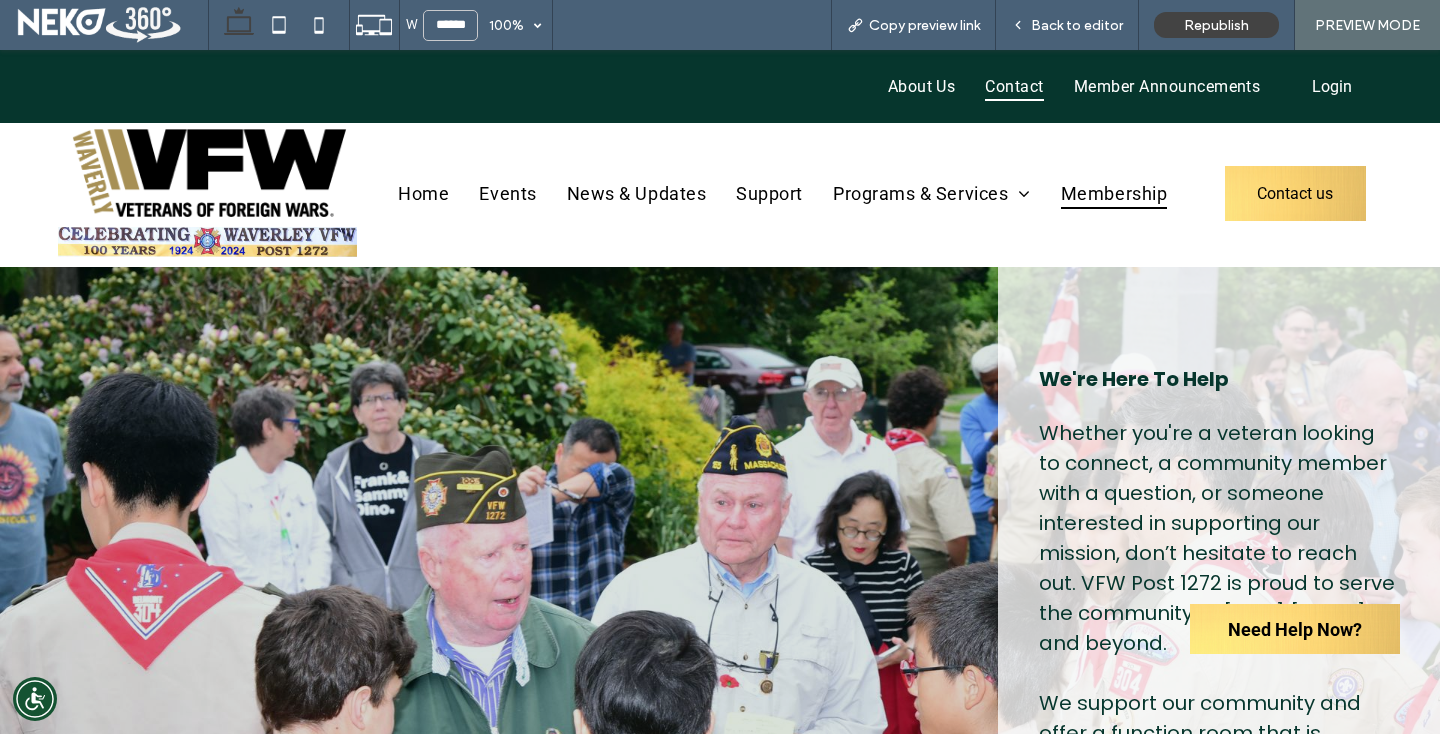 click on "Membership" at bounding box center (1114, 193) 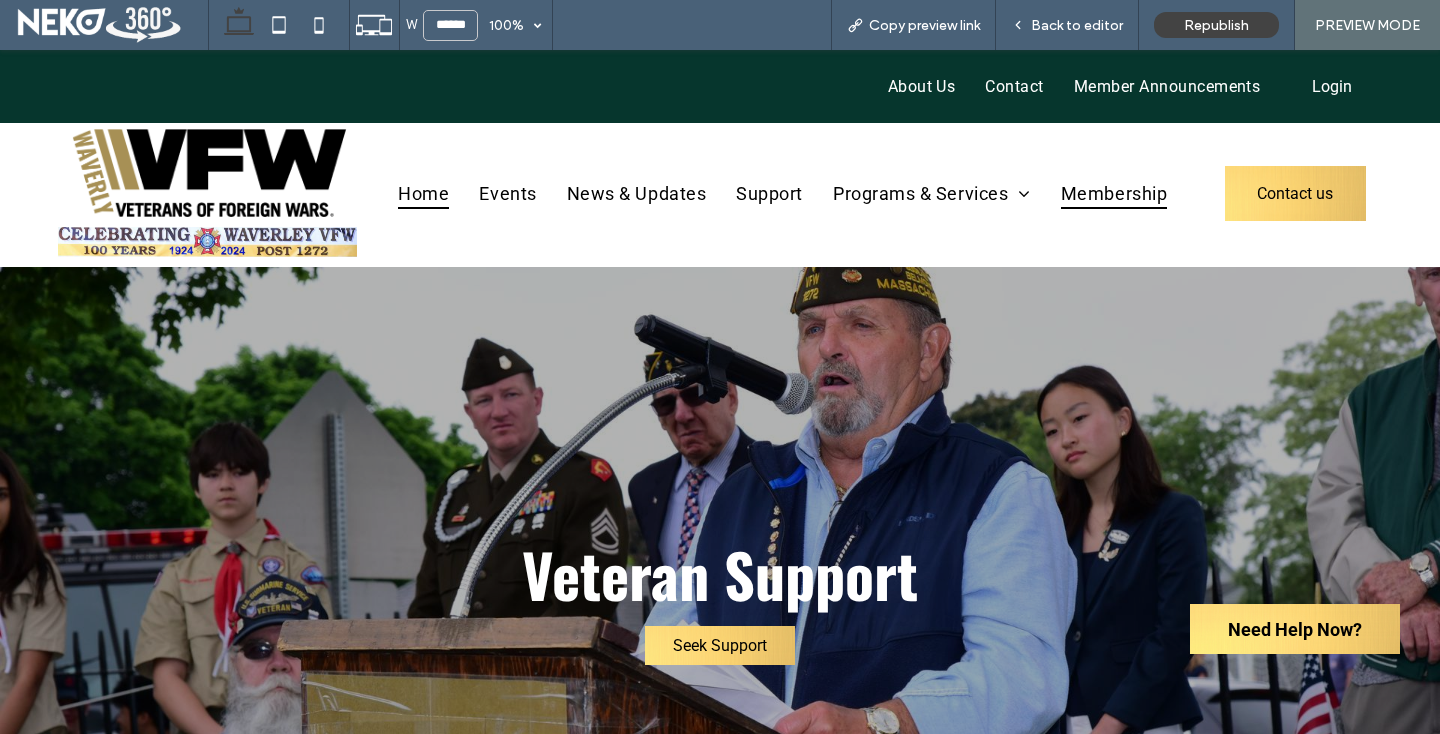 scroll, scrollTop: 0, scrollLeft: 0, axis: both 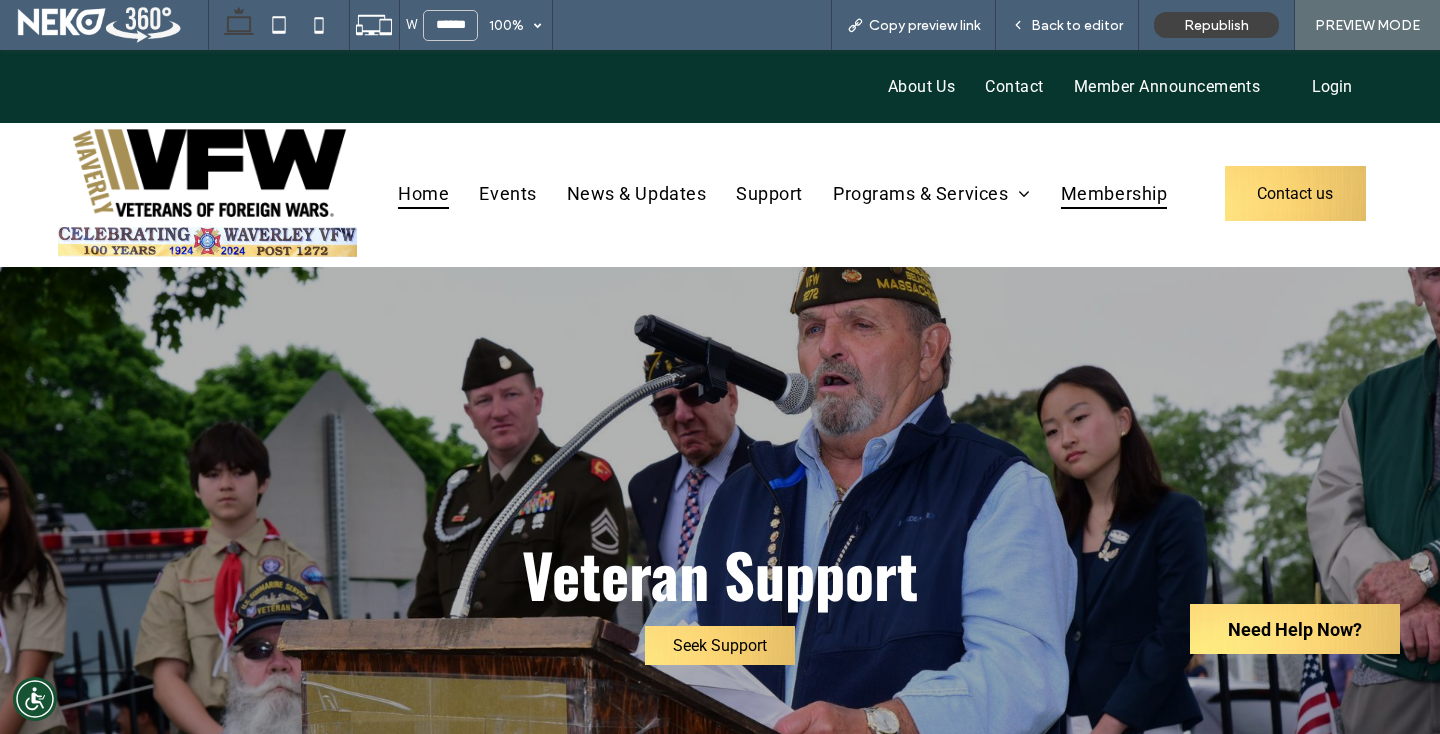click at bounding box center (720, 567) 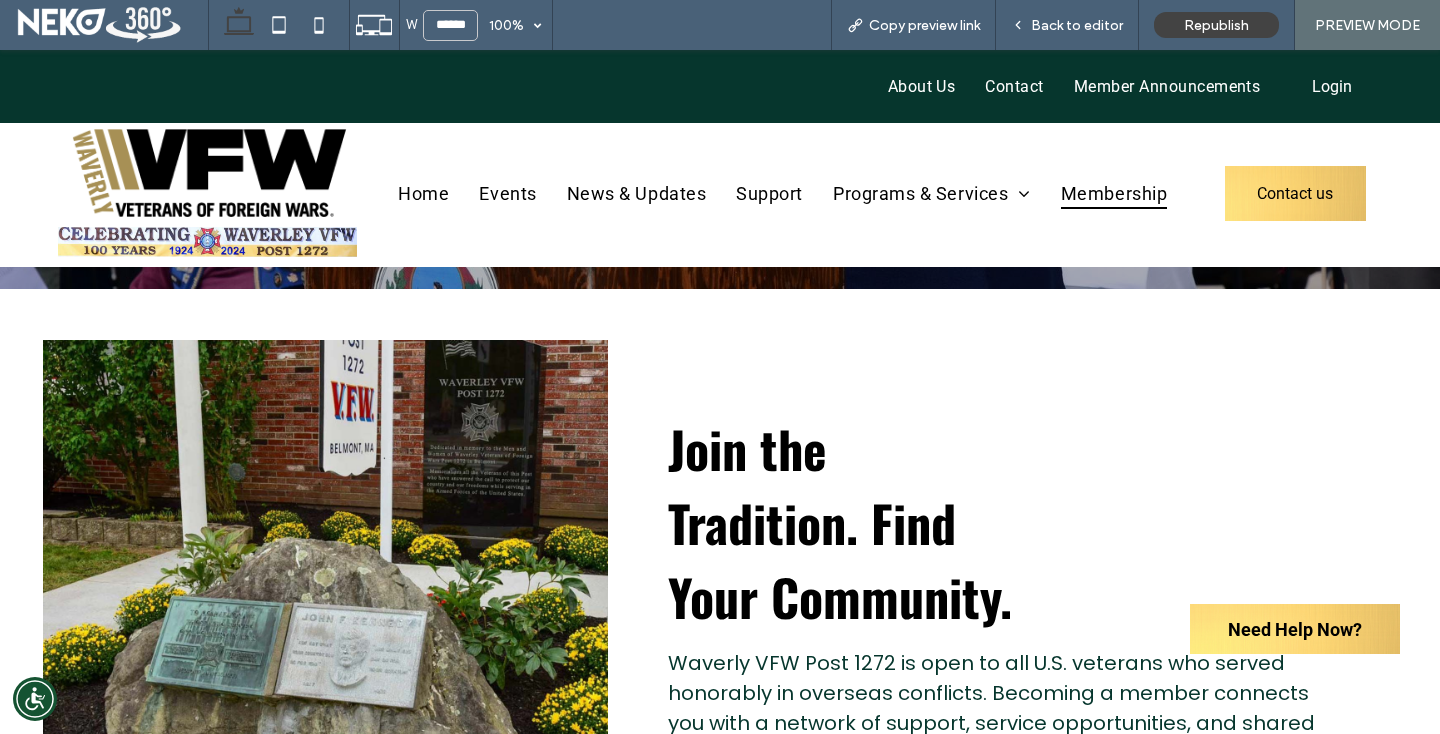 scroll, scrollTop: 388, scrollLeft: 0, axis: vertical 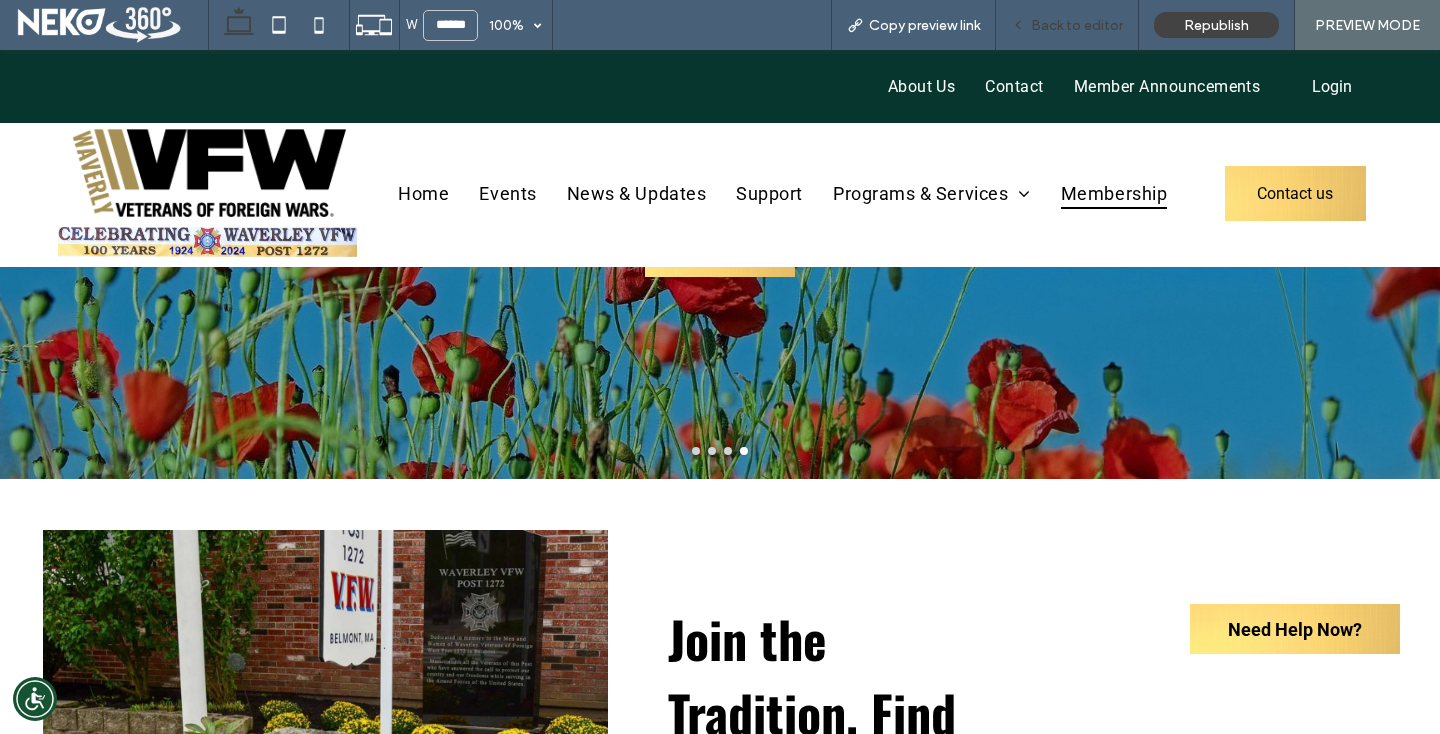 click on "Back to editor" at bounding box center [1067, 25] 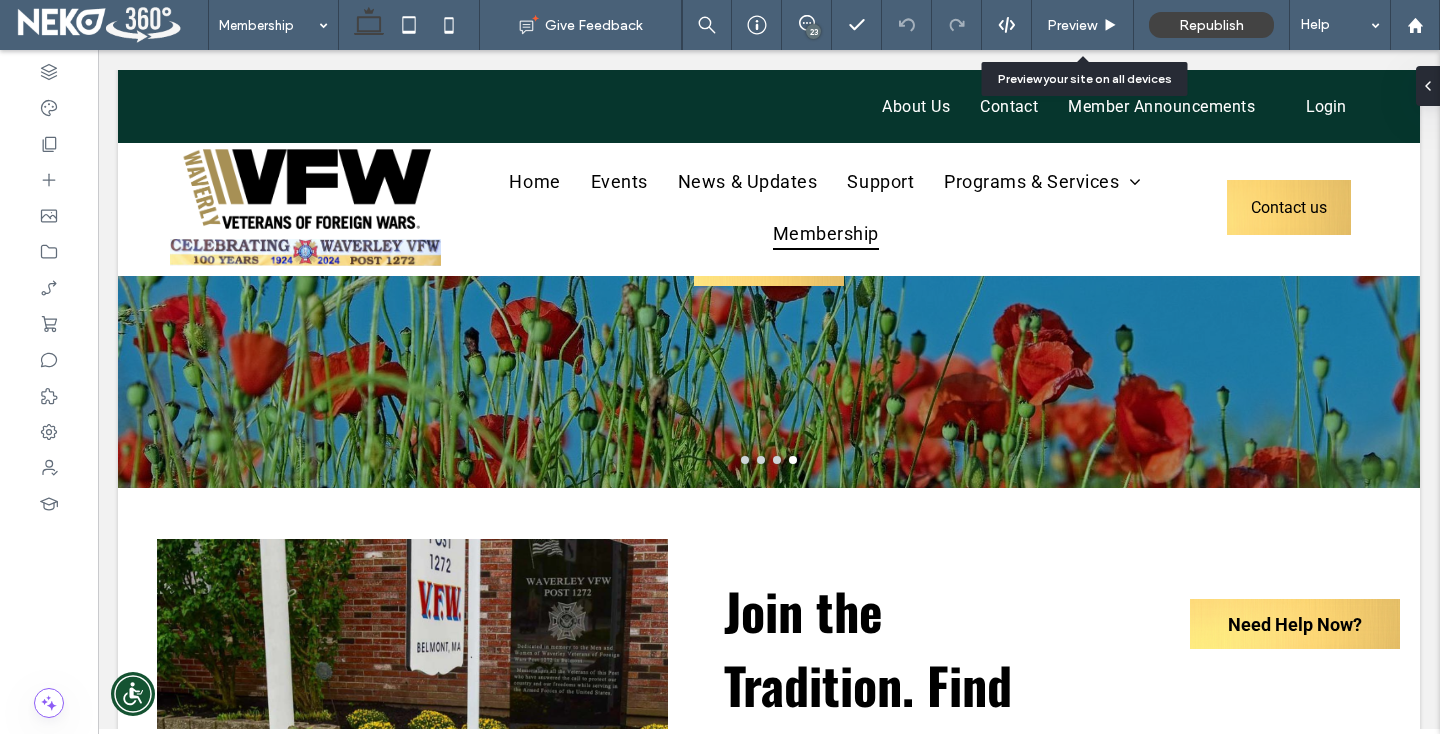 scroll, scrollTop: 380, scrollLeft: 0, axis: vertical 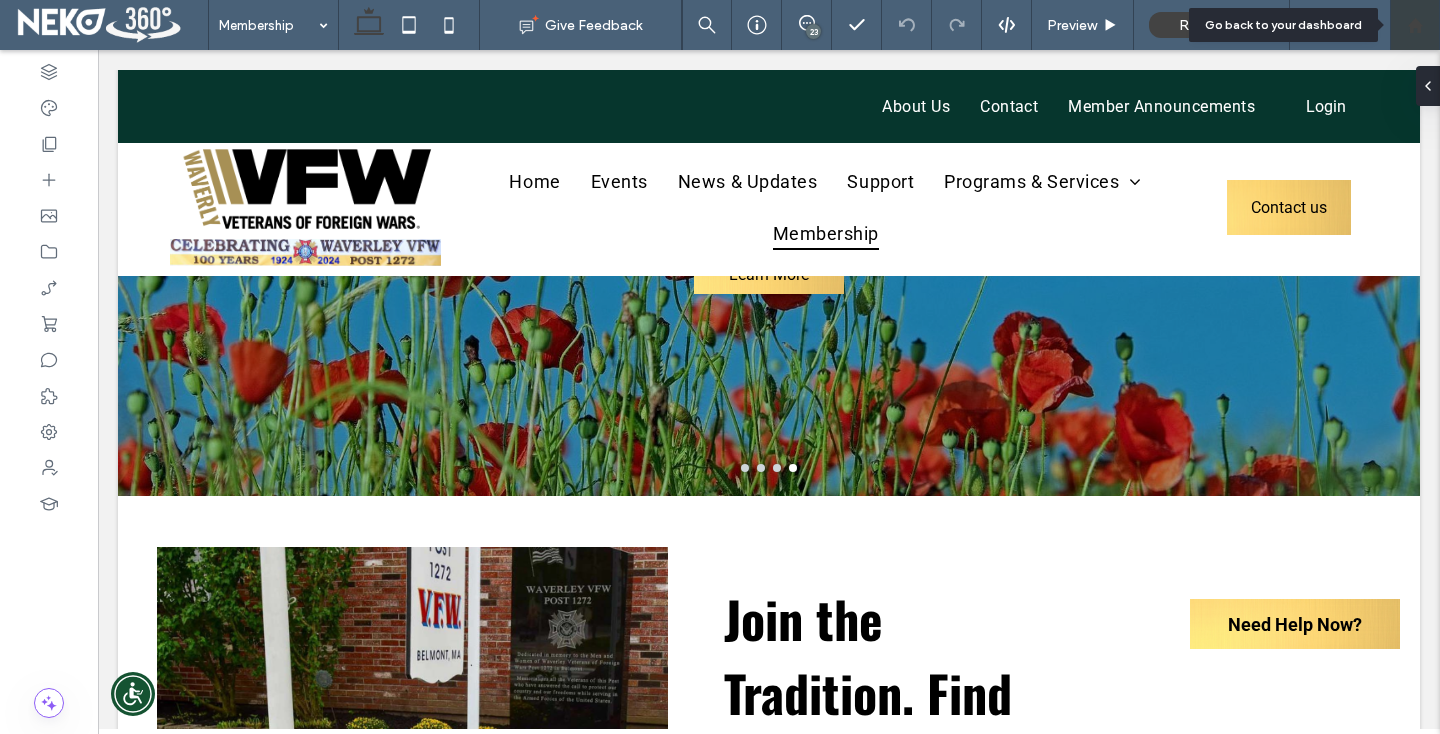 click at bounding box center [1415, 25] 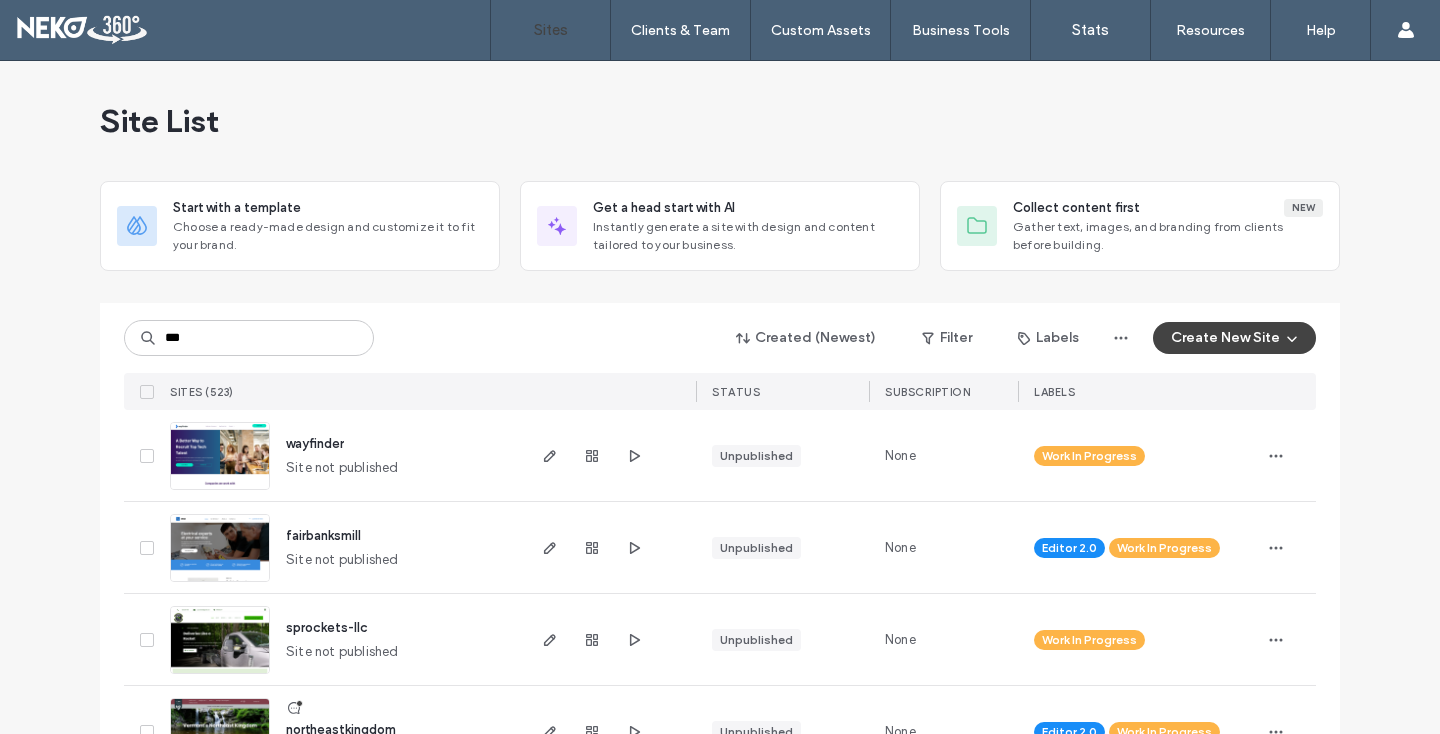 scroll, scrollTop: 0, scrollLeft: 0, axis: both 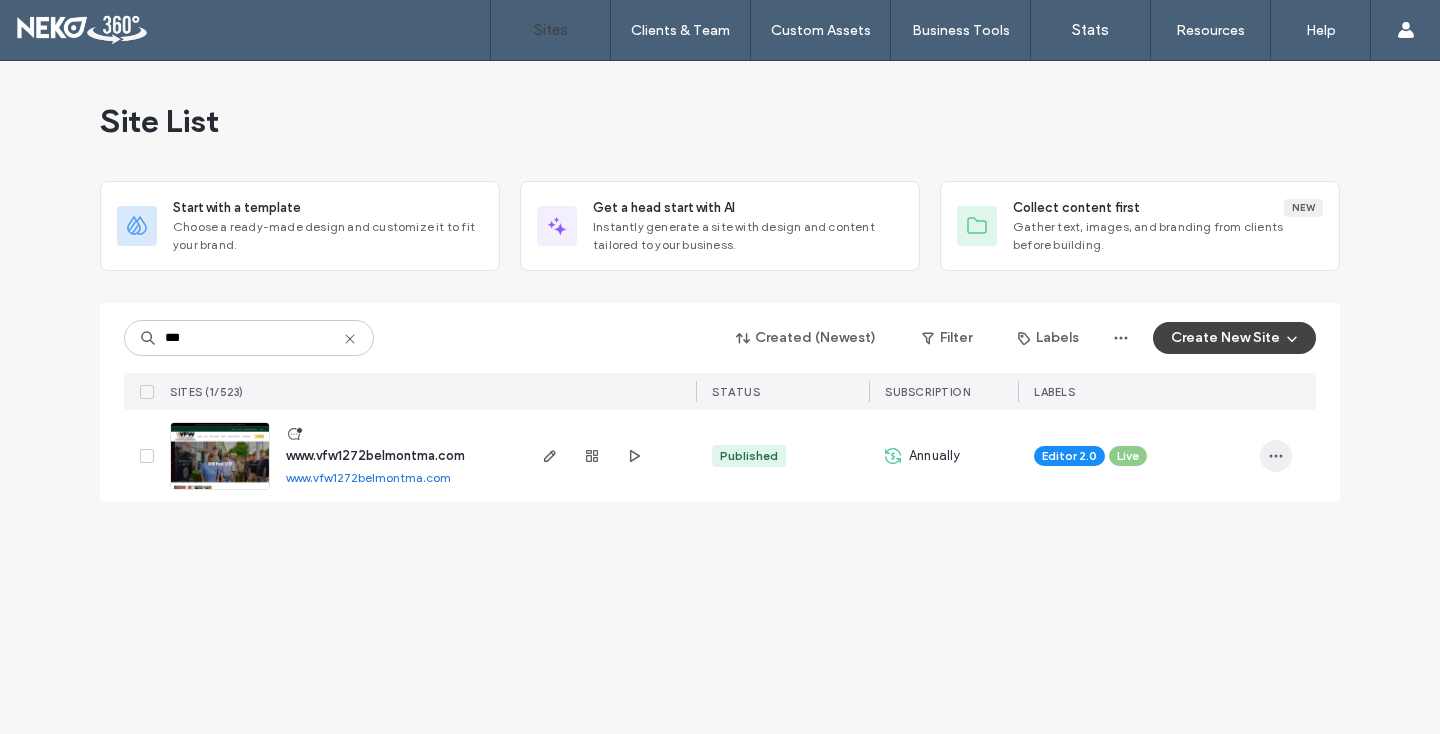type on "***" 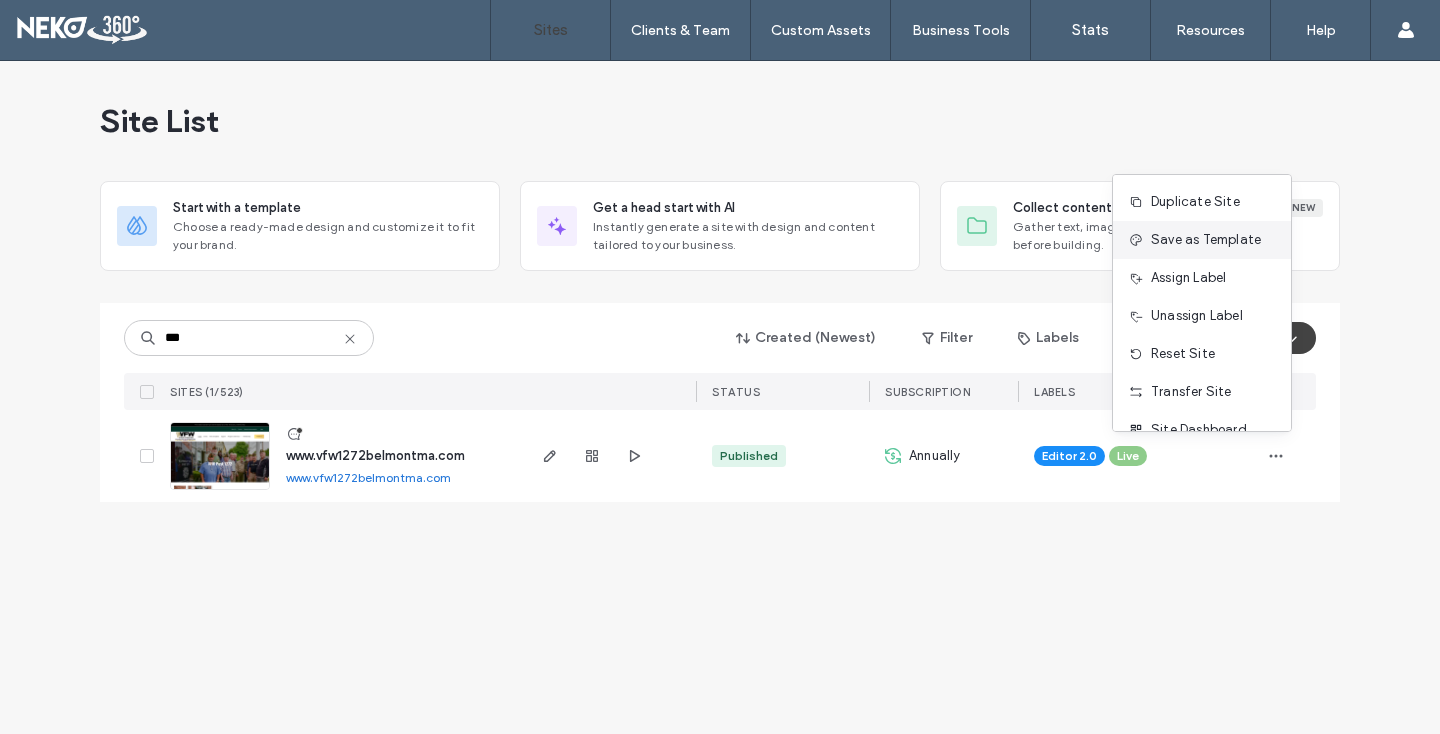 scroll, scrollTop: 64, scrollLeft: 0, axis: vertical 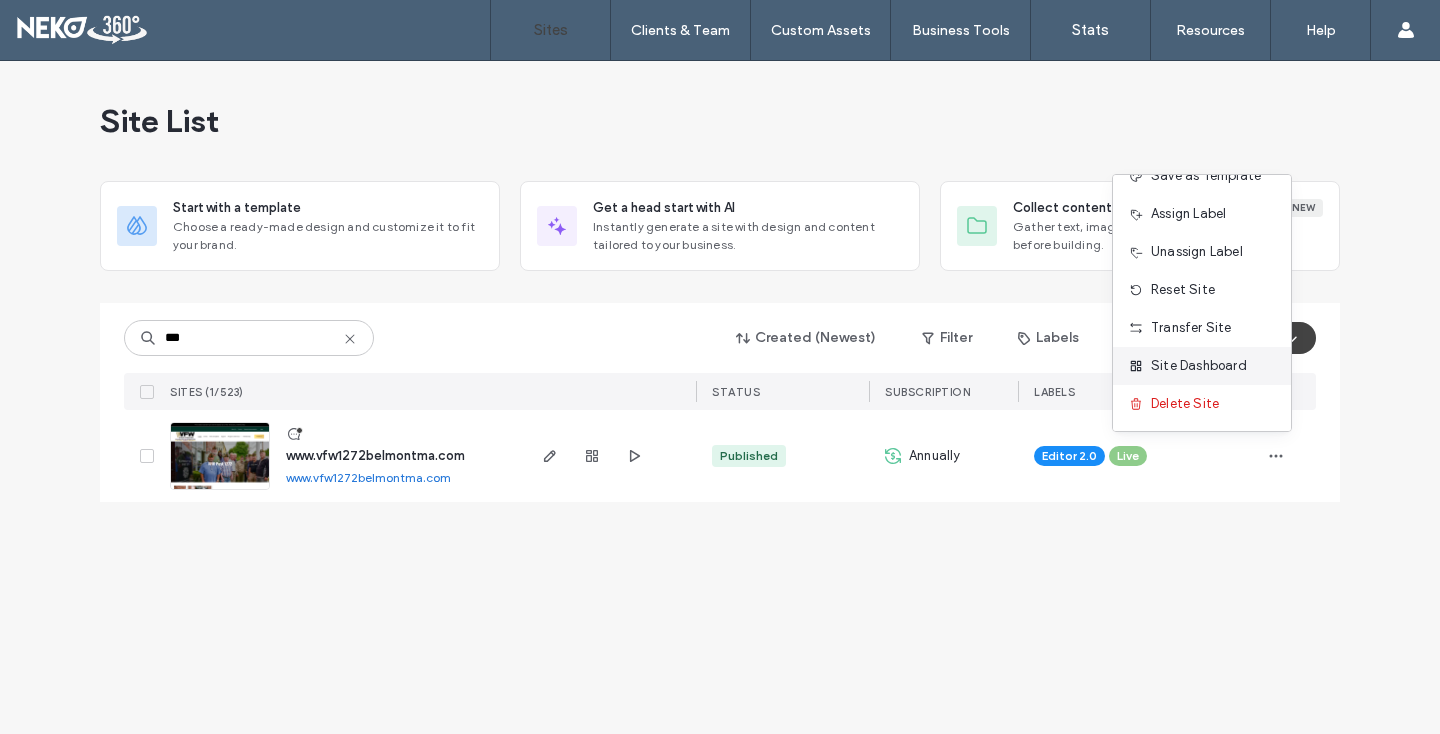 click on "Site Dashboard" at bounding box center [1199, 366] 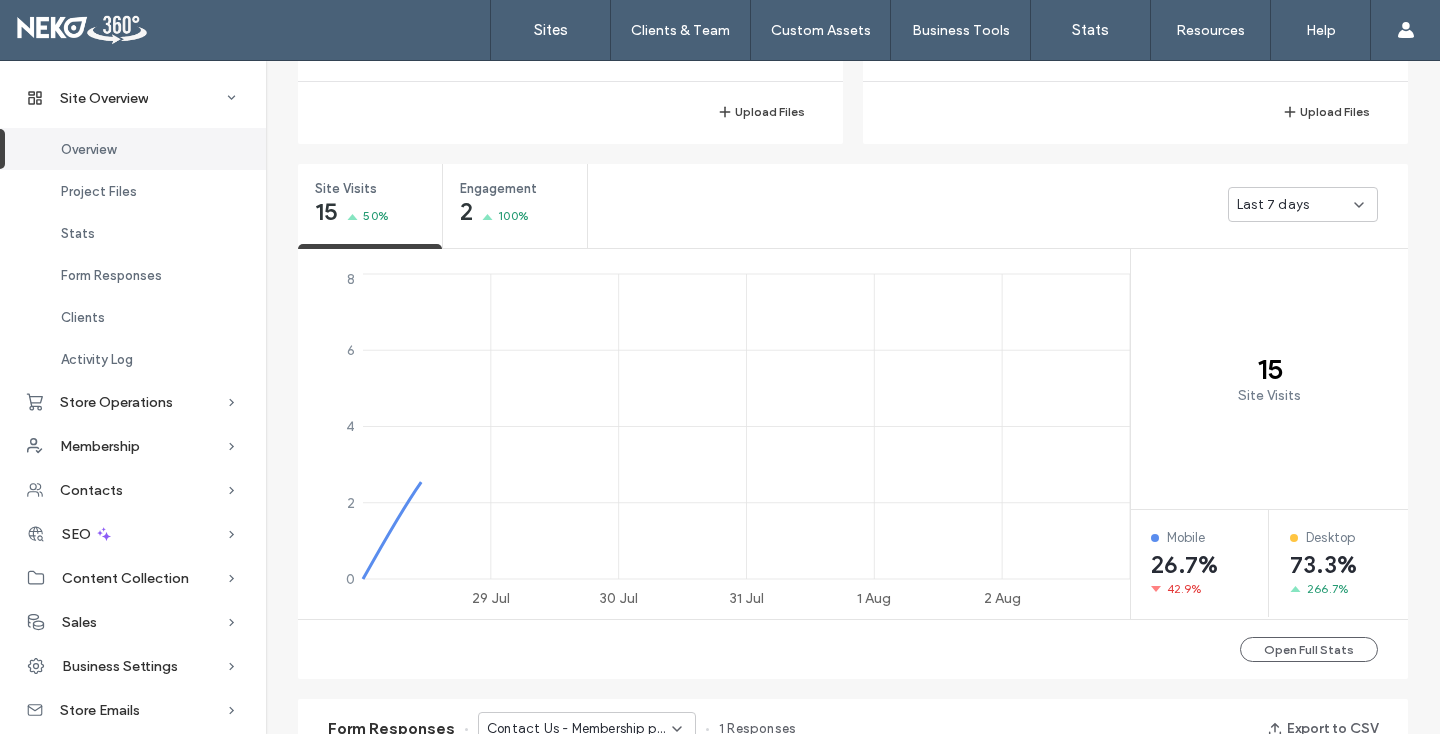scroll, scrollTop: 1590, scrollLeft: 0, axis: vertical 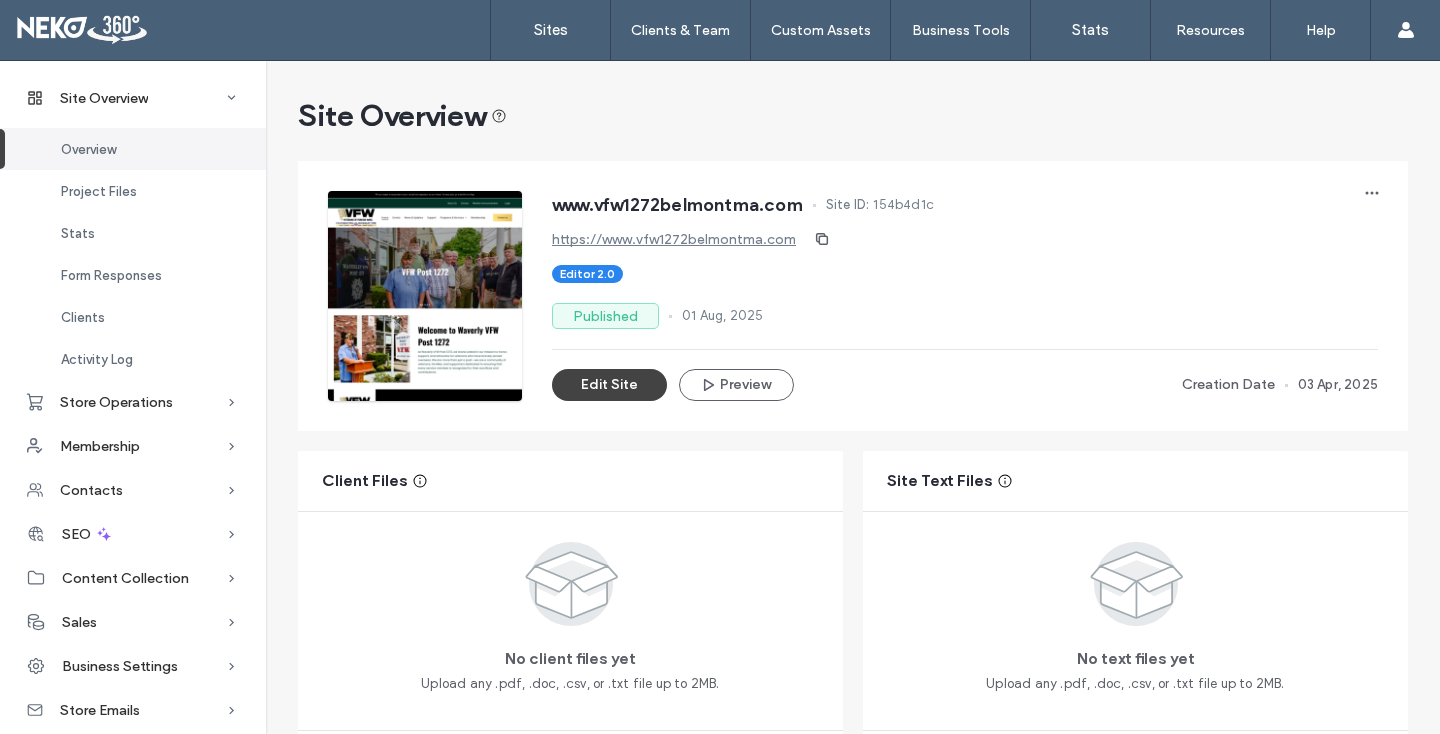 click on "Site Overview www.vfw1272belmontma.com Site ID: 154b4d1c https://www.vfw1272belmontma.com Editor 2.0 Published 01 Aug, 2025 Edit Site Preview Creation Date 03 Apr, 2025 Client Files No client files yet Upload any .pdf, .doc, .csv, or .txt file up to 2MB. Upload Files Site Text Files No text files yet Upload any .pdf, .doc, .csv, or .txt file up to 2MB. Upload Files Site Visits 15 50% Engagement 2 100% Last 7 days 29 Jul 30 Jul 31 Jul 1 Aug 2 Aug 0 2 4 6 8 15 Site Visits Mobile 26.7% 42.9% Desktop 73.3% 266.7% Open Full Stats Form Responses Contact Us - Membership page 1 Responses Export to CSV Submission date Name Message Email 19 Jun, 2025 Paul Hurley T E S T new web response
Disregard please… phantom507@gmail.com 1 Manage Responses Clients 2 Assign New Client CONTACT DETAILS PERMISSIONS STATUS JH Joe Henebury vfw1272post@gmail.com Invited NO Nancy Orourke nancyc.orourke@gmail.com Active Open Client Management Activity Log All events Event User Email Date & Time Site published Sofia Dimartino 01 Aug, 2025" at bounding box center (853, 1271) 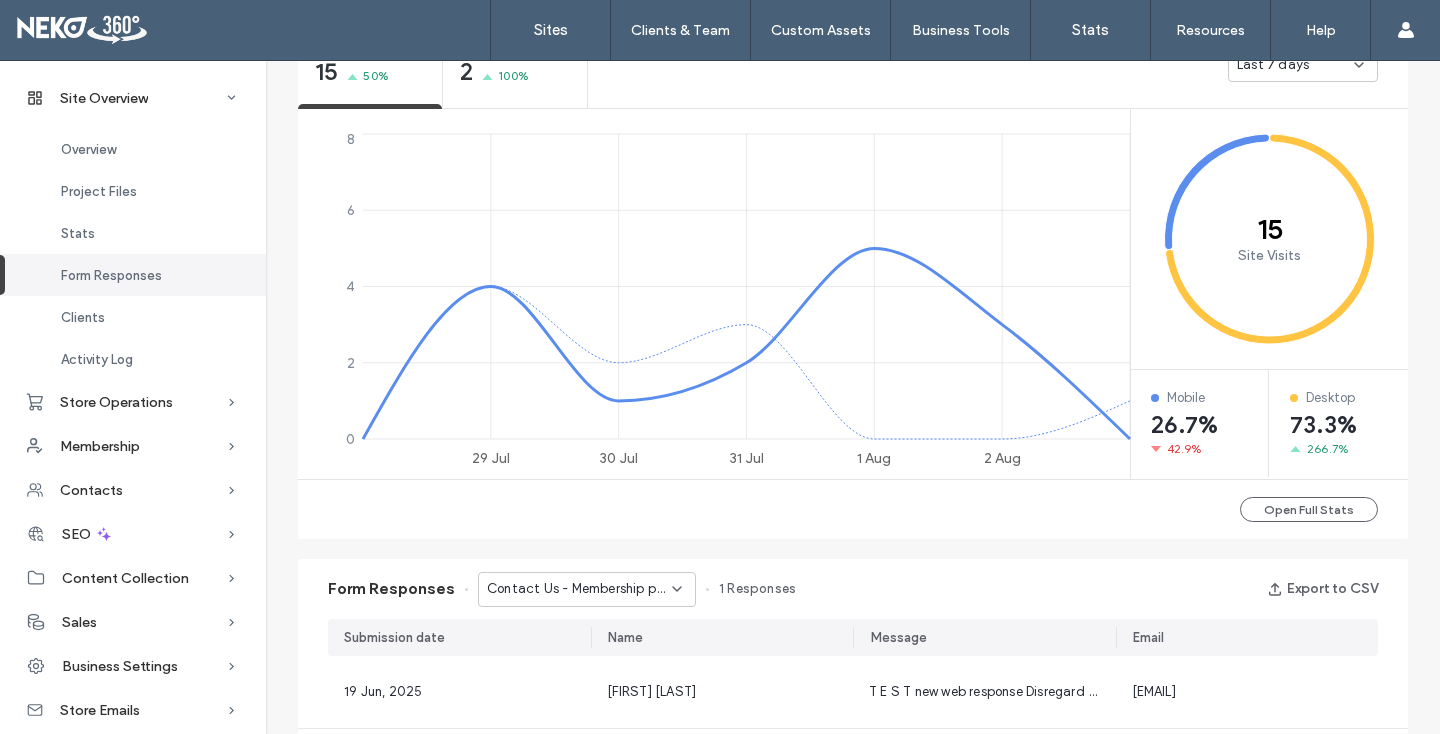 scroll, scrollTop: 1539, scrollLeft: 0, axis: vertical 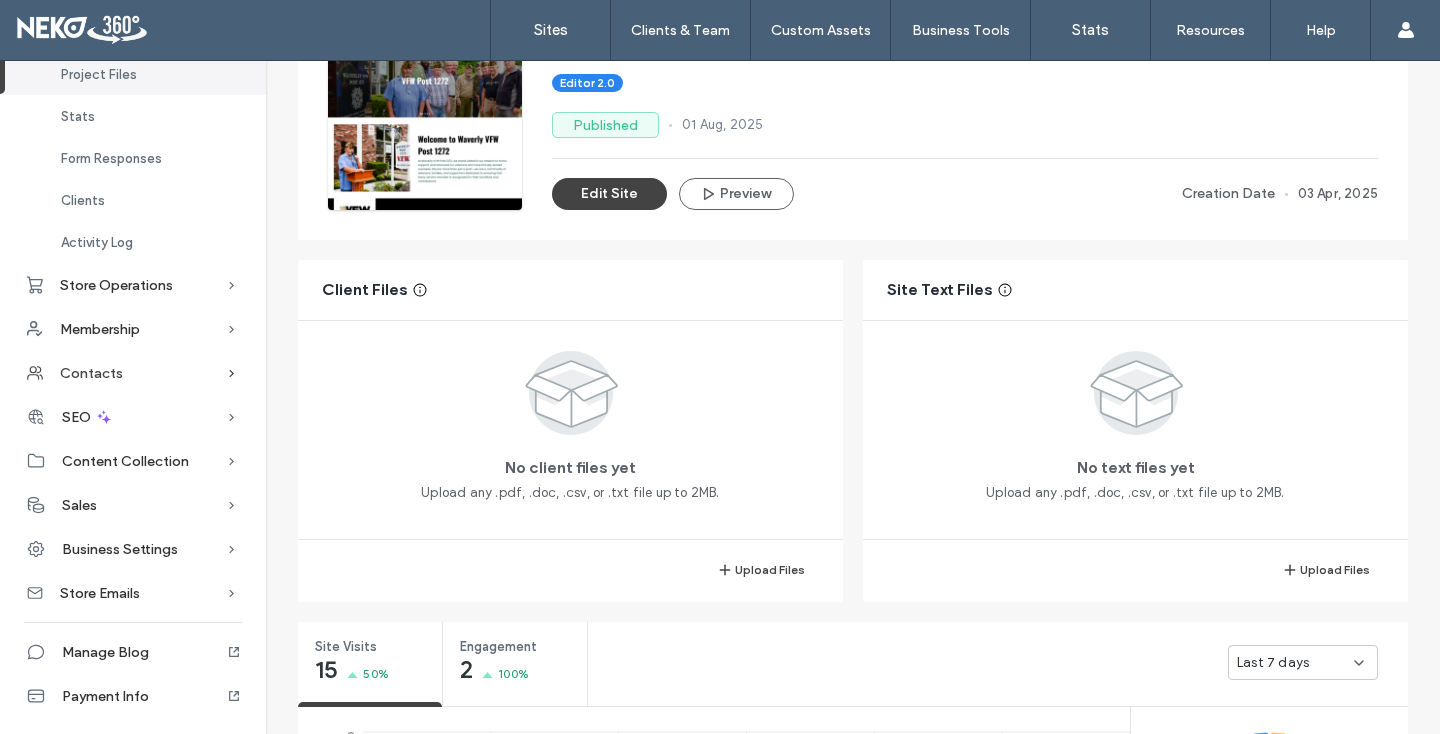 click 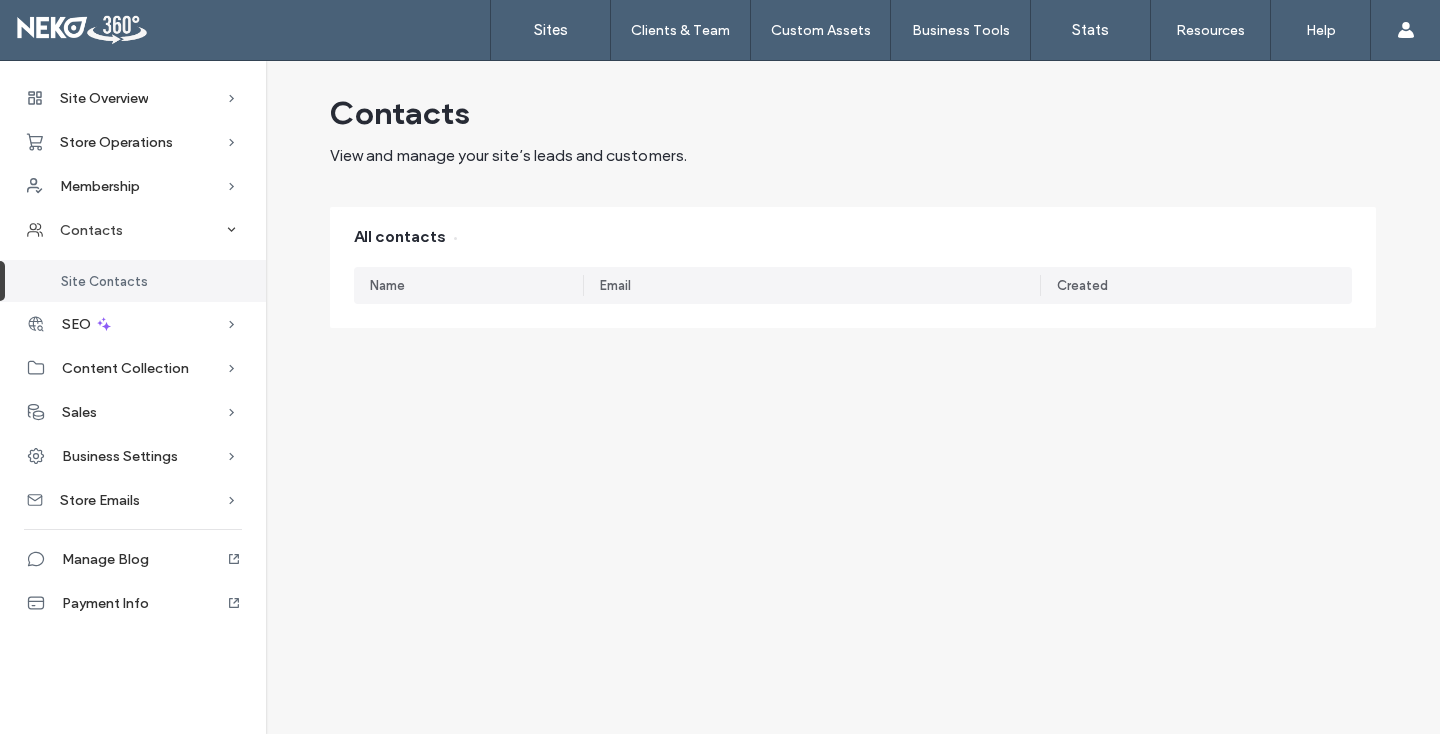 scroll, scrollTop: 0, scrollLeft: 0, axis: both 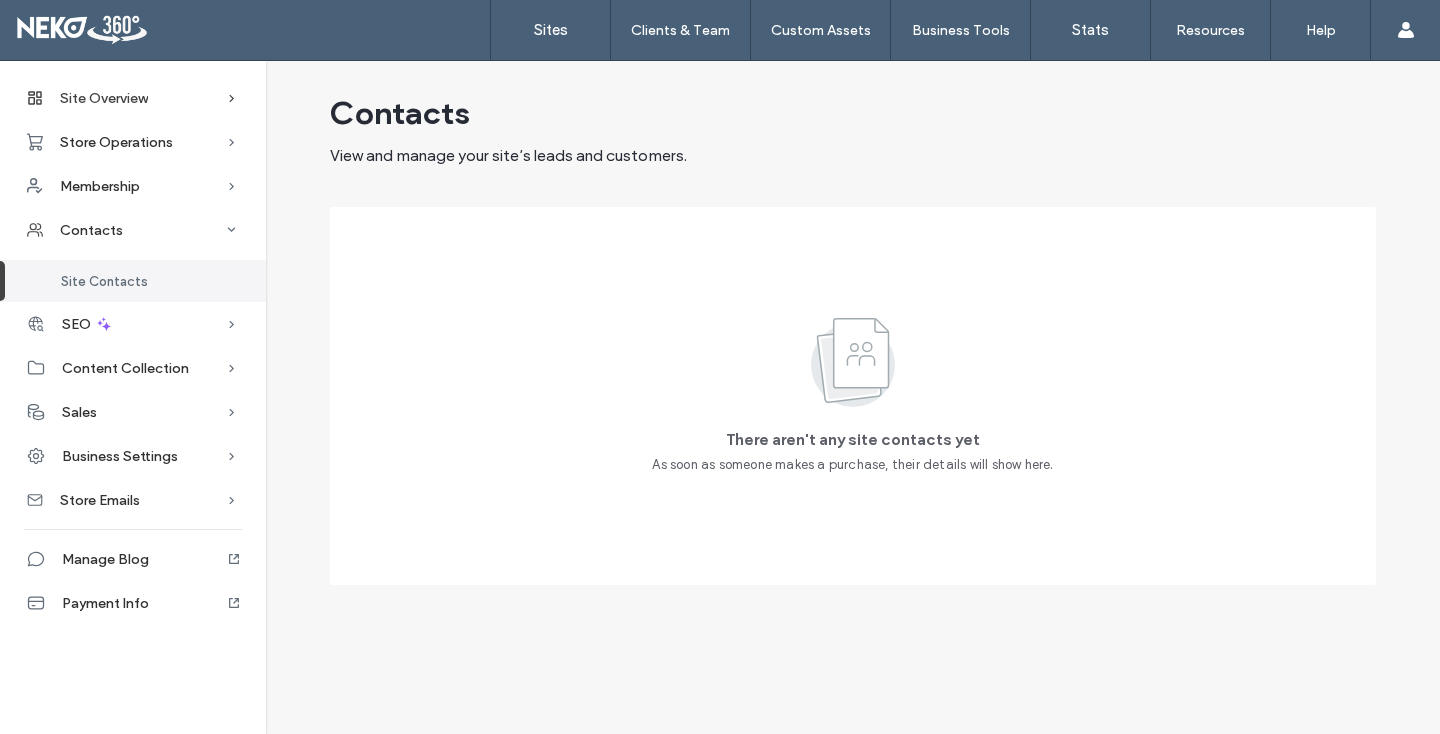 click on "Site Overview" at bounding box center (104, 98) 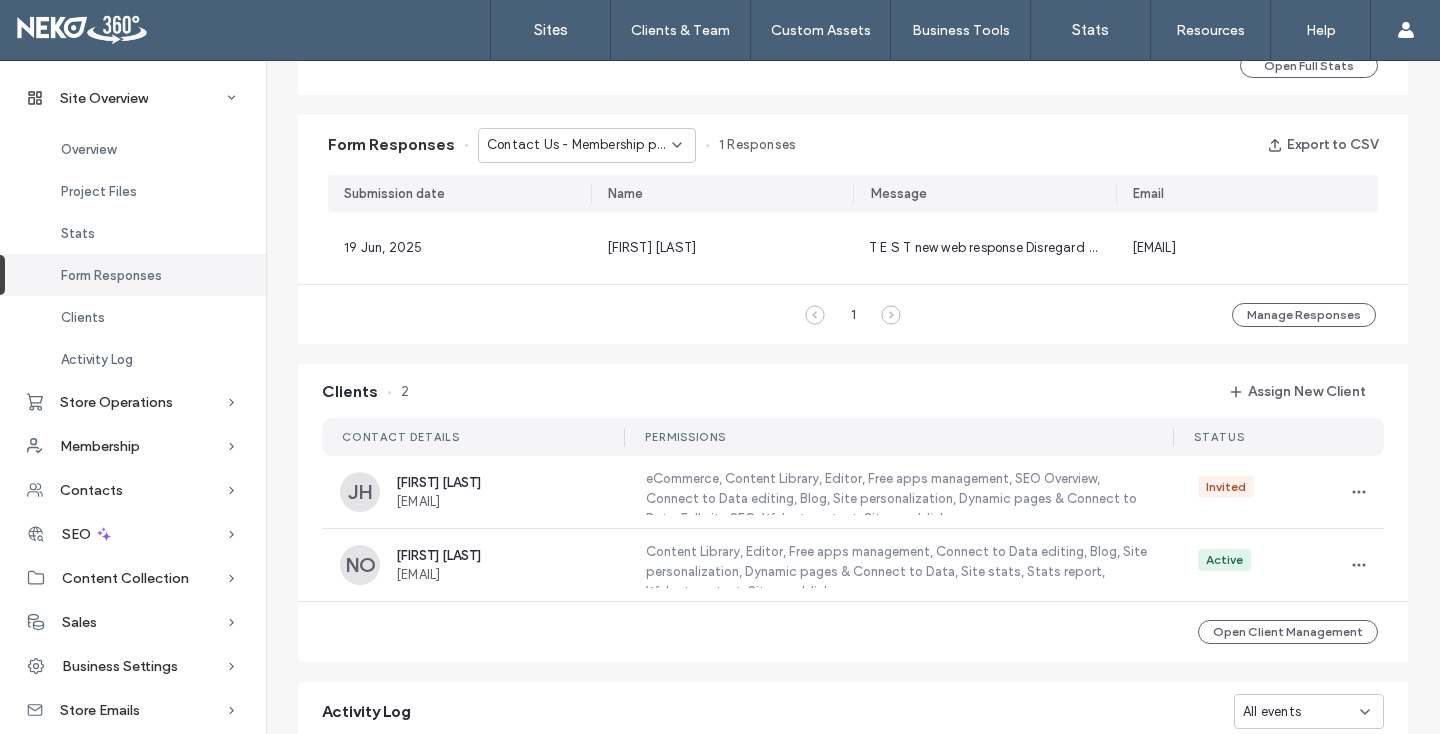scroll, scrollTop: 1232, scrollLeft: 0, axis: vertical 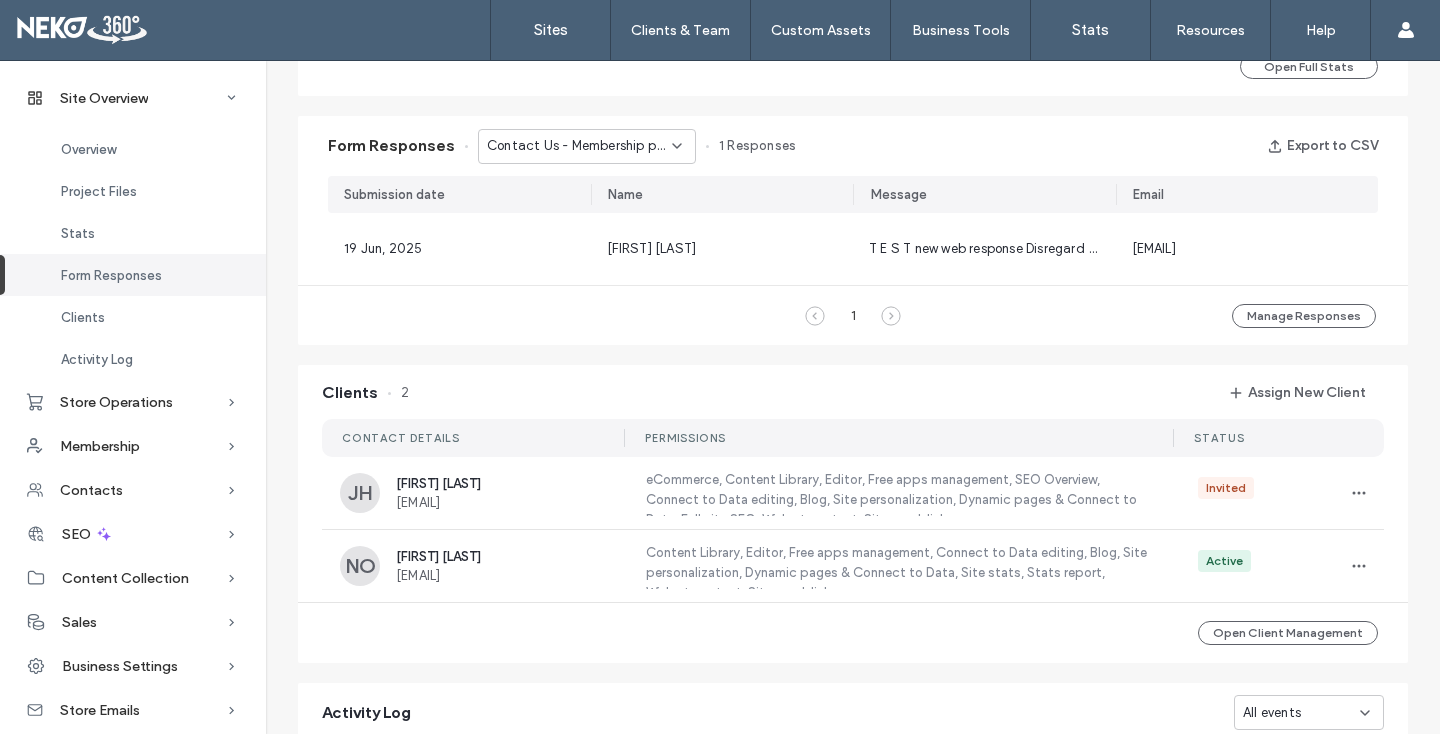 click on "Open Full Stats" at bounding box center [853, 66] 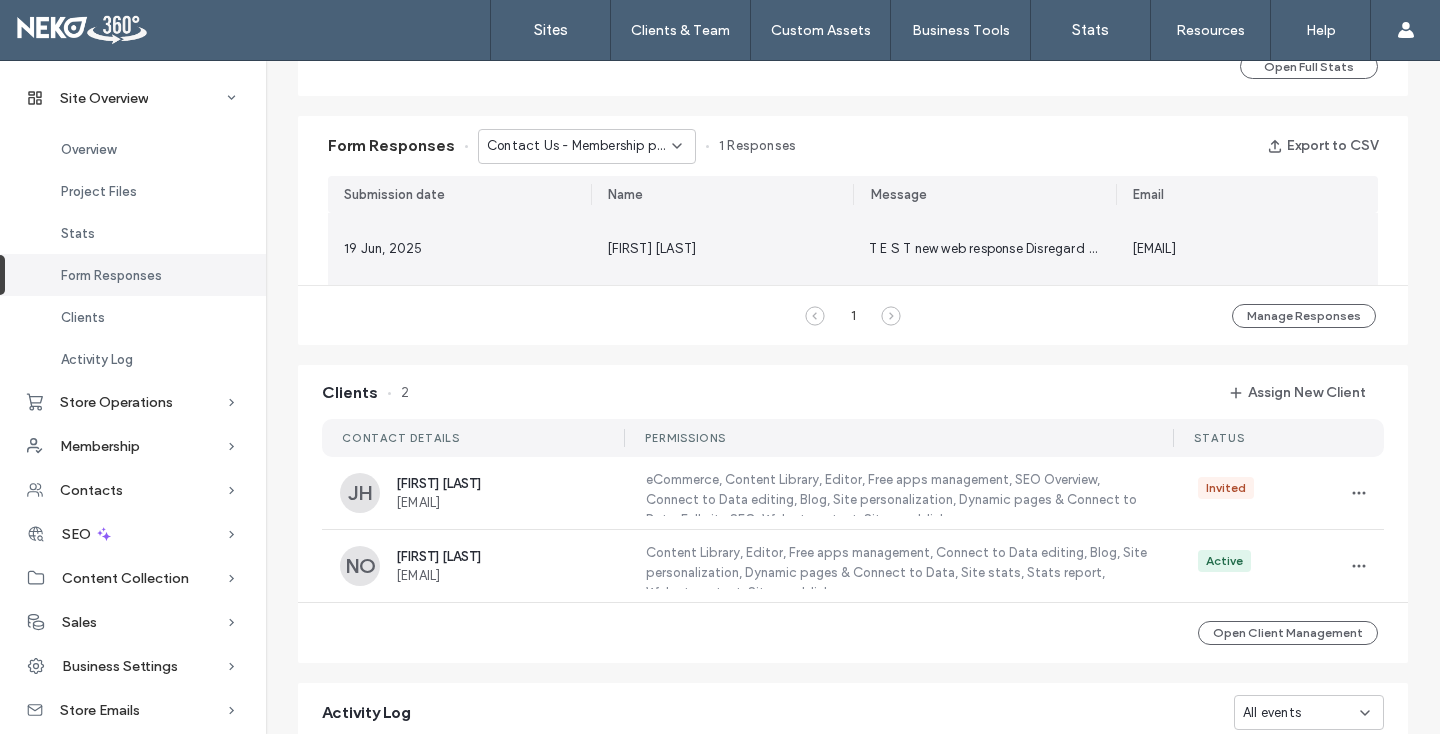 scroll, scrollTop: 818, scrollLeft: 0, axis: vertical 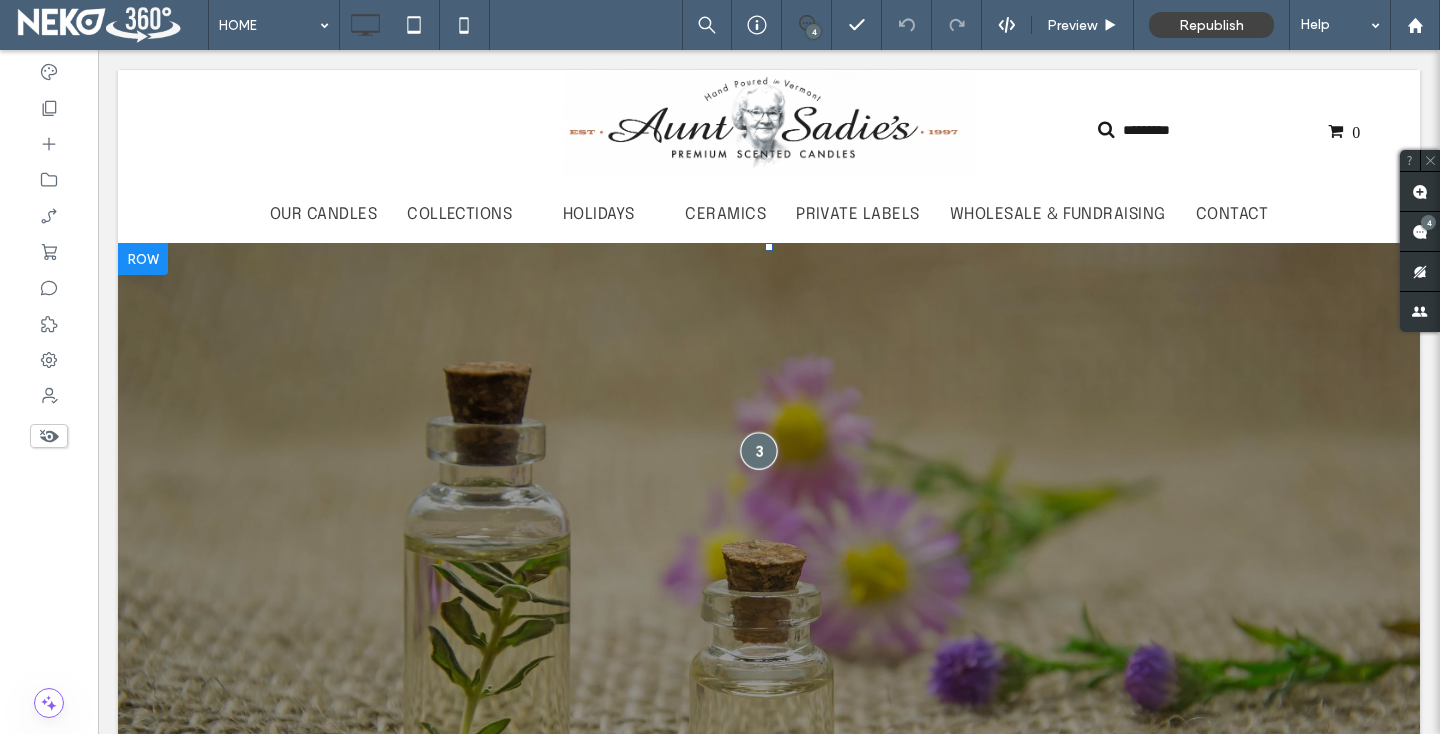 click at bounding box center (758, 450) 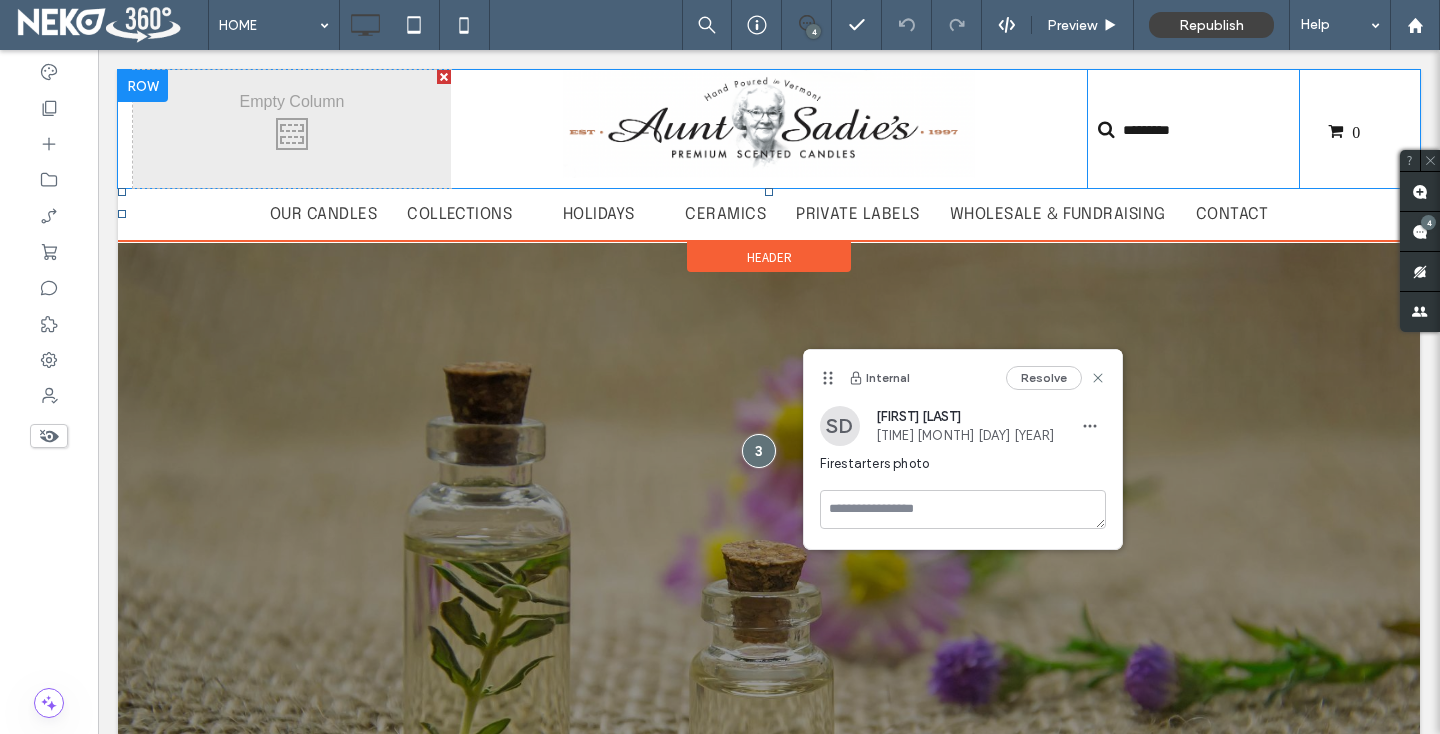 click on "Click To Paste" at bounding box center (292, 129) 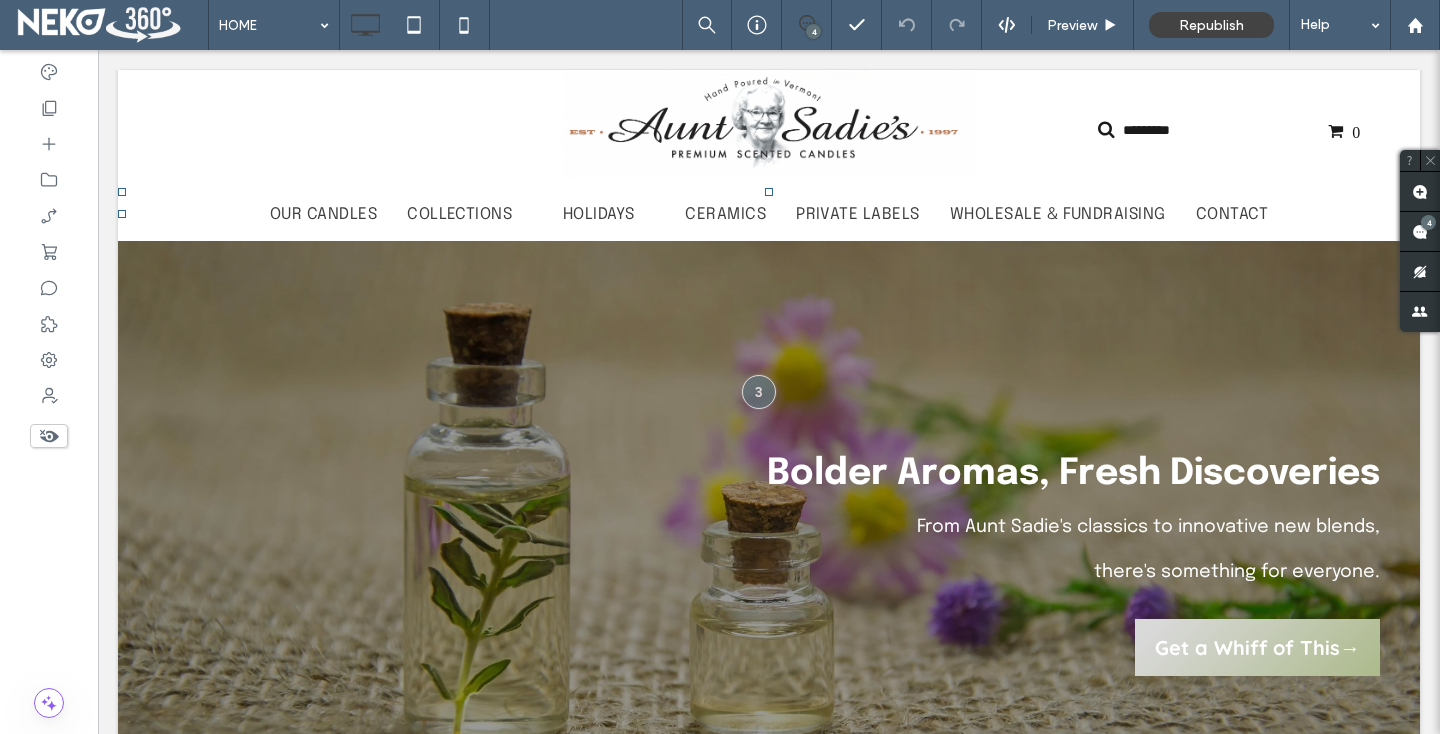 scroll, scrollTop: 60, scrollLeft: 0, axis: vertical 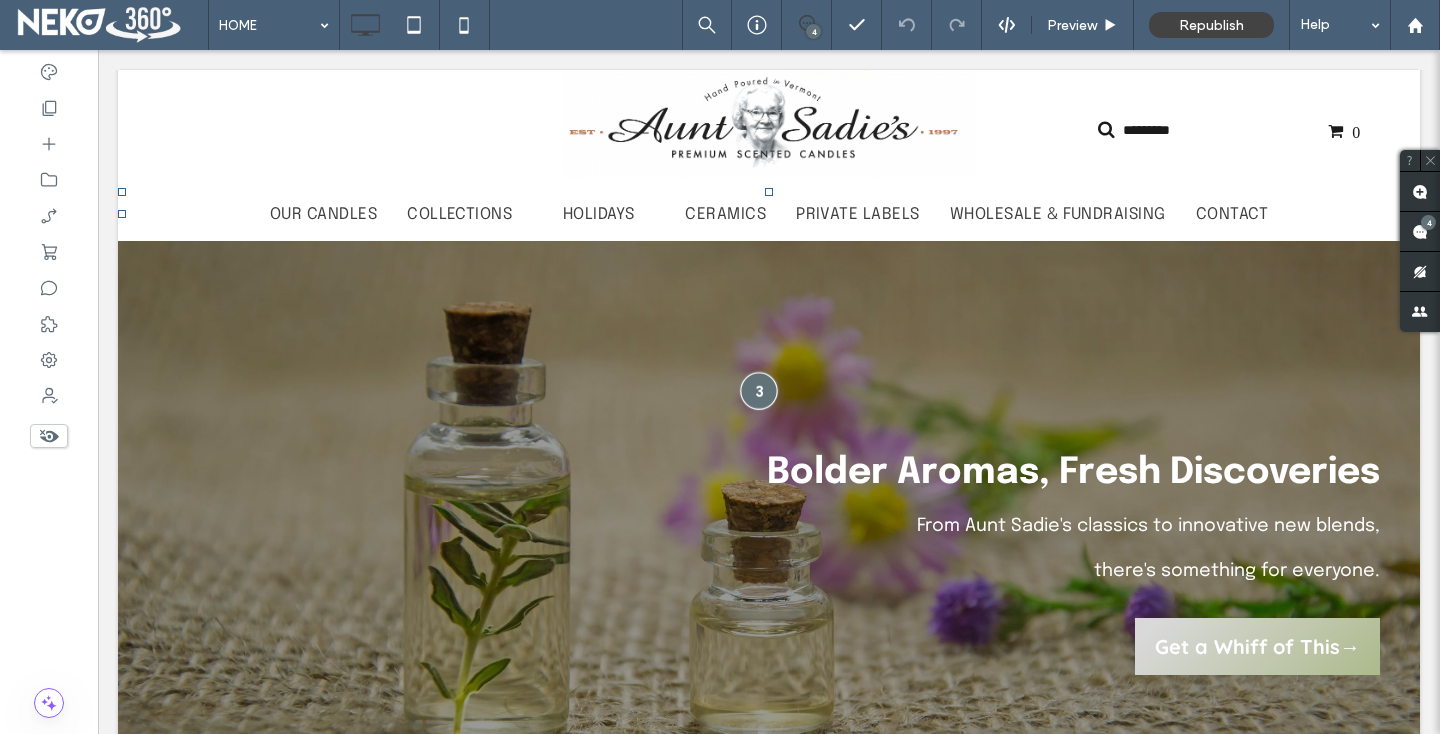 click at bounding box center (758, 390) 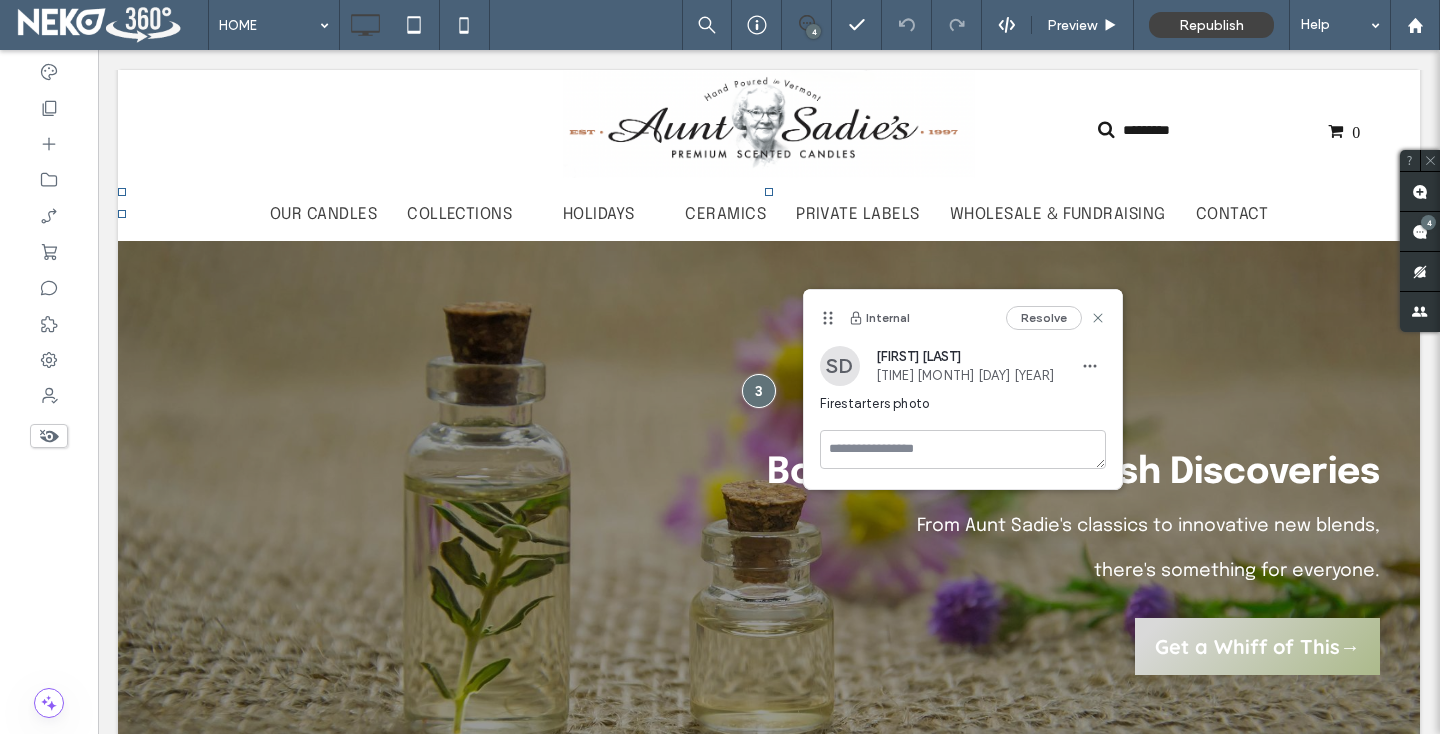 click on "Bolder Aromas, Fresh Discoveries From Aunt Sadie's classics to innovative new blends,  there's something for everyone. Get a Whiff of This→ Get a Whiff of This→" at bounding box center [769, 545] 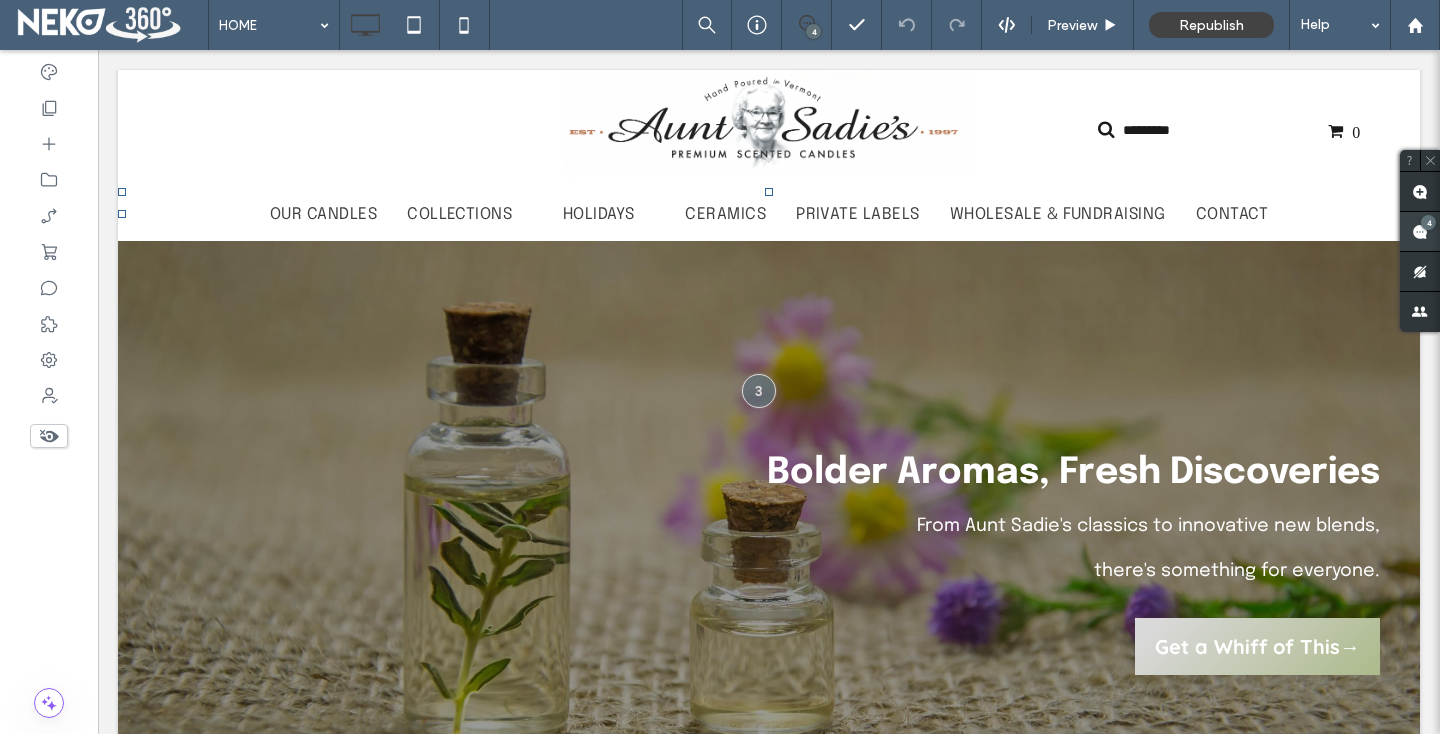 click at bounding box center [1420, 231] 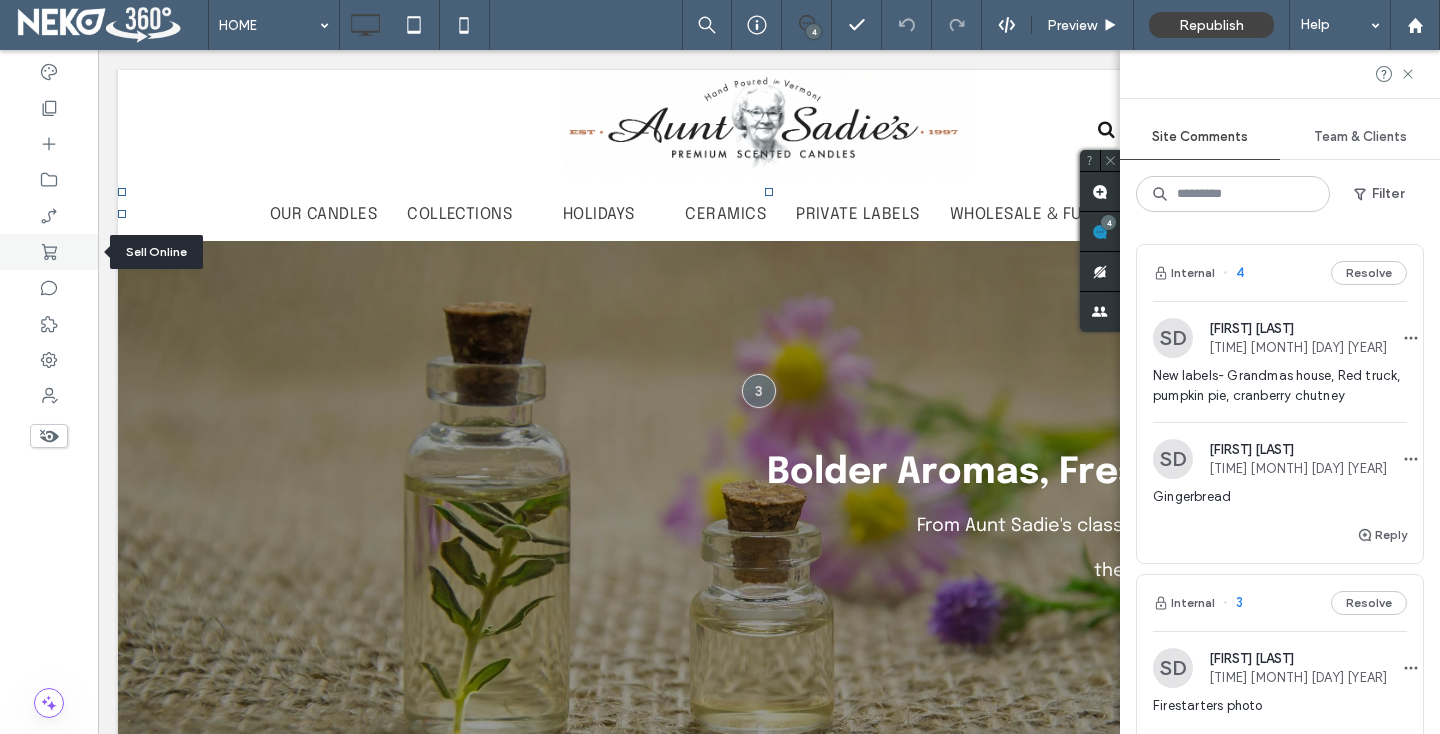 click 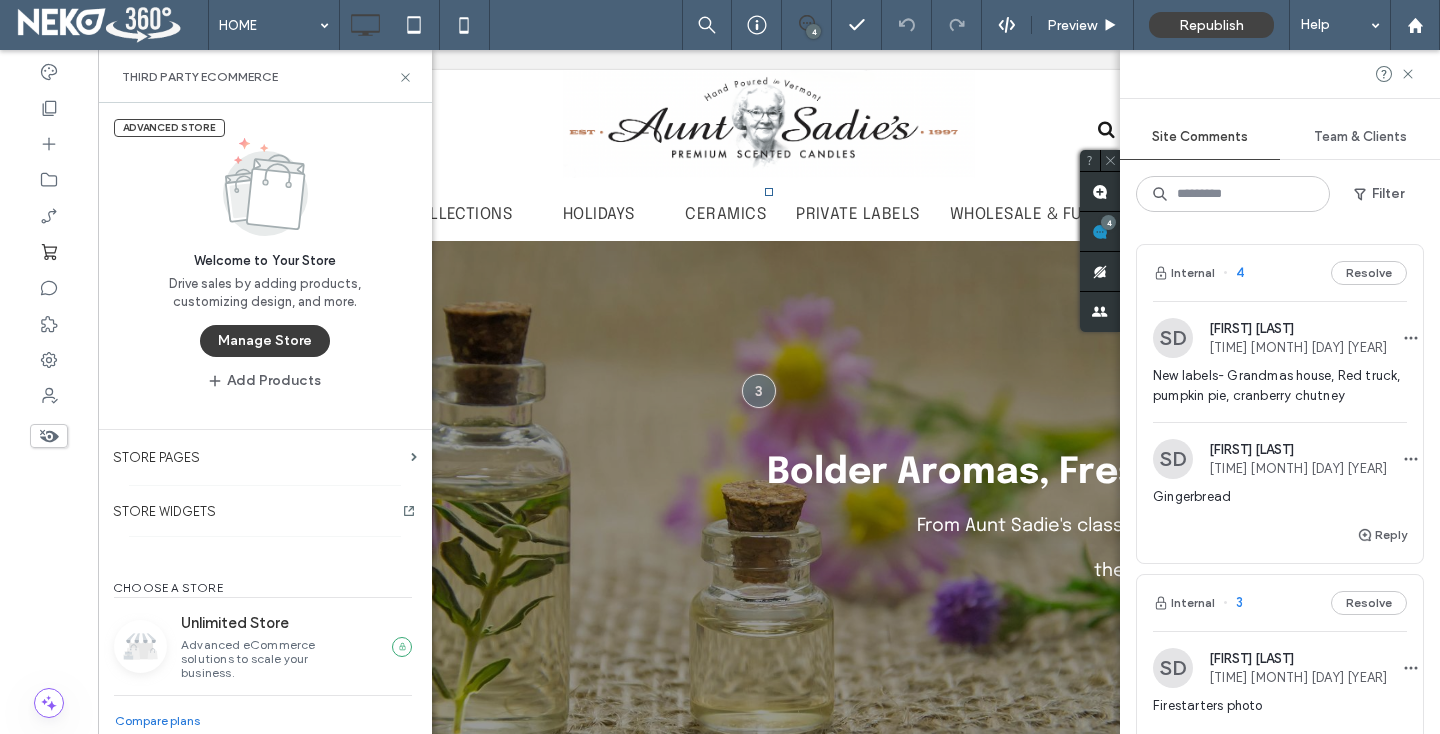 click on "Manage Store" at bounding box center (265, 341) 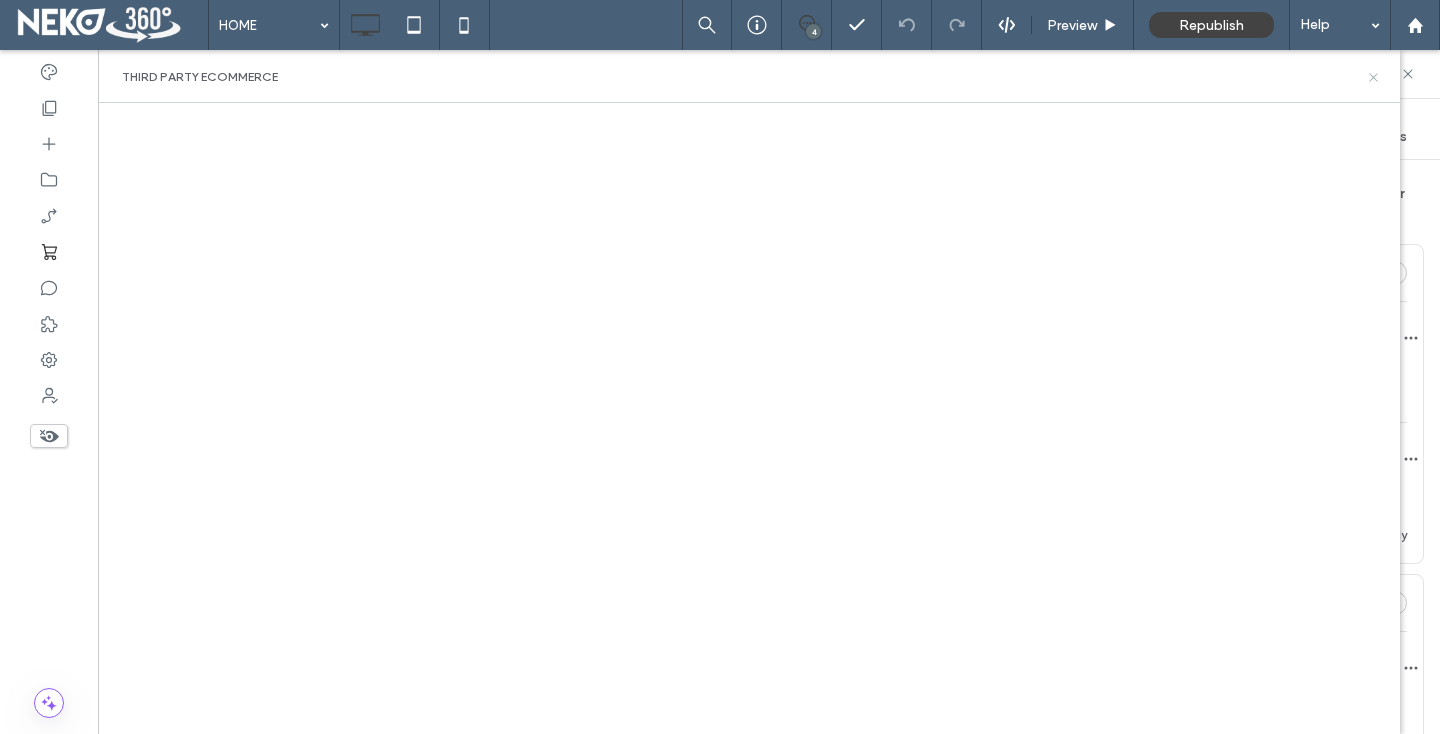 click 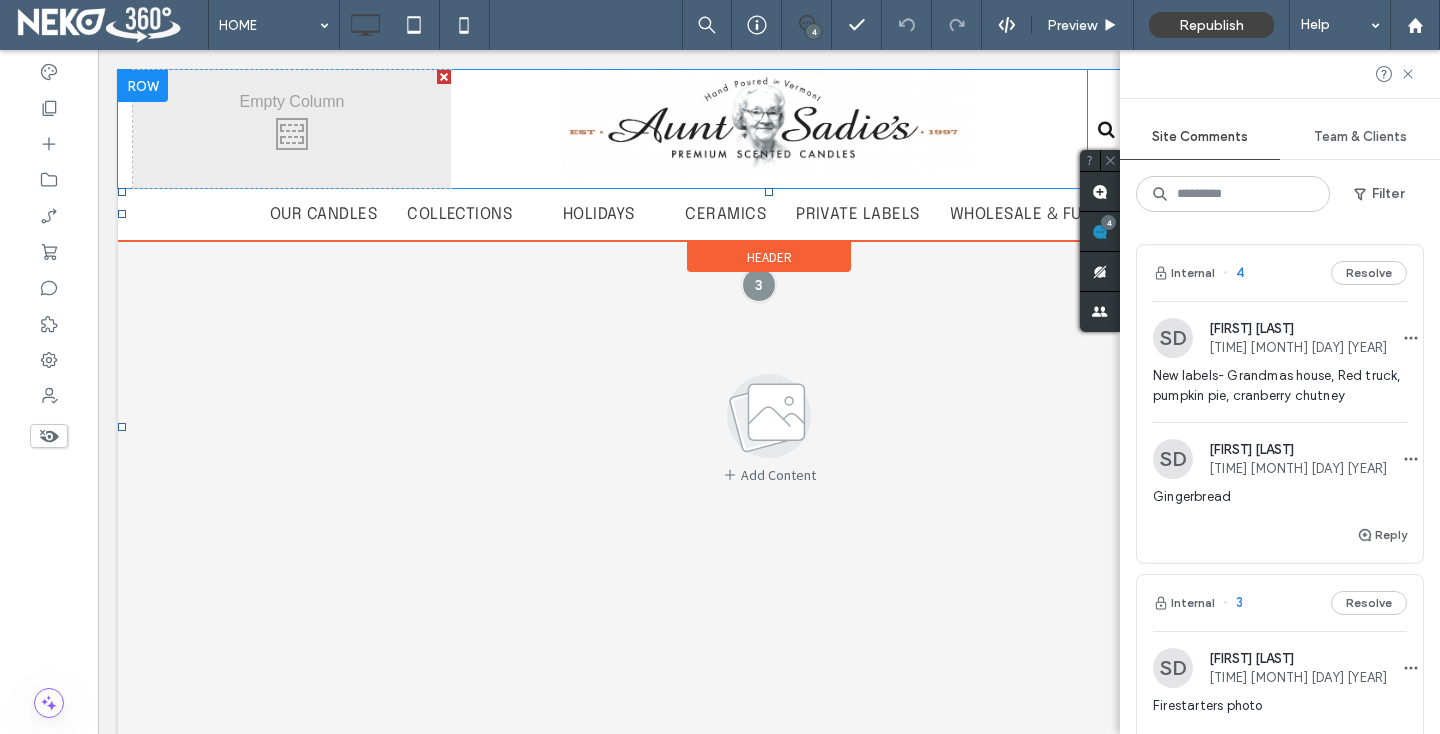scroll, scrollTop: 0, scrollLeft: 0, axis: both 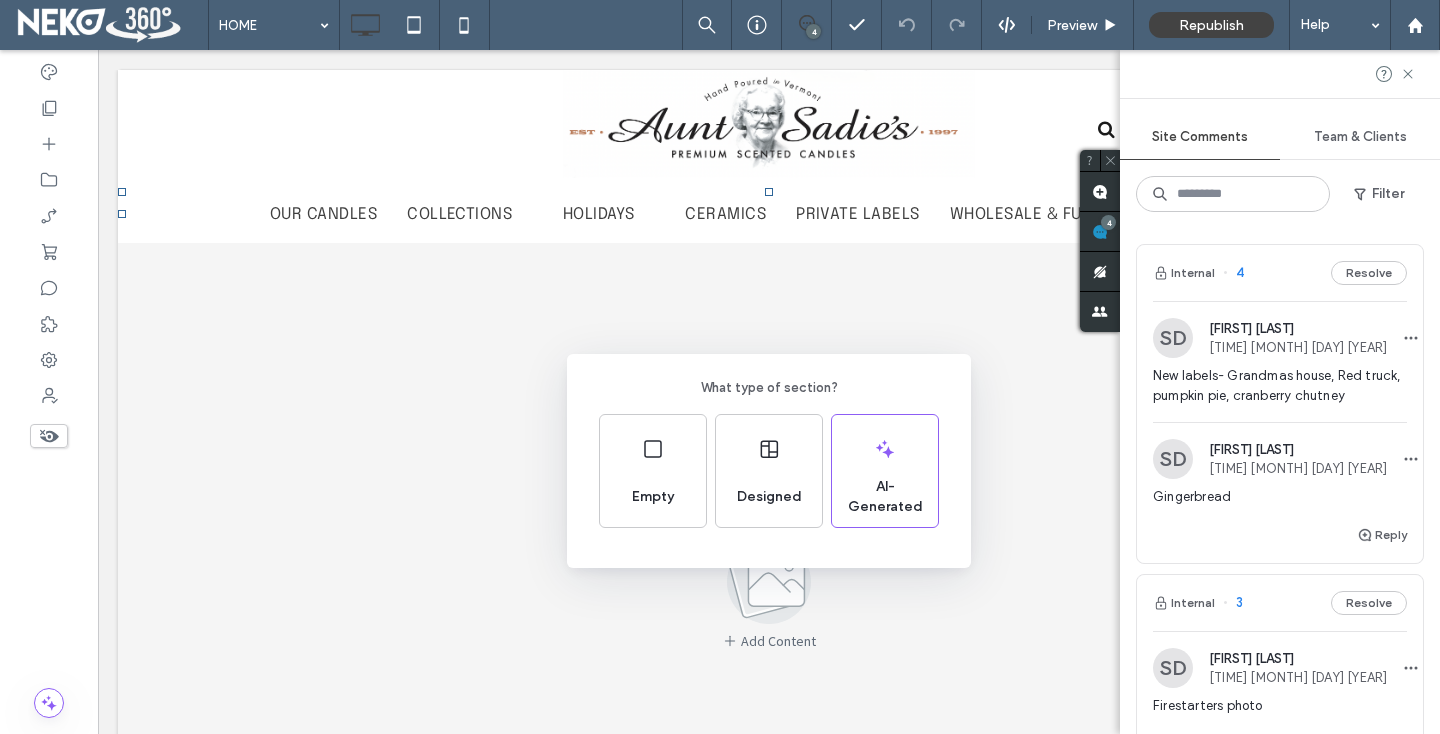 click on "What type of section? Empty Designed AI-Generated" at bounding box center [720, 416] 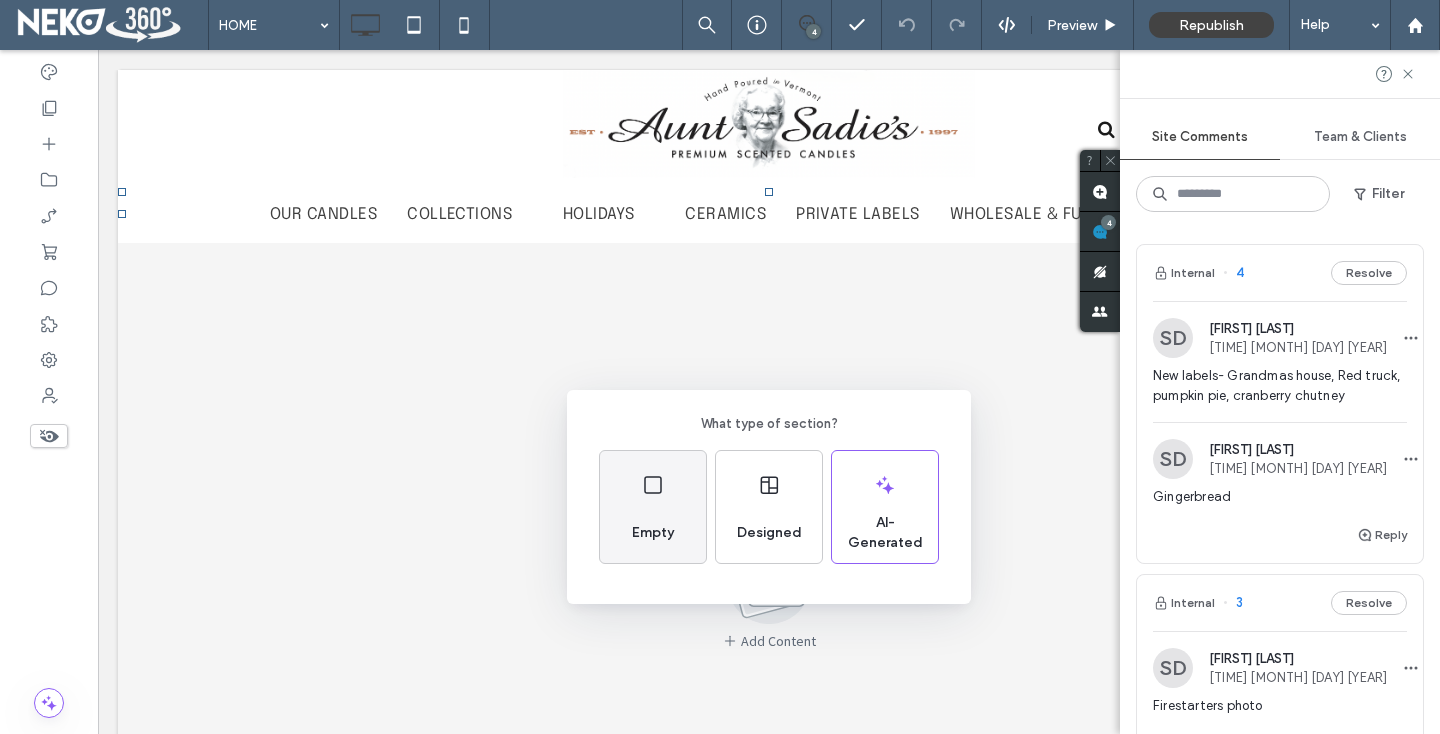 click on "Empty" at bounding box center [653, 533] 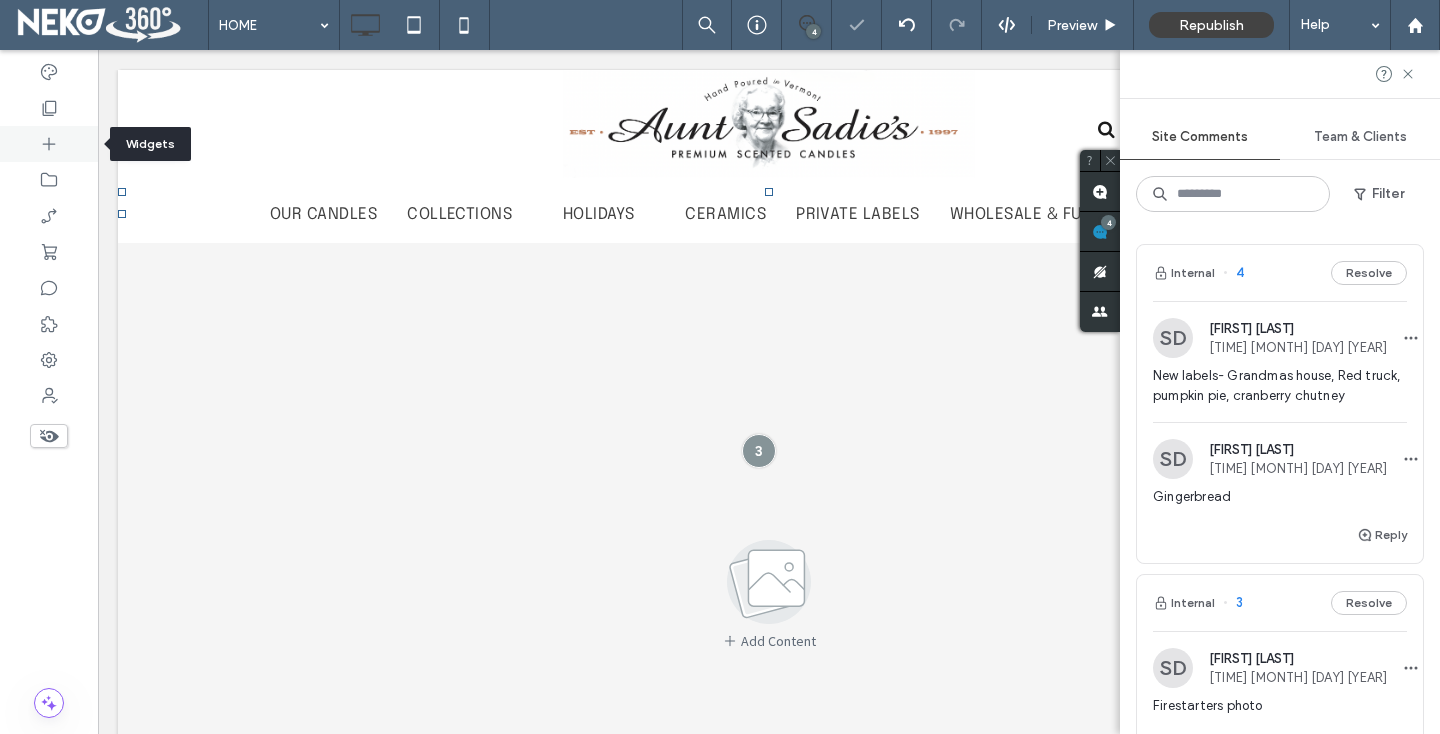 click 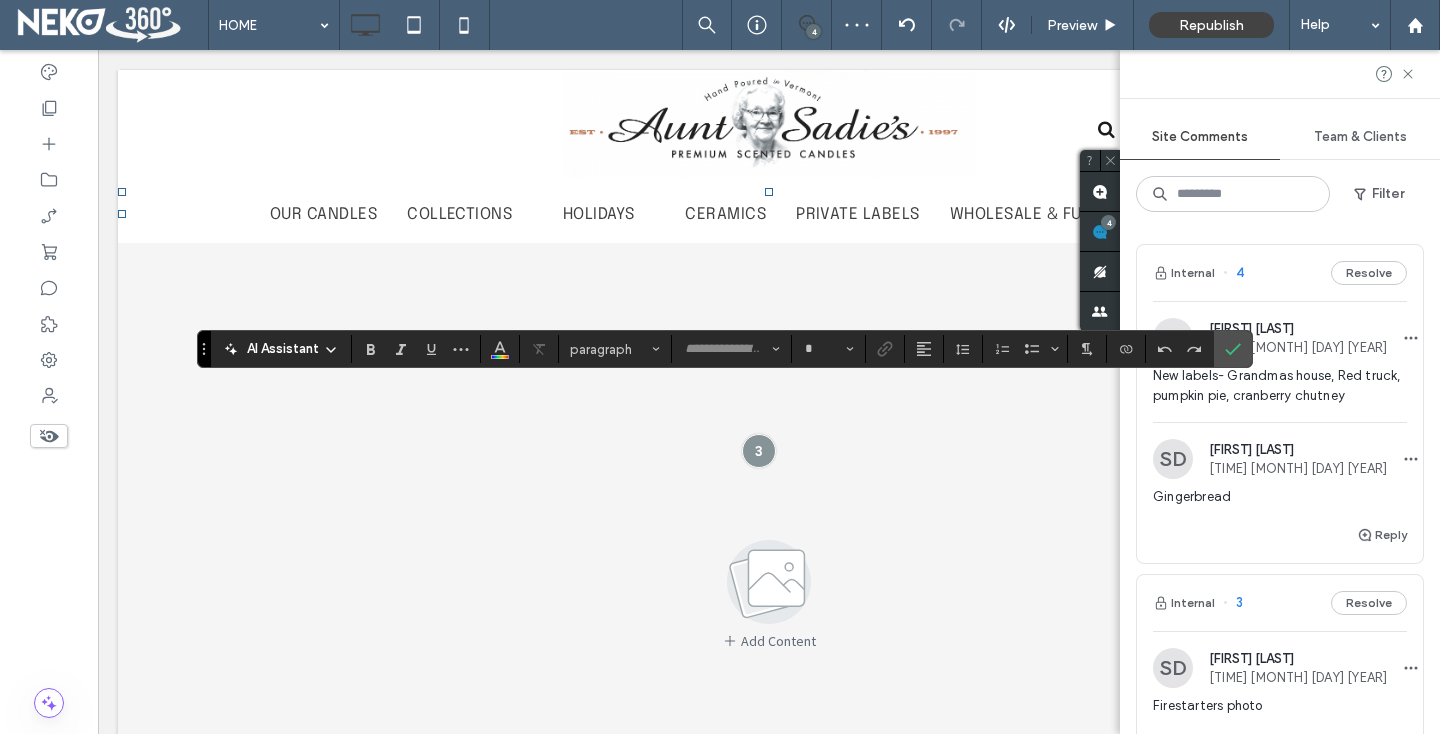 type on "********" 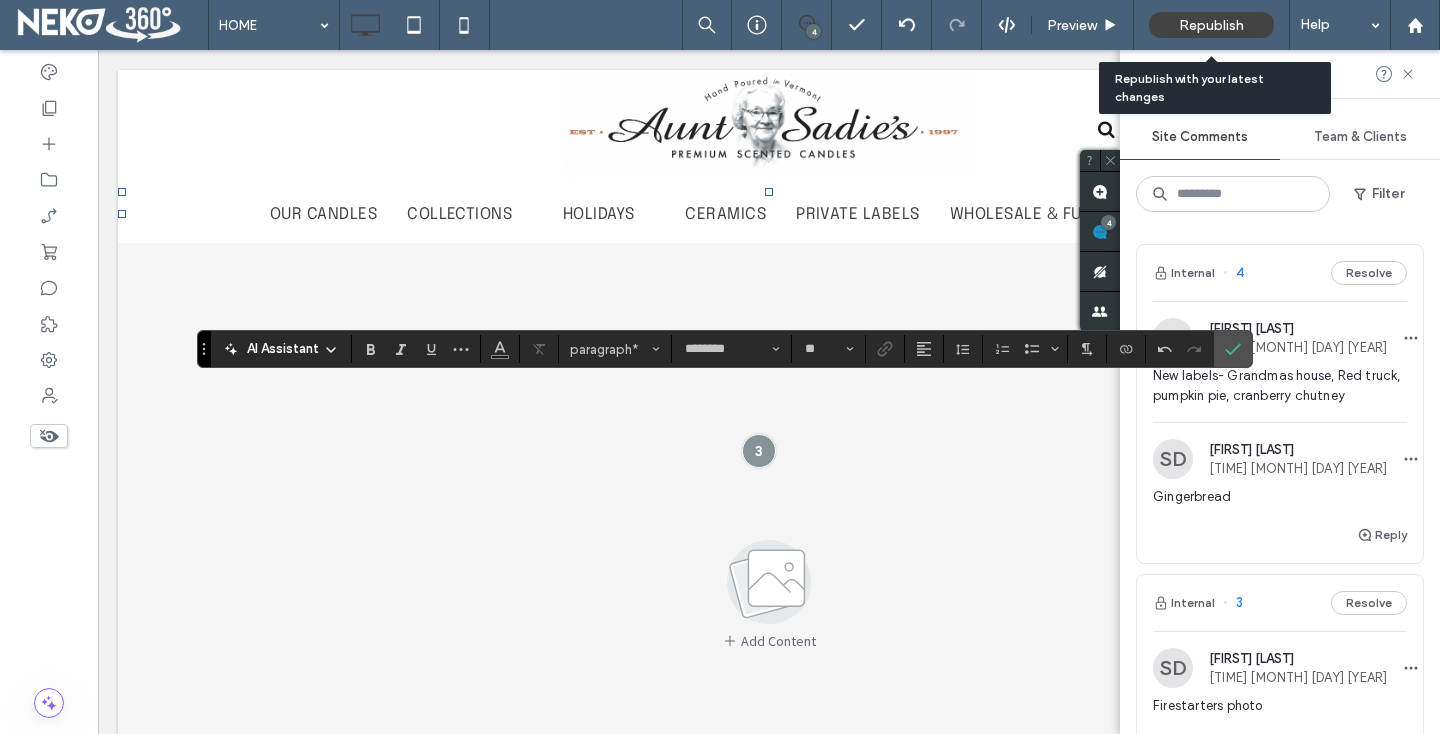 drag, startPoint x: 146, startPoint y: 278, endPoint x: 1242, endPoint y: 2, distance: 1130.2177 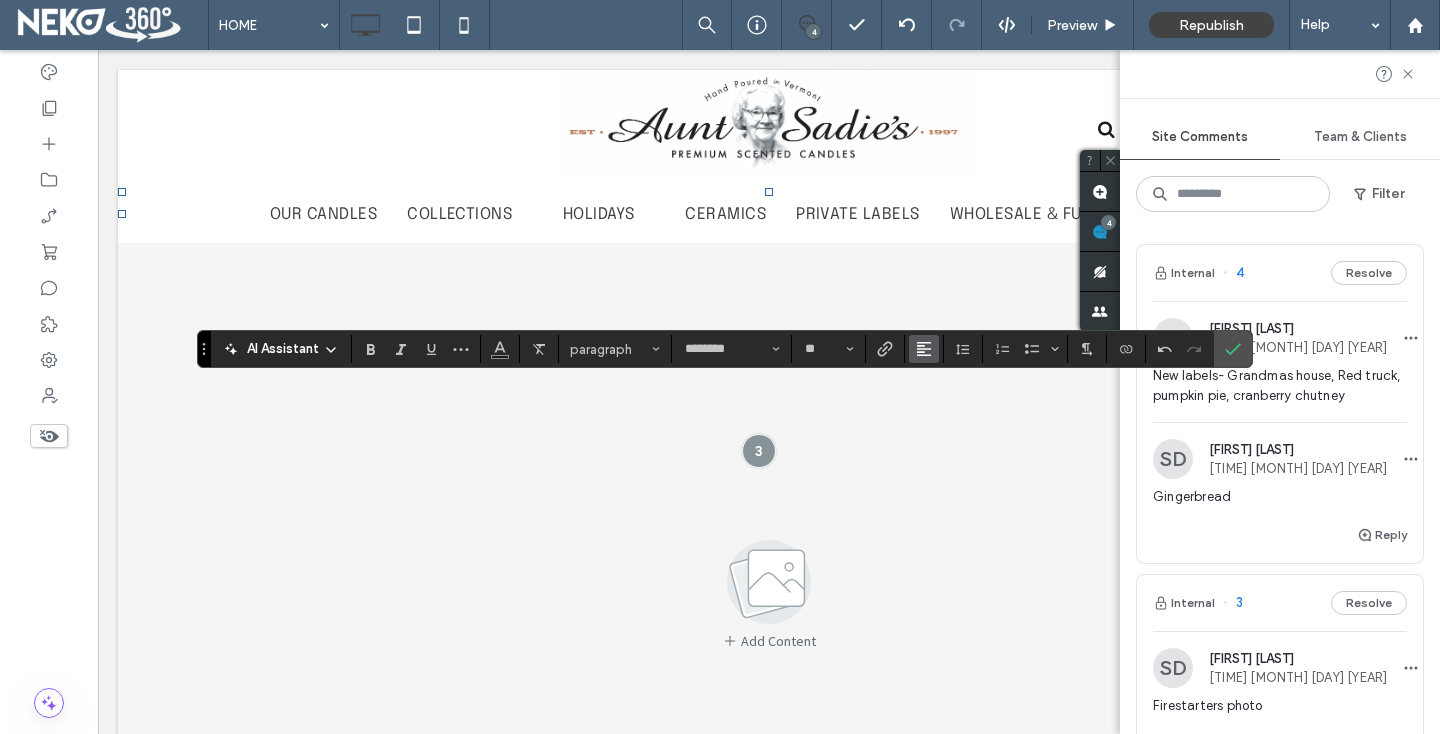click at bounding box center [924, 349] 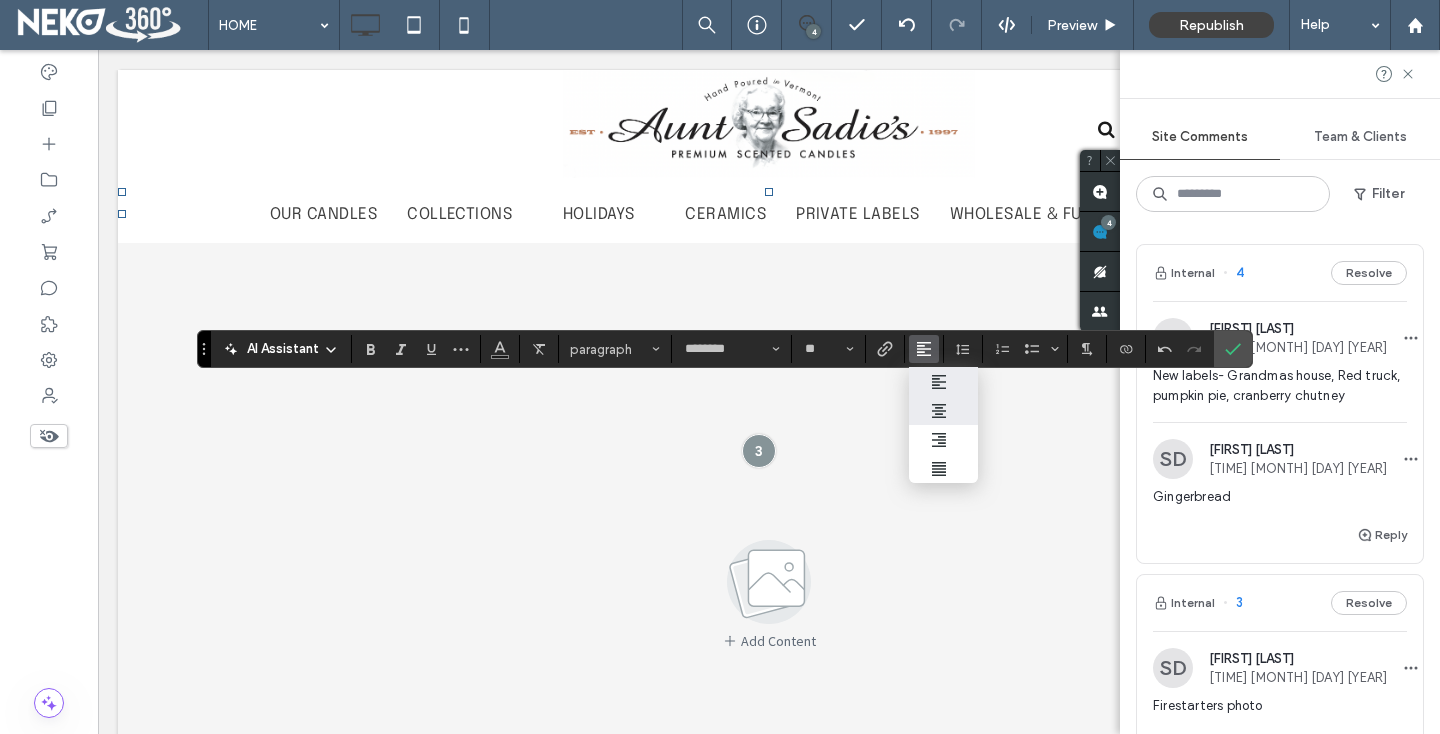 click at bounding box center [944, 411] 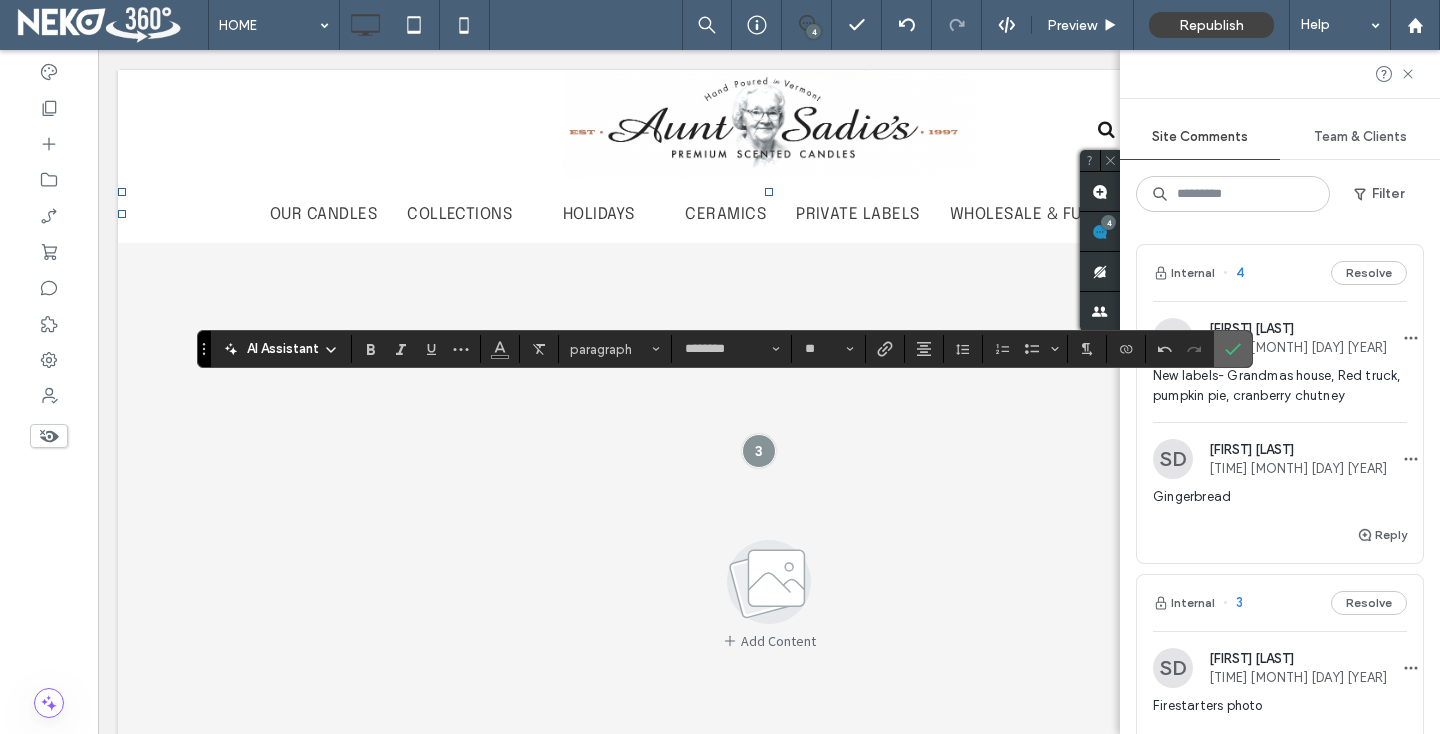 click at bounding box center (1233, 349) 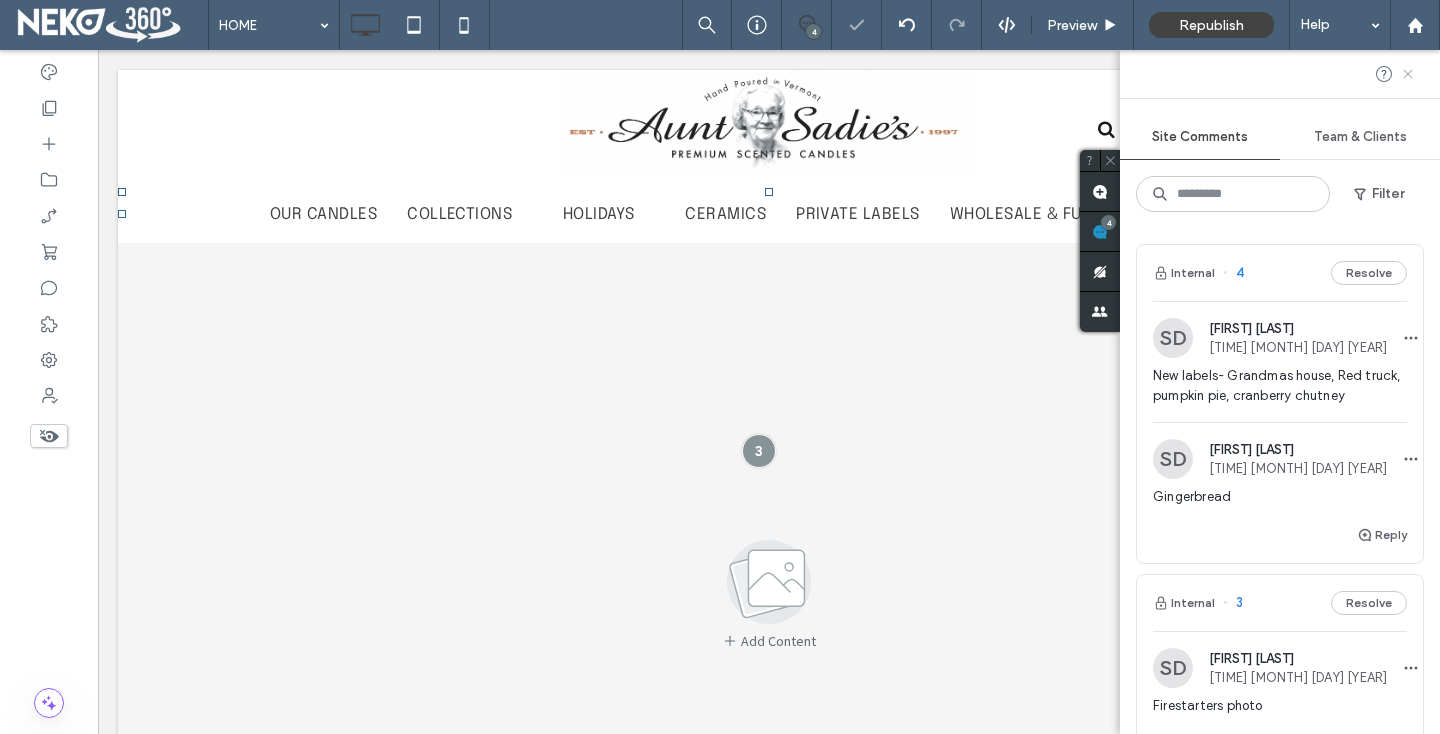 click 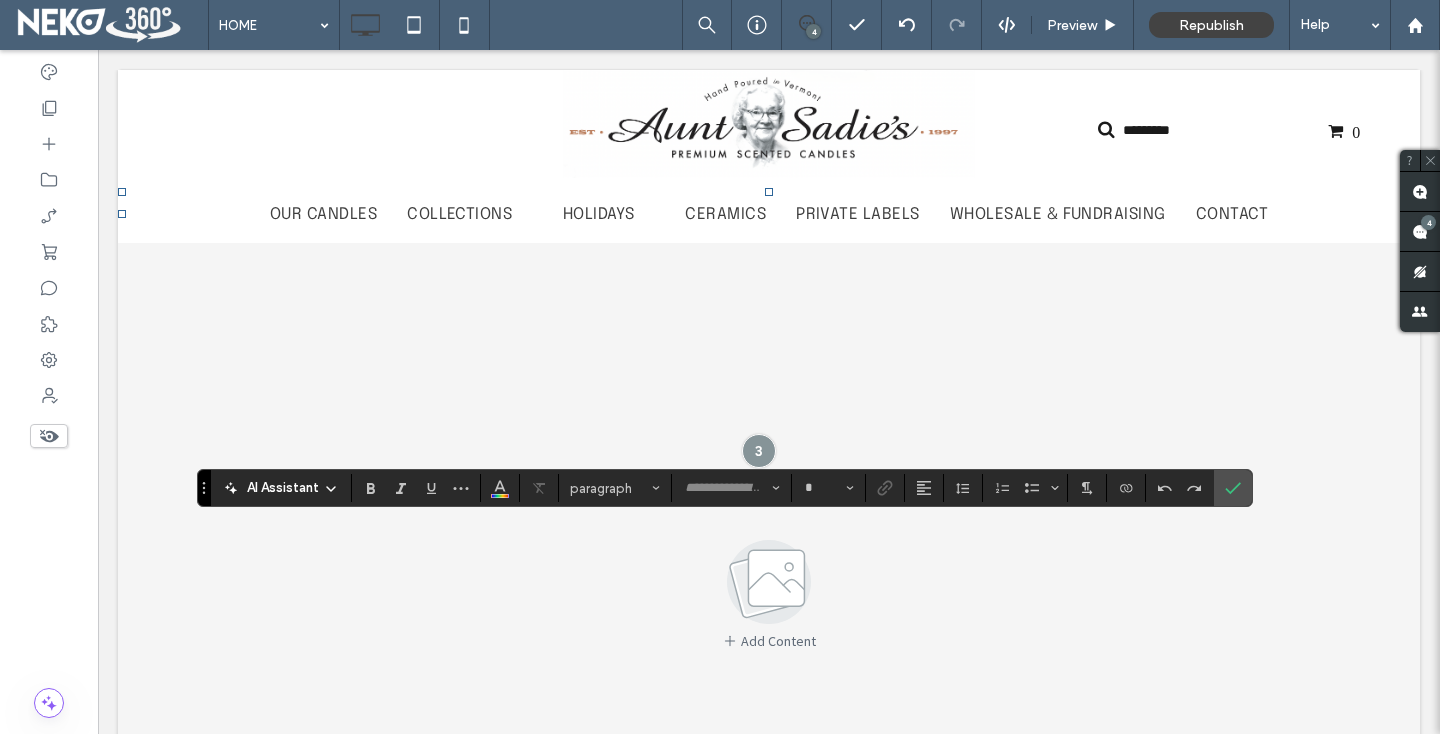 type on "********" 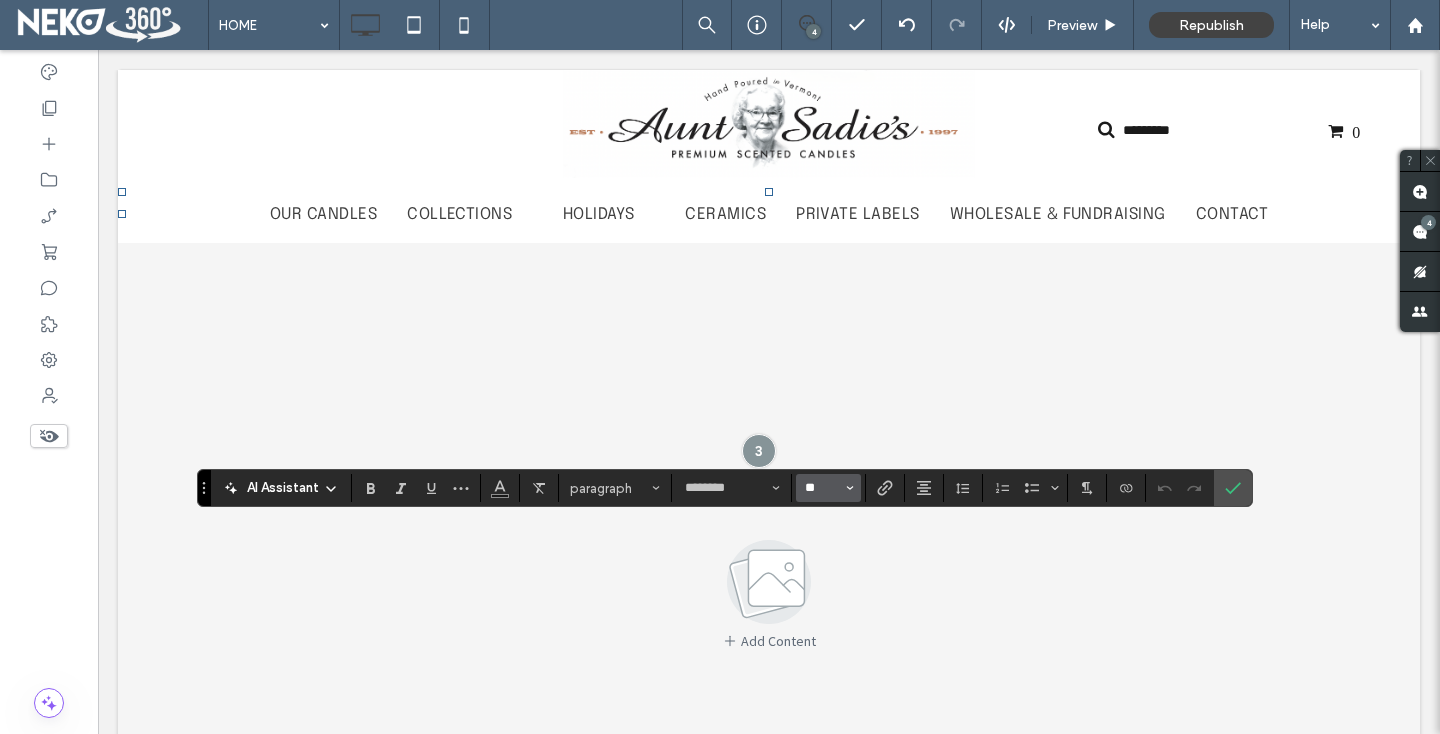 click on "**" at bounding box center (822, 488) 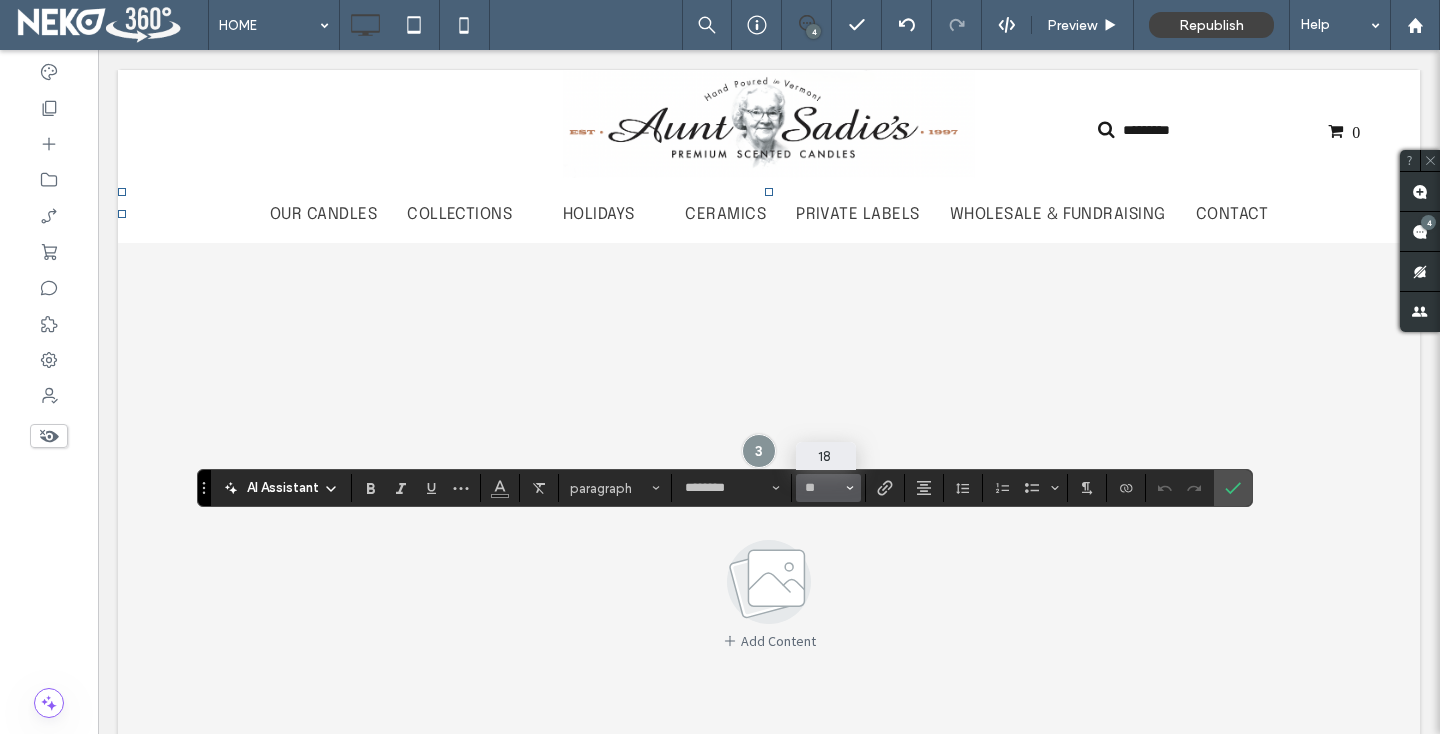 type on "**" 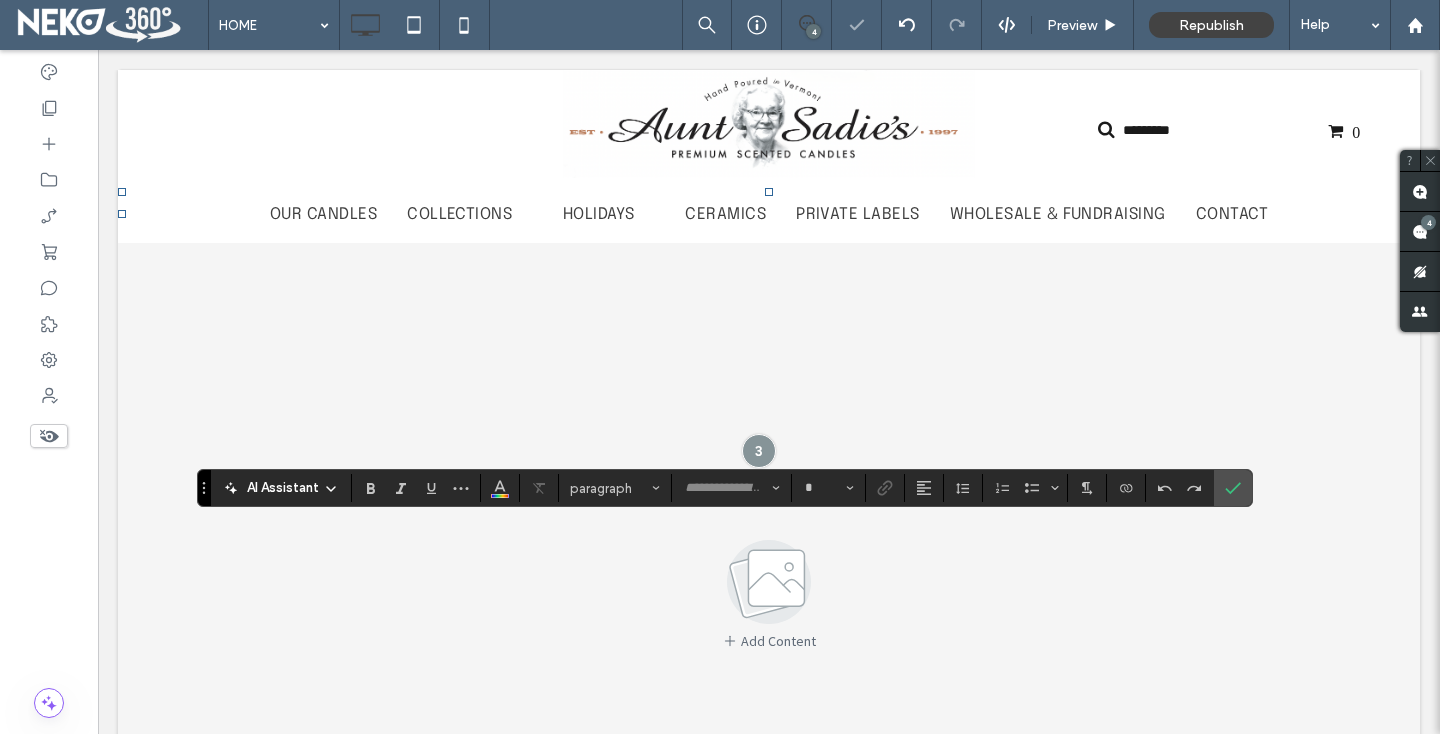 type on "********" 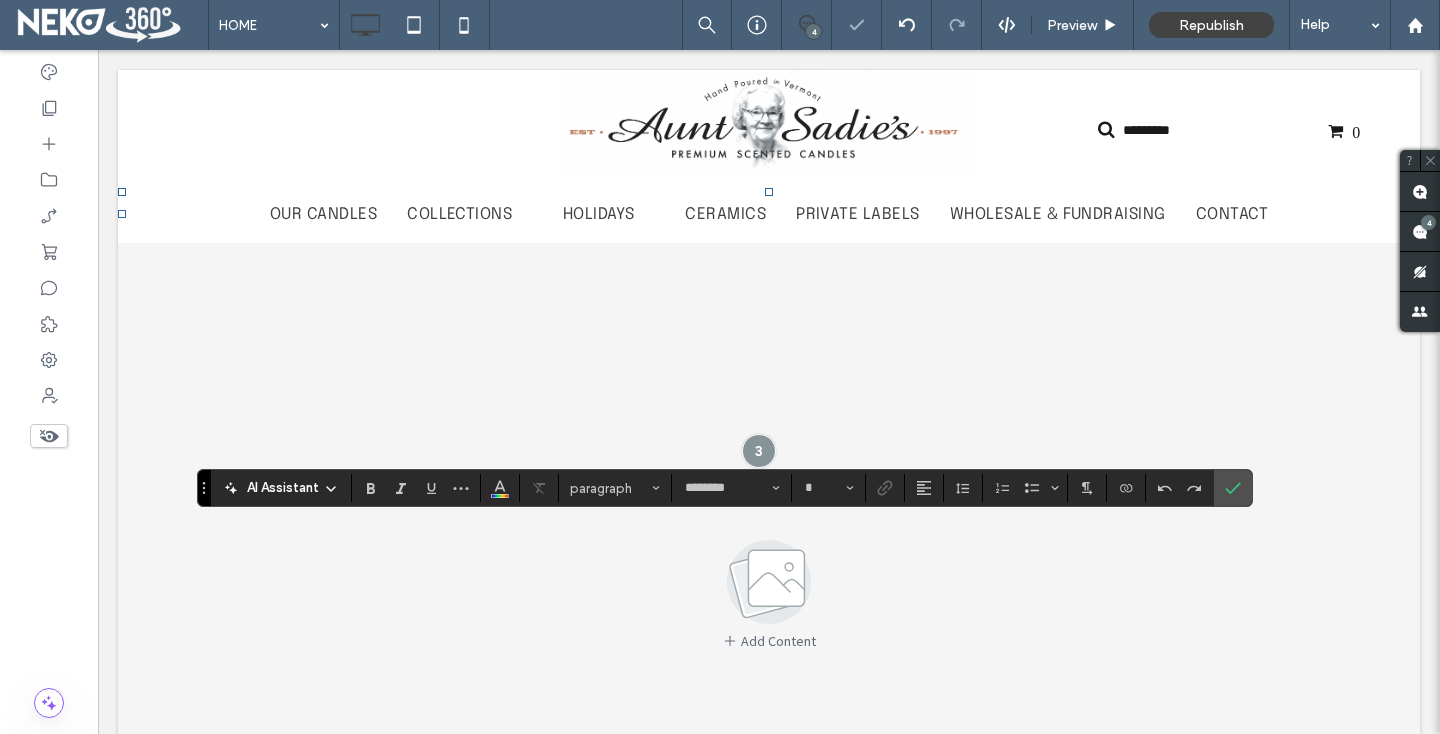 type on "**" 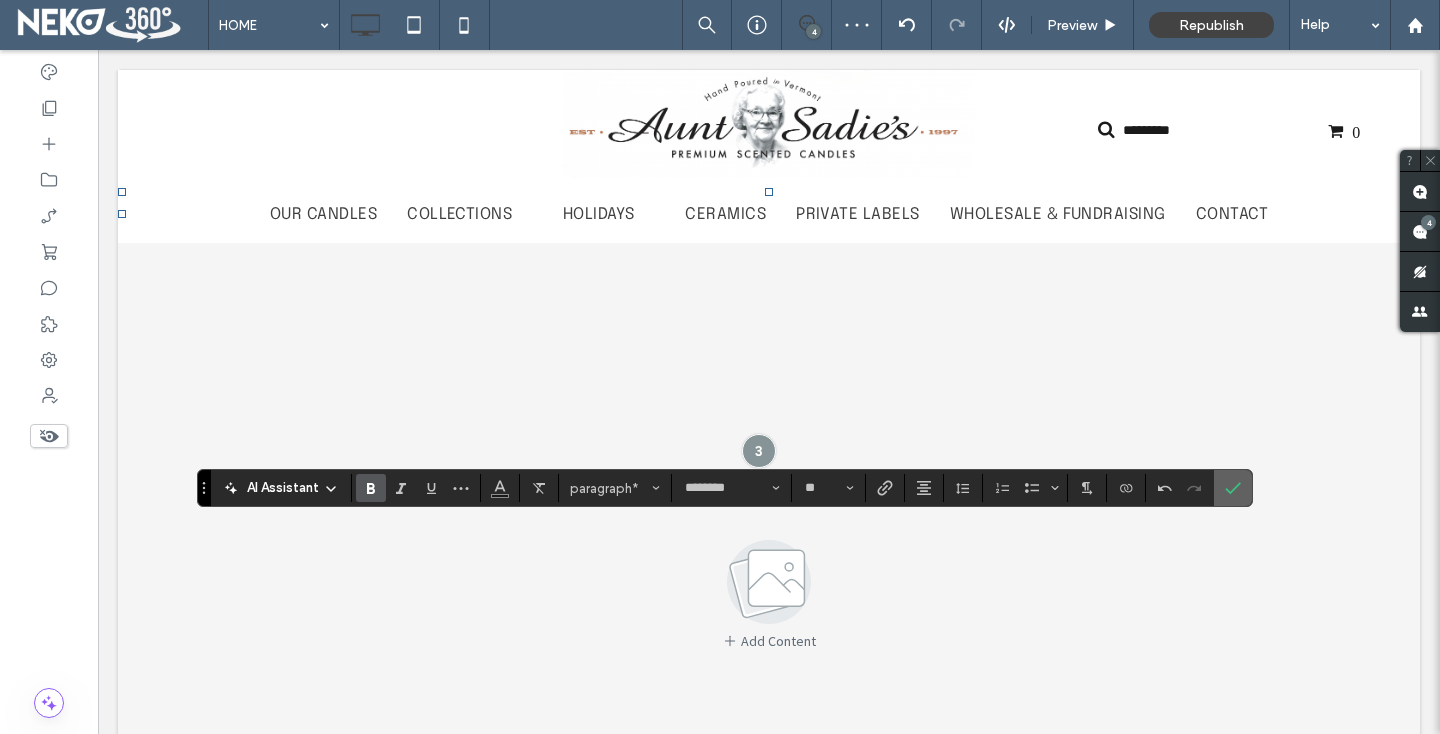 click 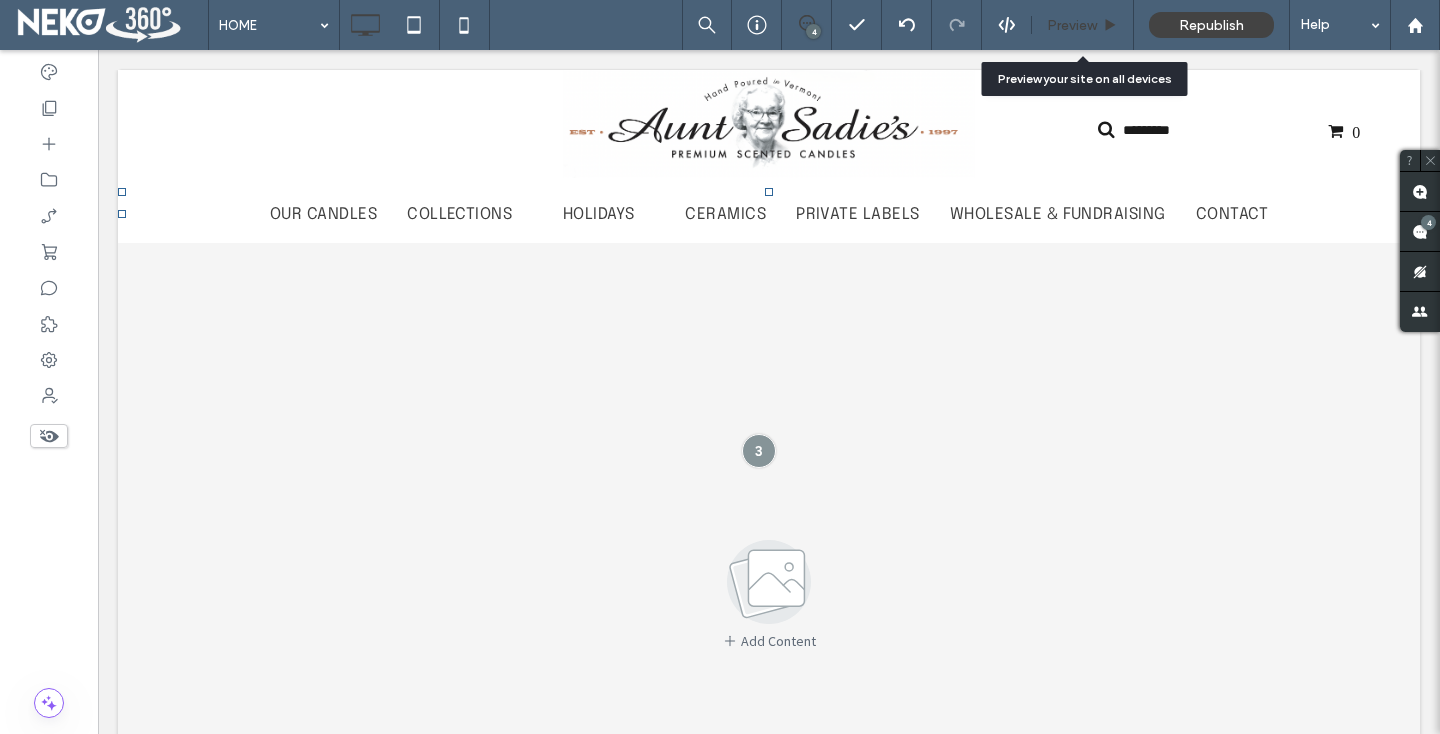 click on "Preview" at bounding box center [1072, 25] 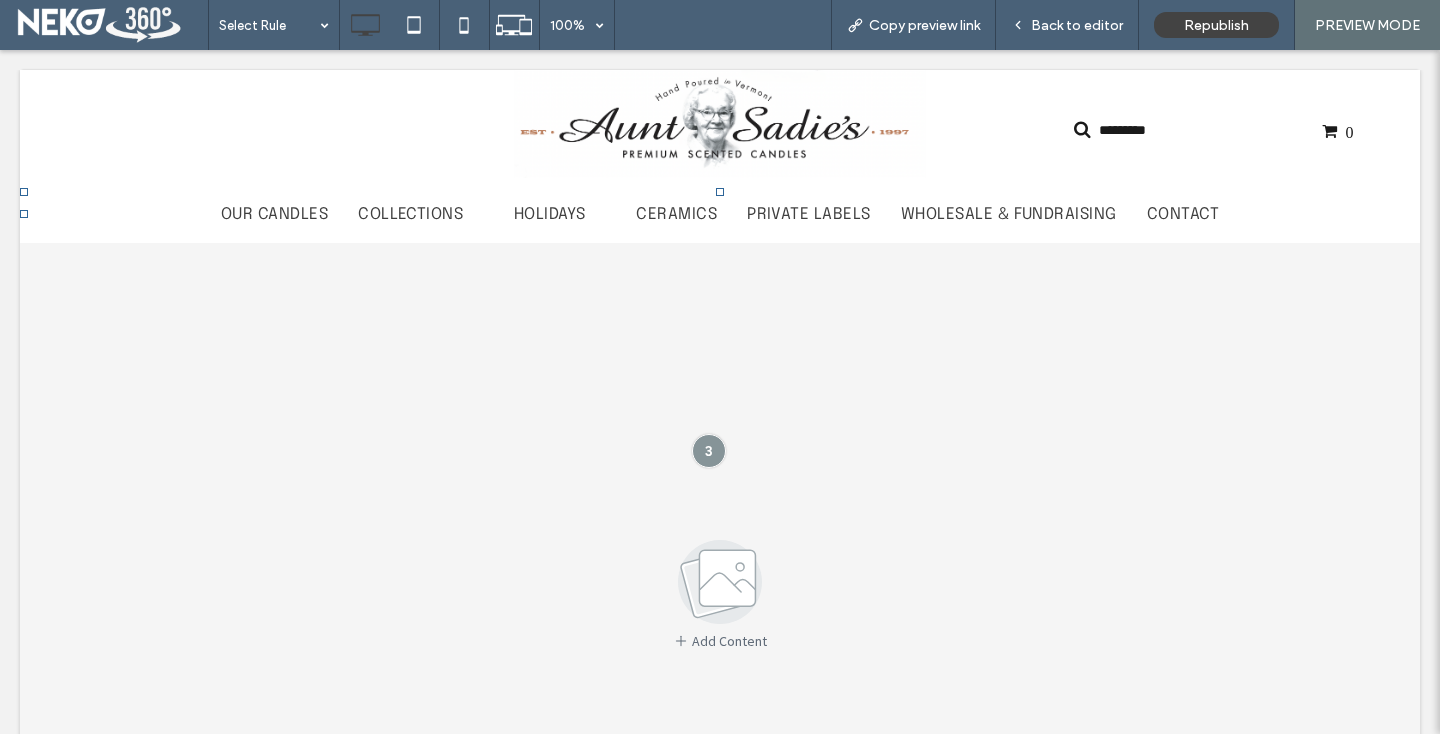 click on "Back to editor" at bounding box center (1077, 25) 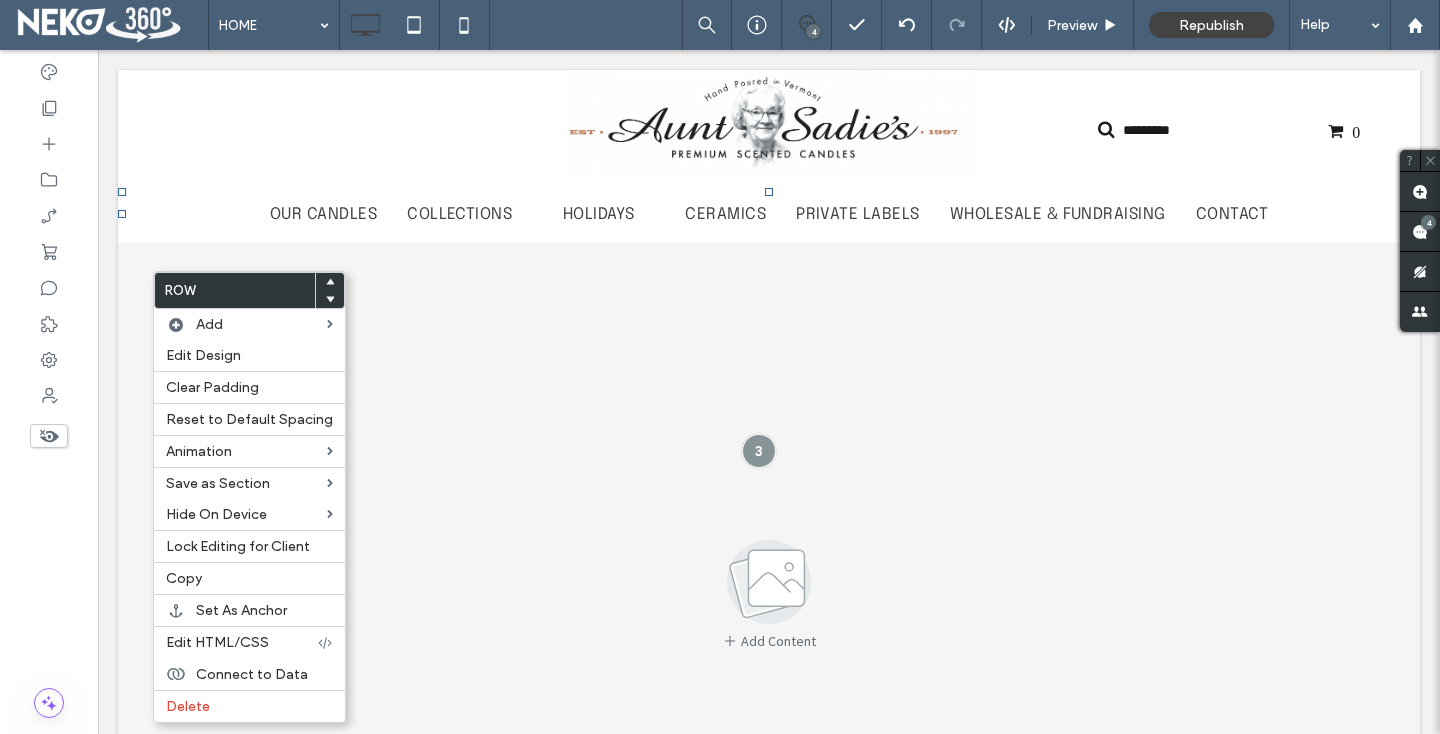 click 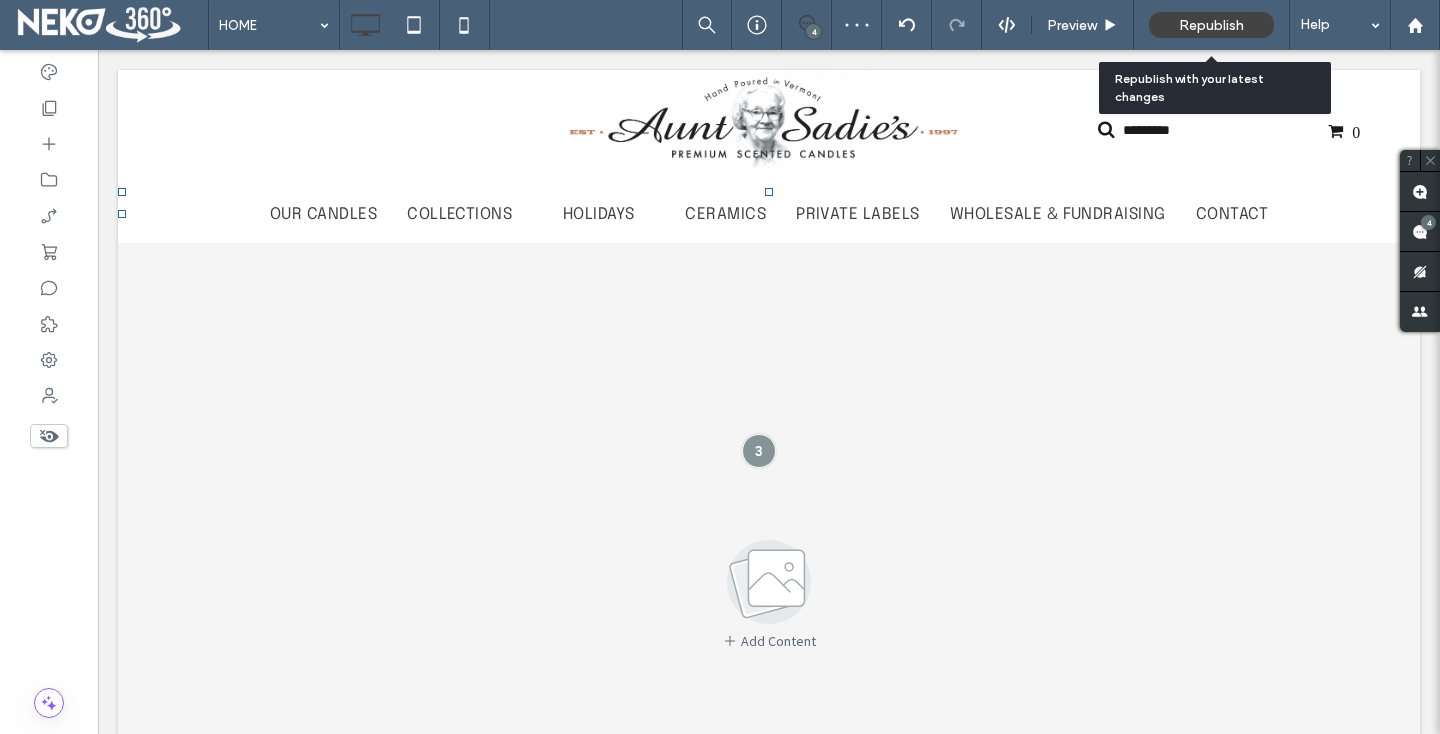click on "Republish" at bounding box center [1211, 25] 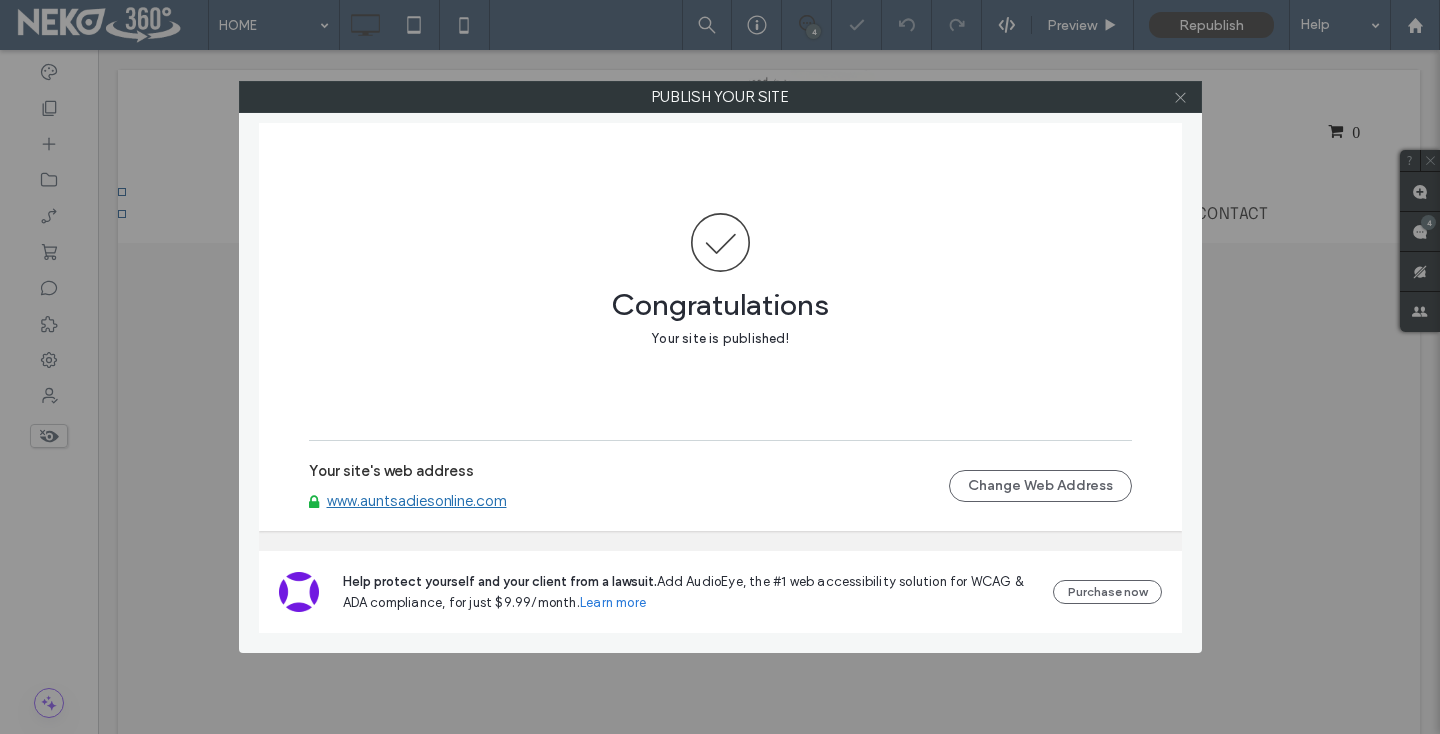 click 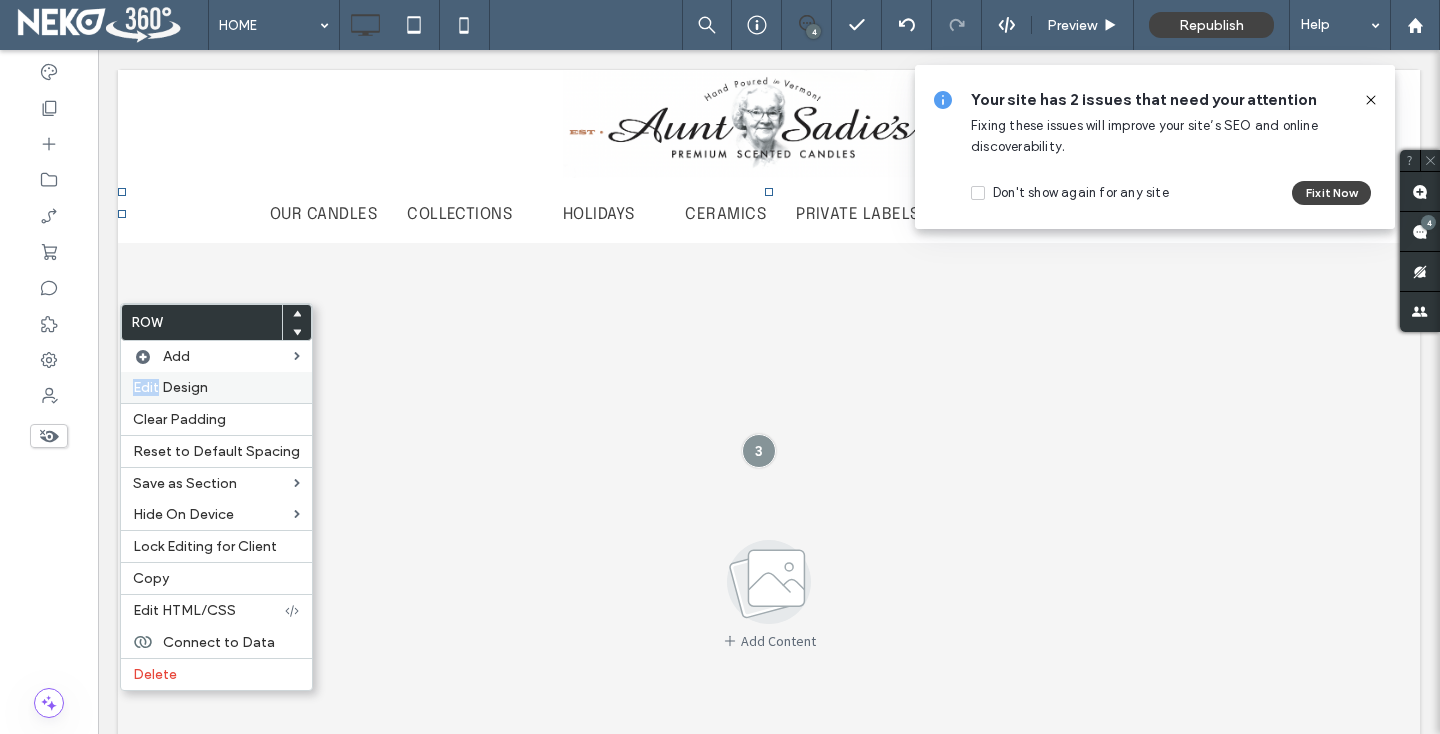 click on "Edit Design" at bounding box center (170, 387) 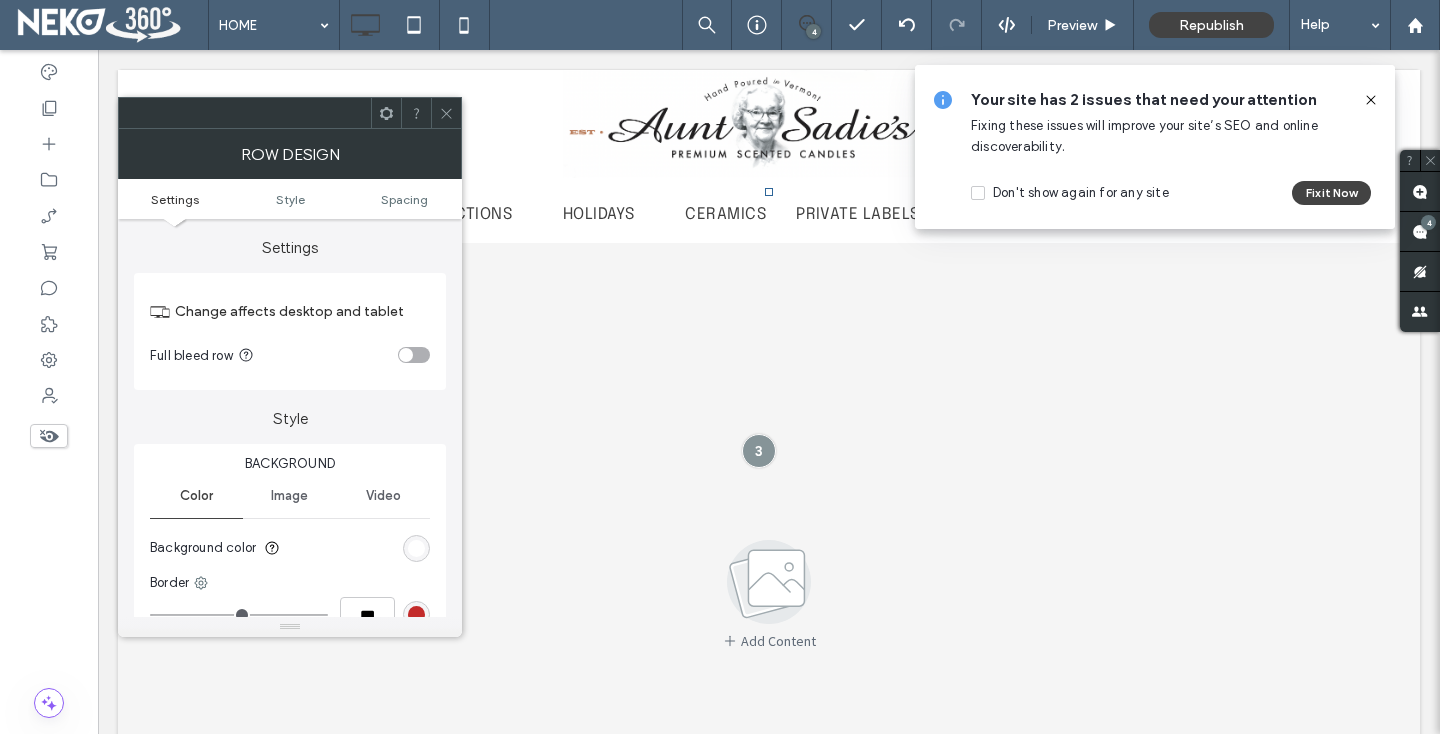 click at bounding box center (416, 548) 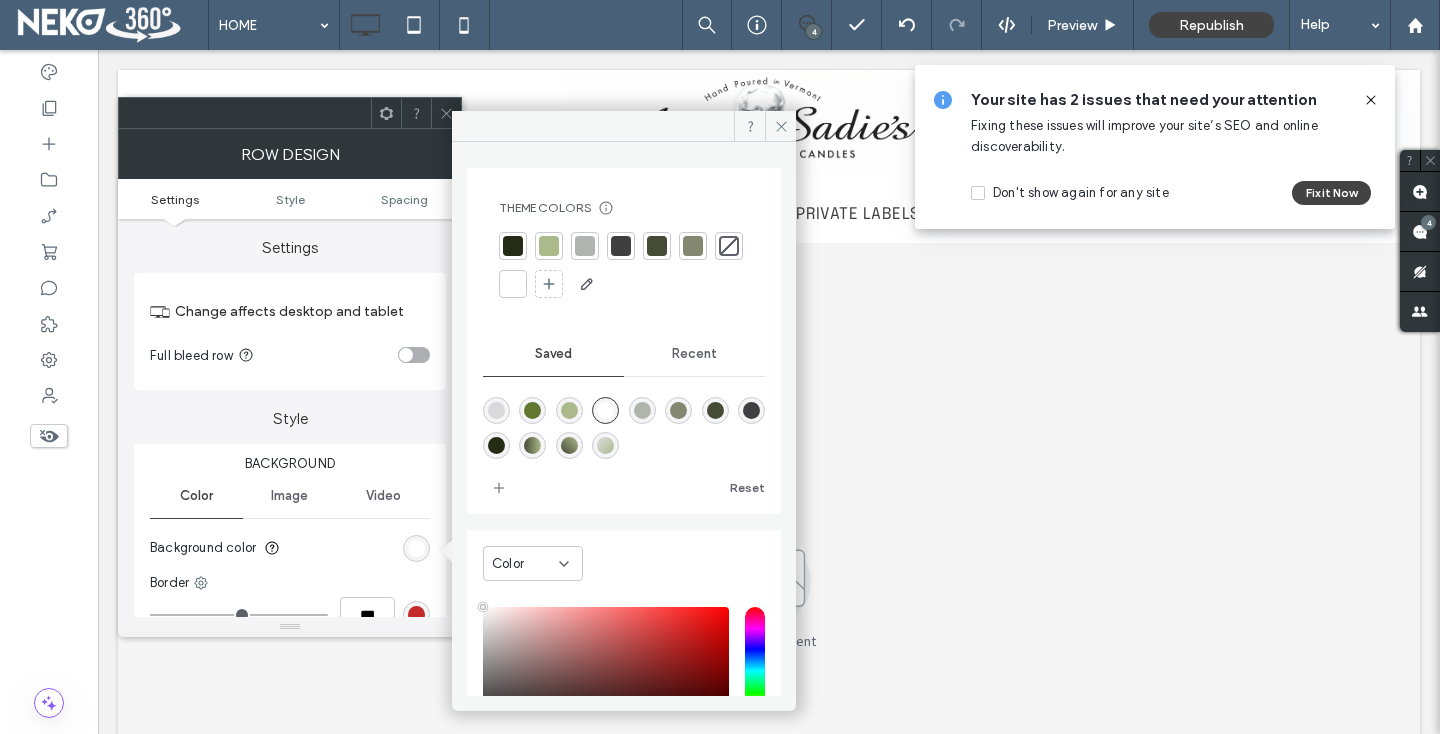 click at bounding box center [549, 246] 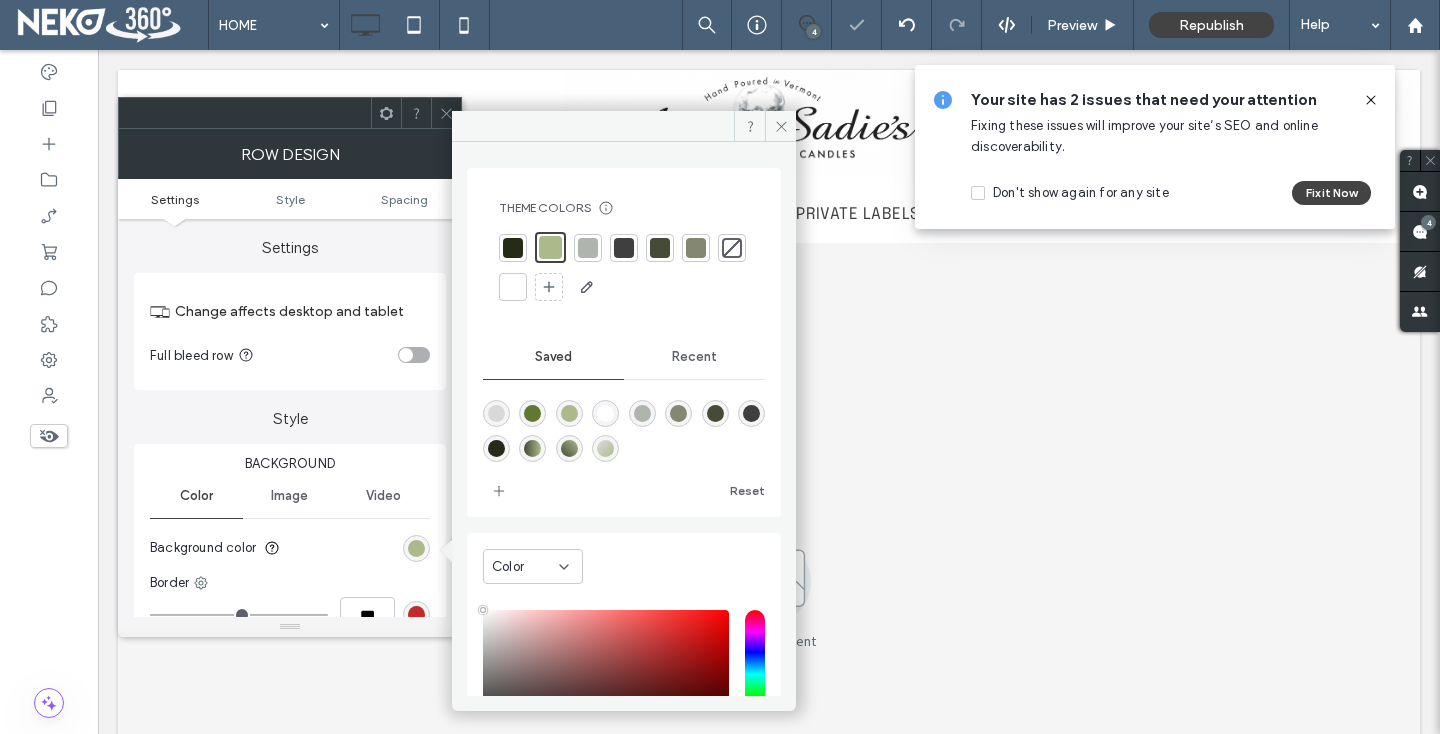 click 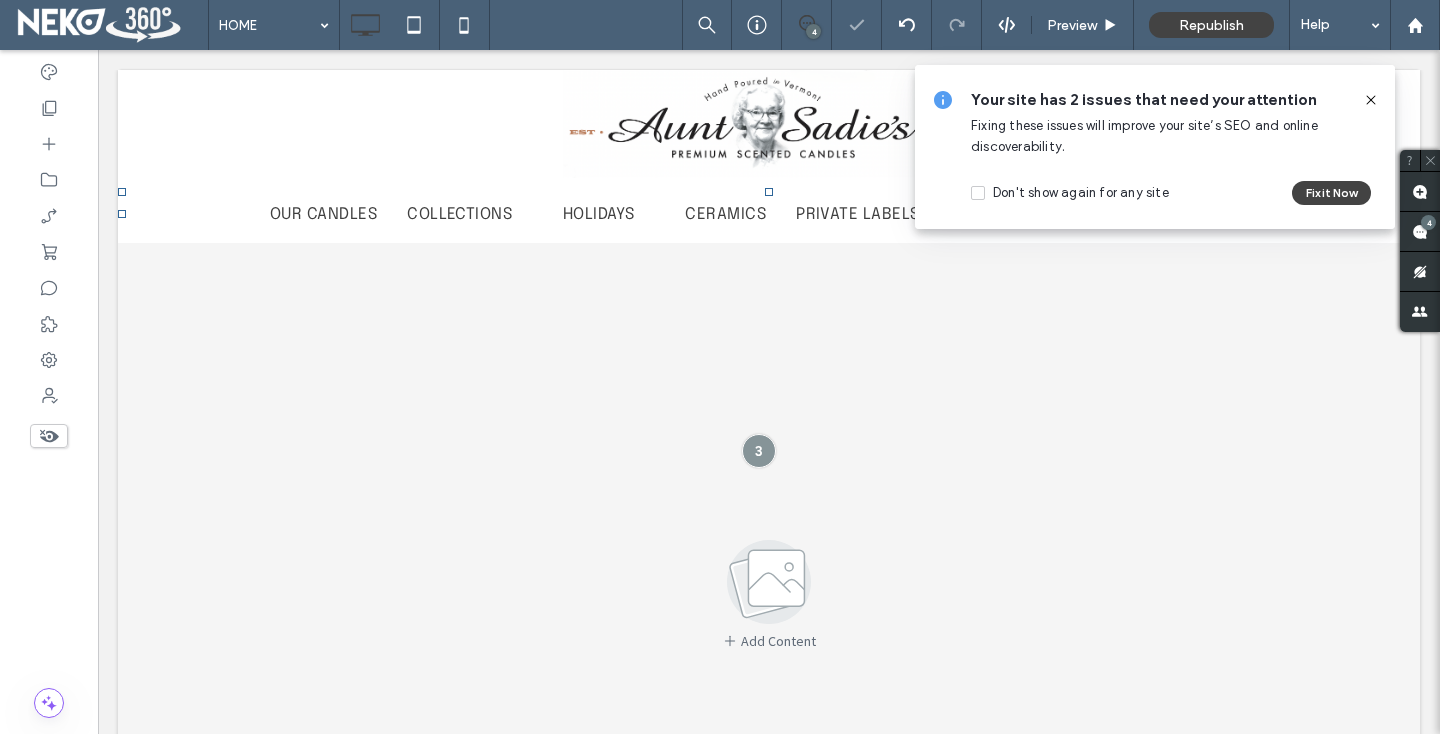 type on "********" 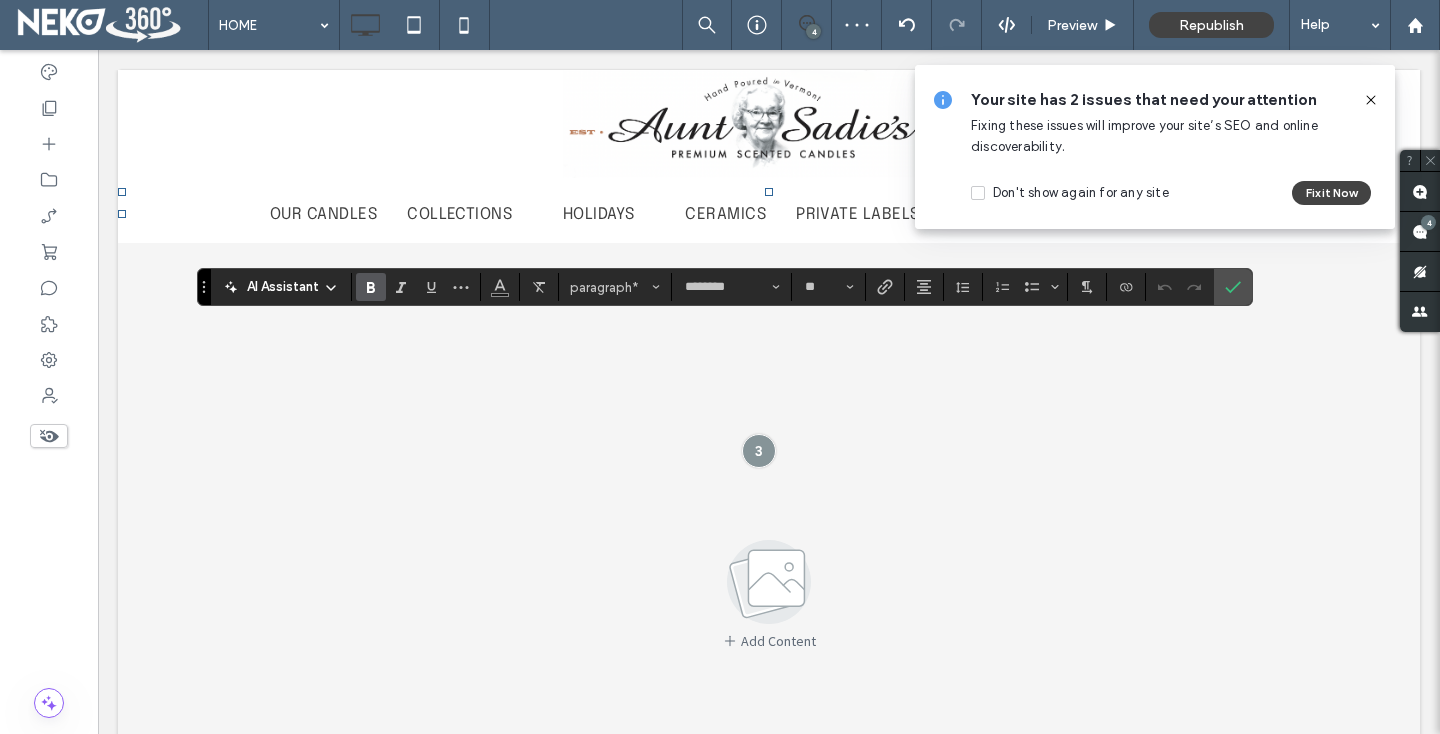 click on "AI Assistant paragraph* ******** **" at bounding box center [724, 287] 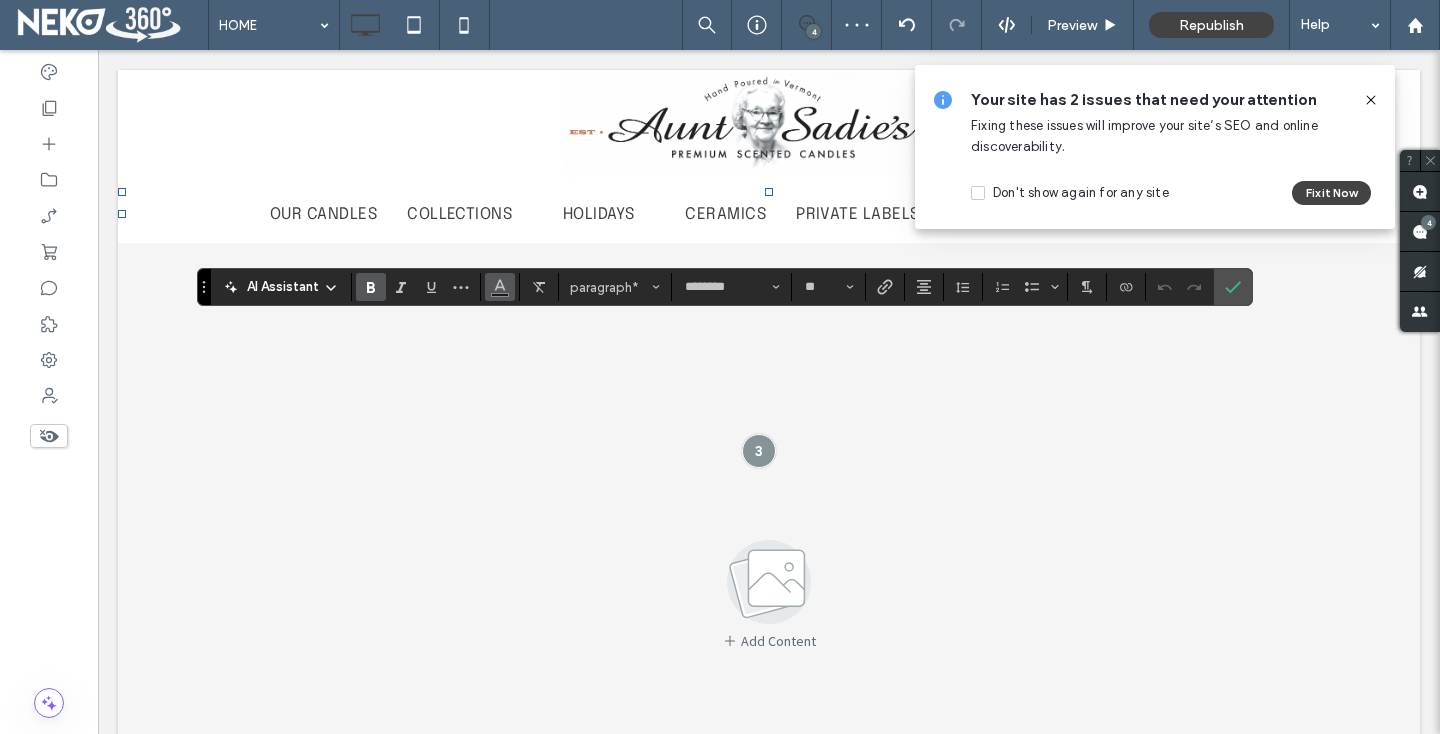 click 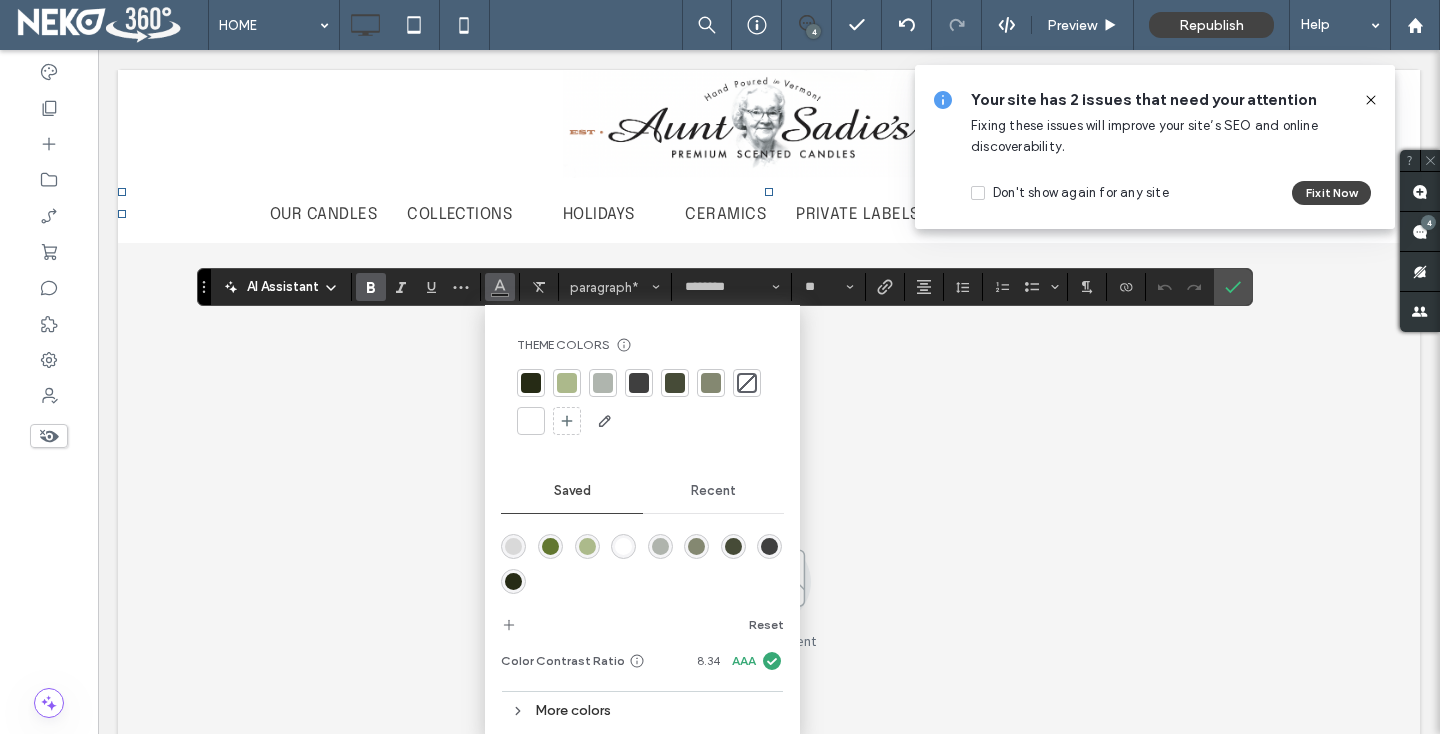 click at bounding box center (623, 546) 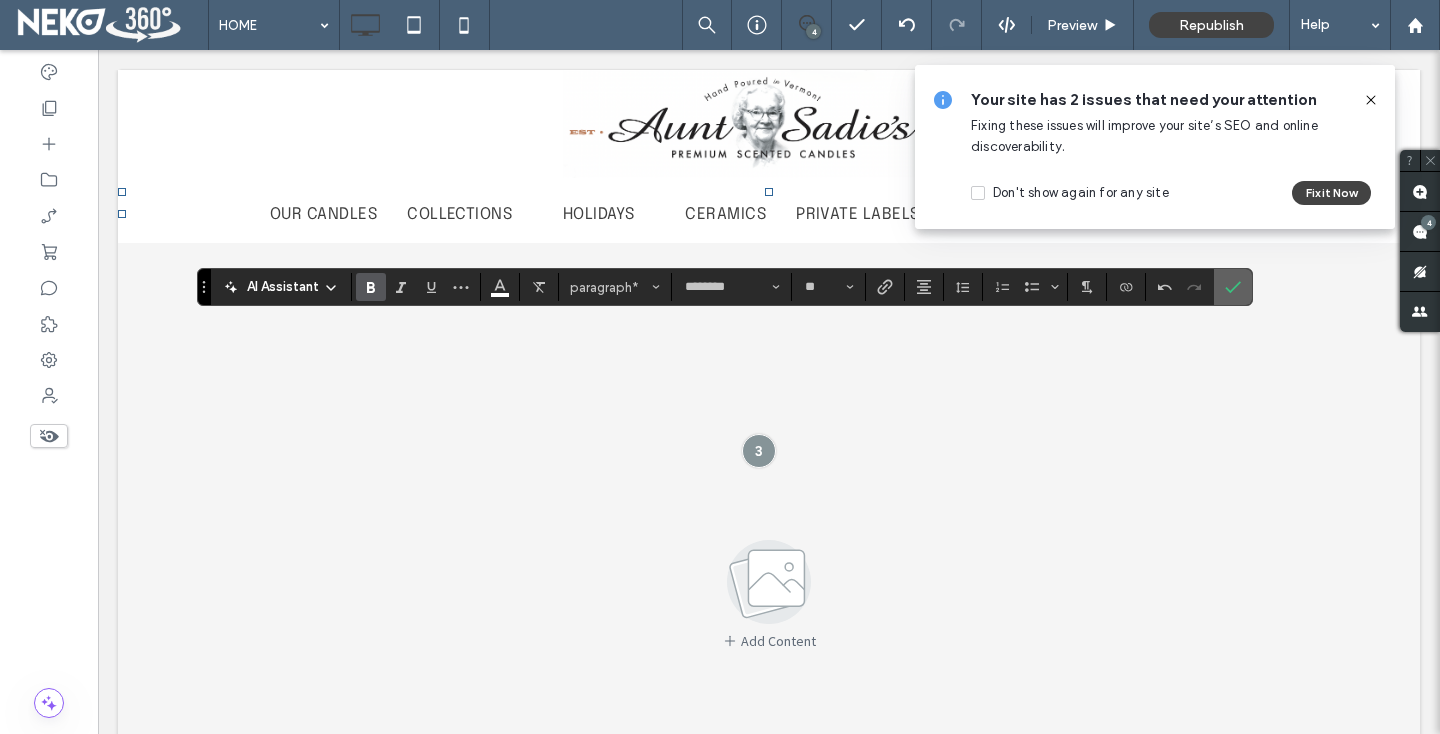 click 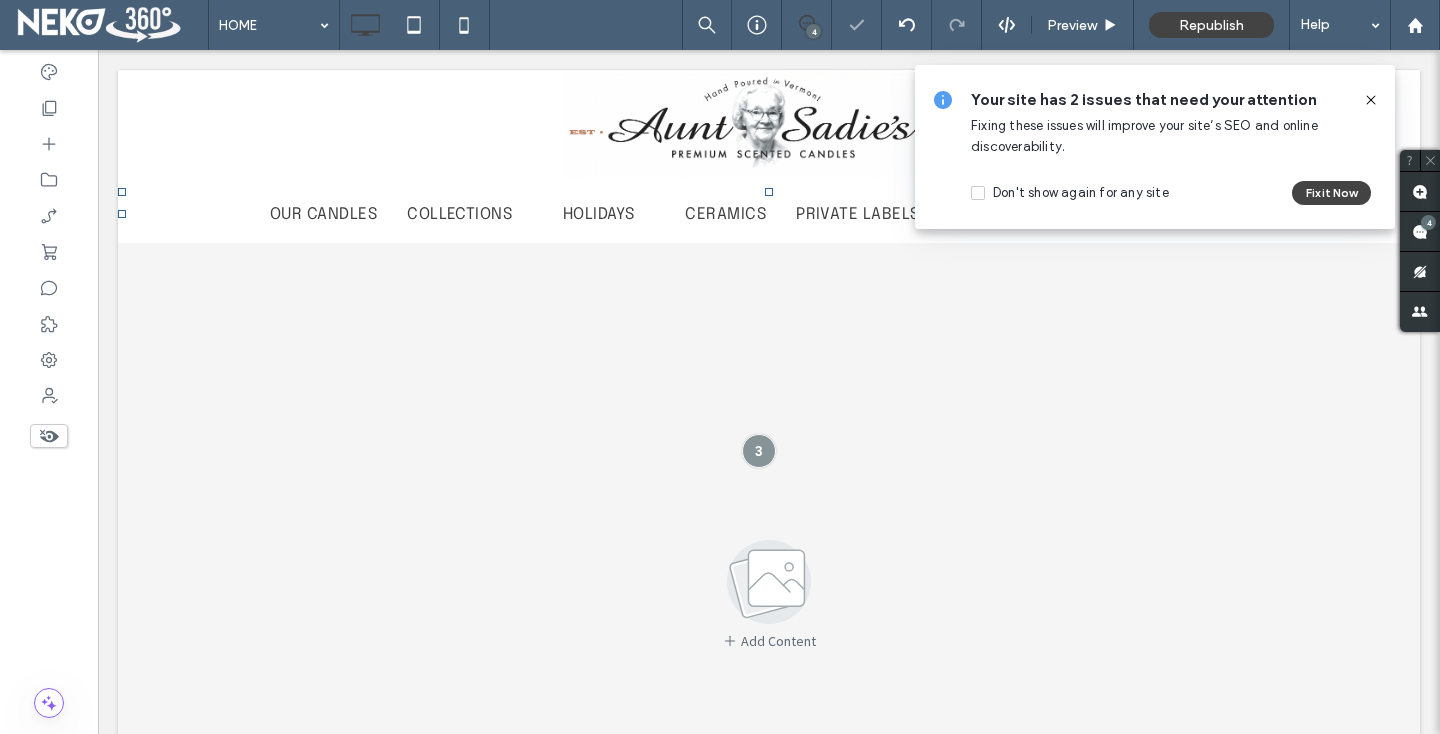 click 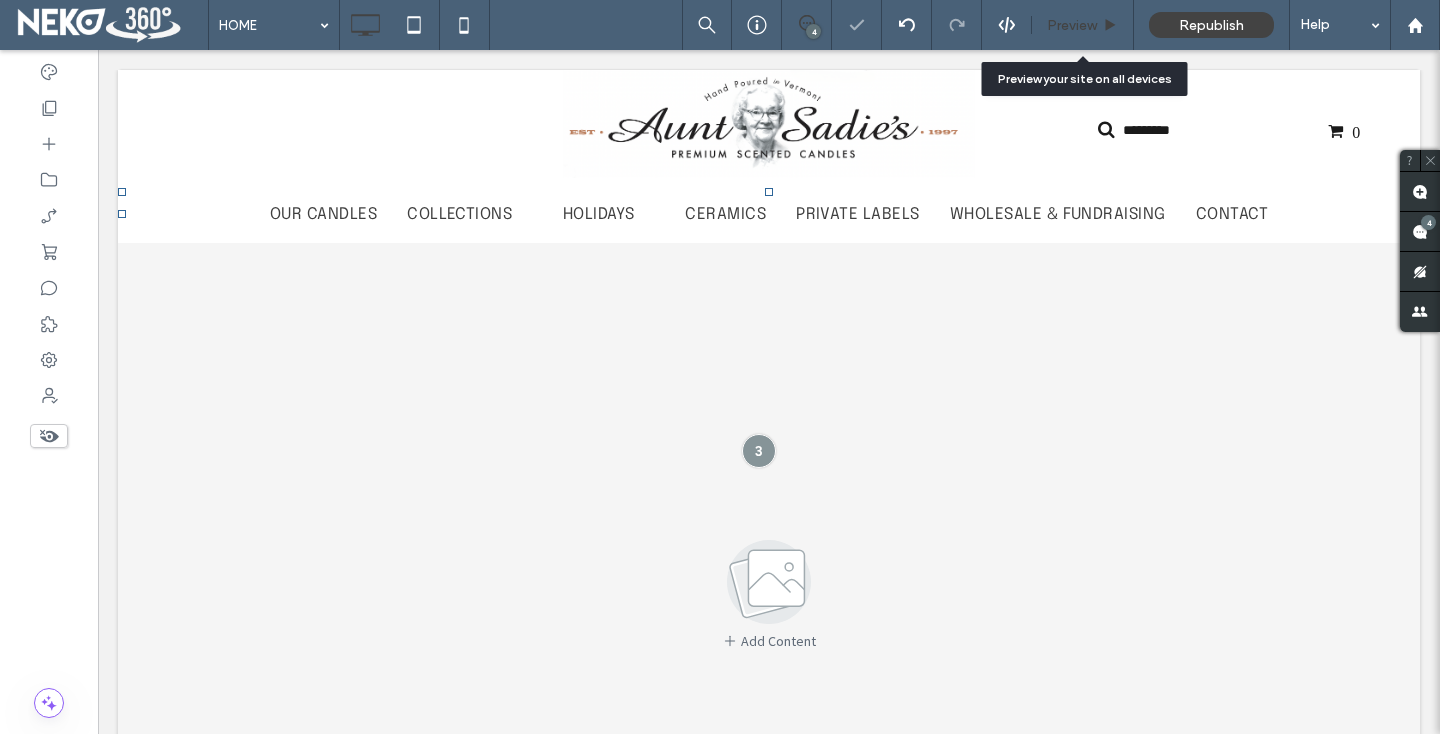 click on "Preview" at bounding box center (1083, 25) 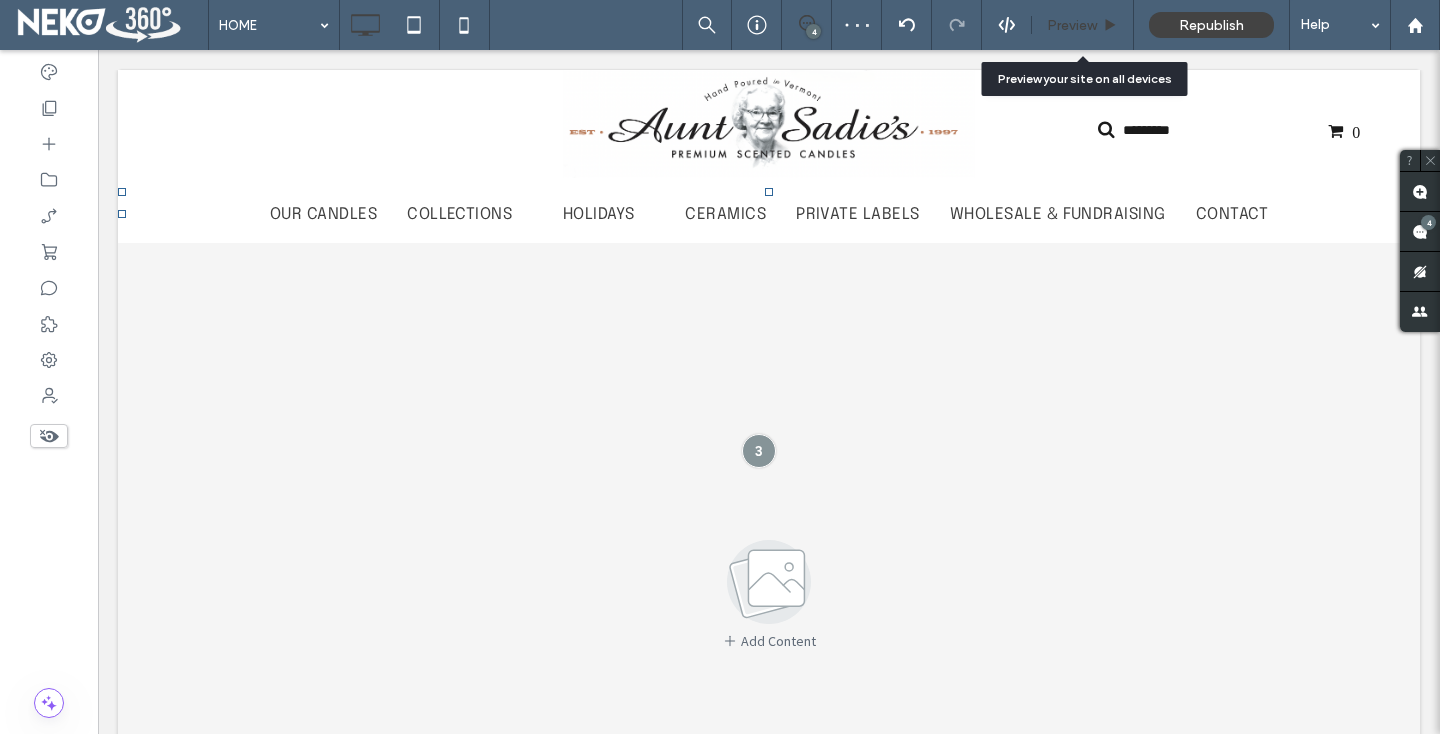 click on "Preview" at bounding box center [1072, 25] 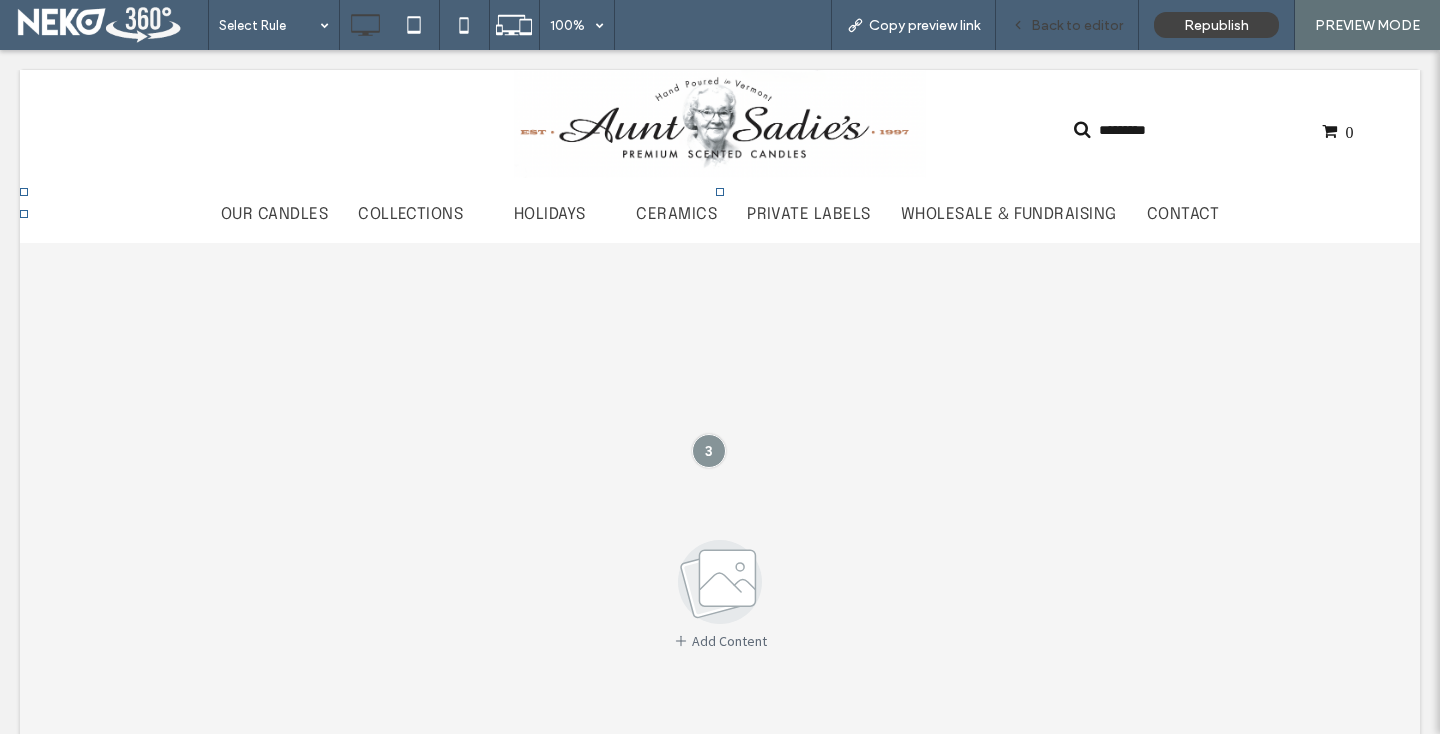 click on "Back to editor" at bounding box center [1067, 25] 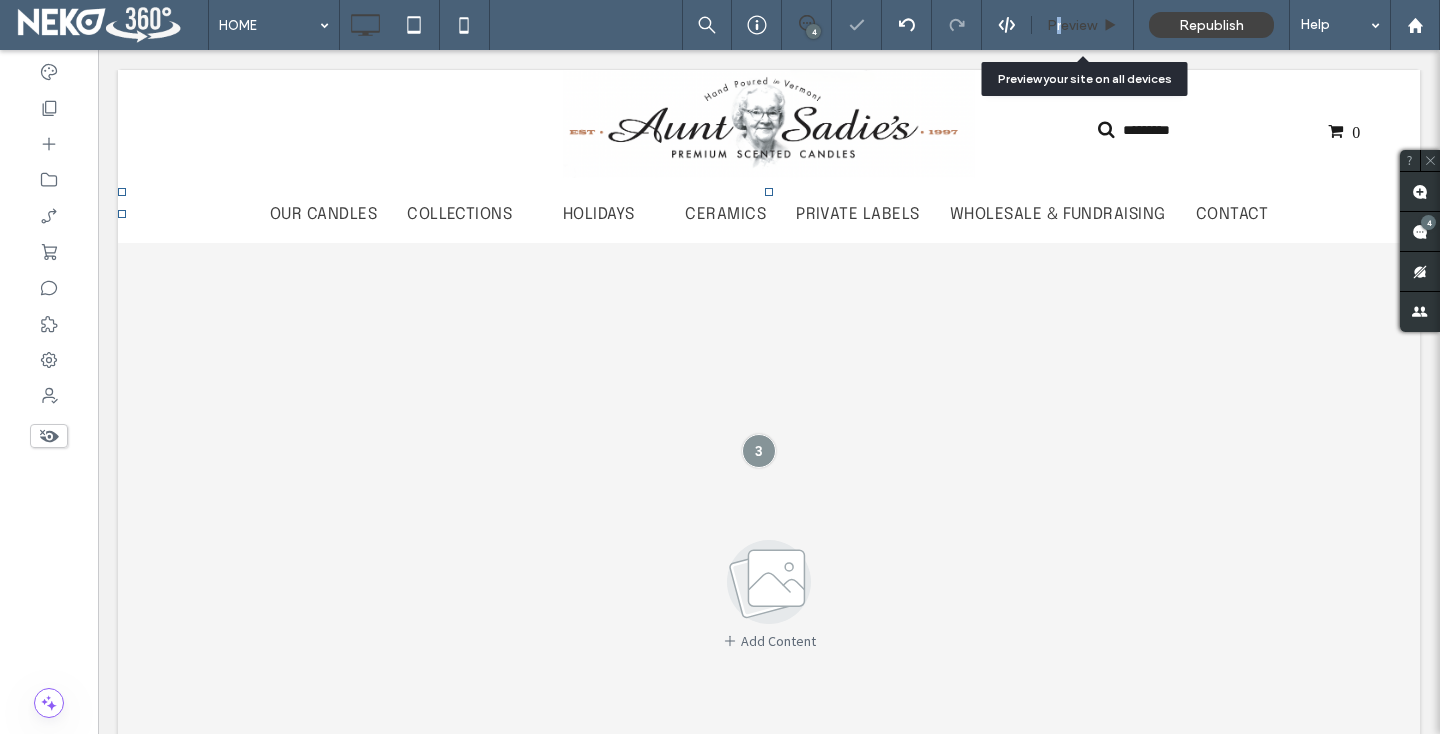 click on "Preview" at bounding box center [1072, 25] 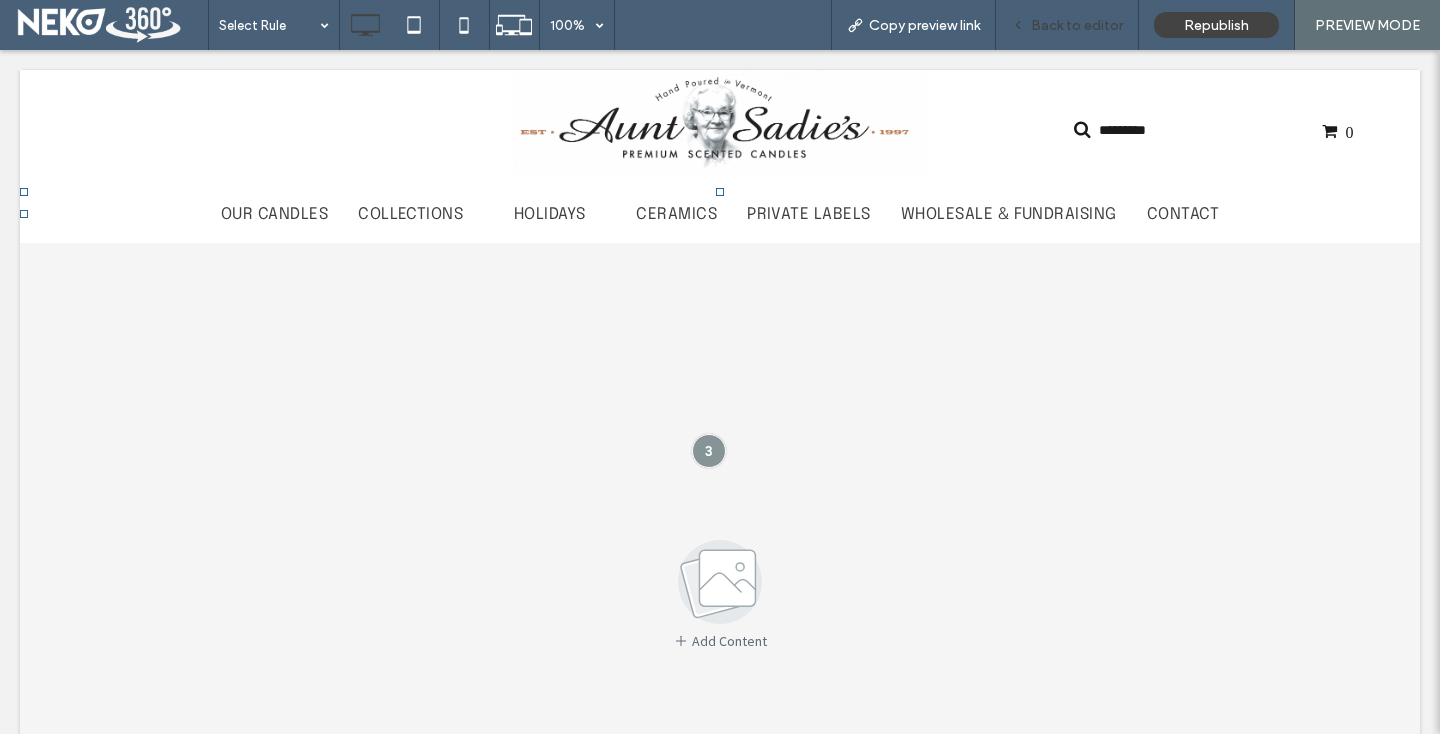 click on "Back to editor" at bounding box center (1077, 25) 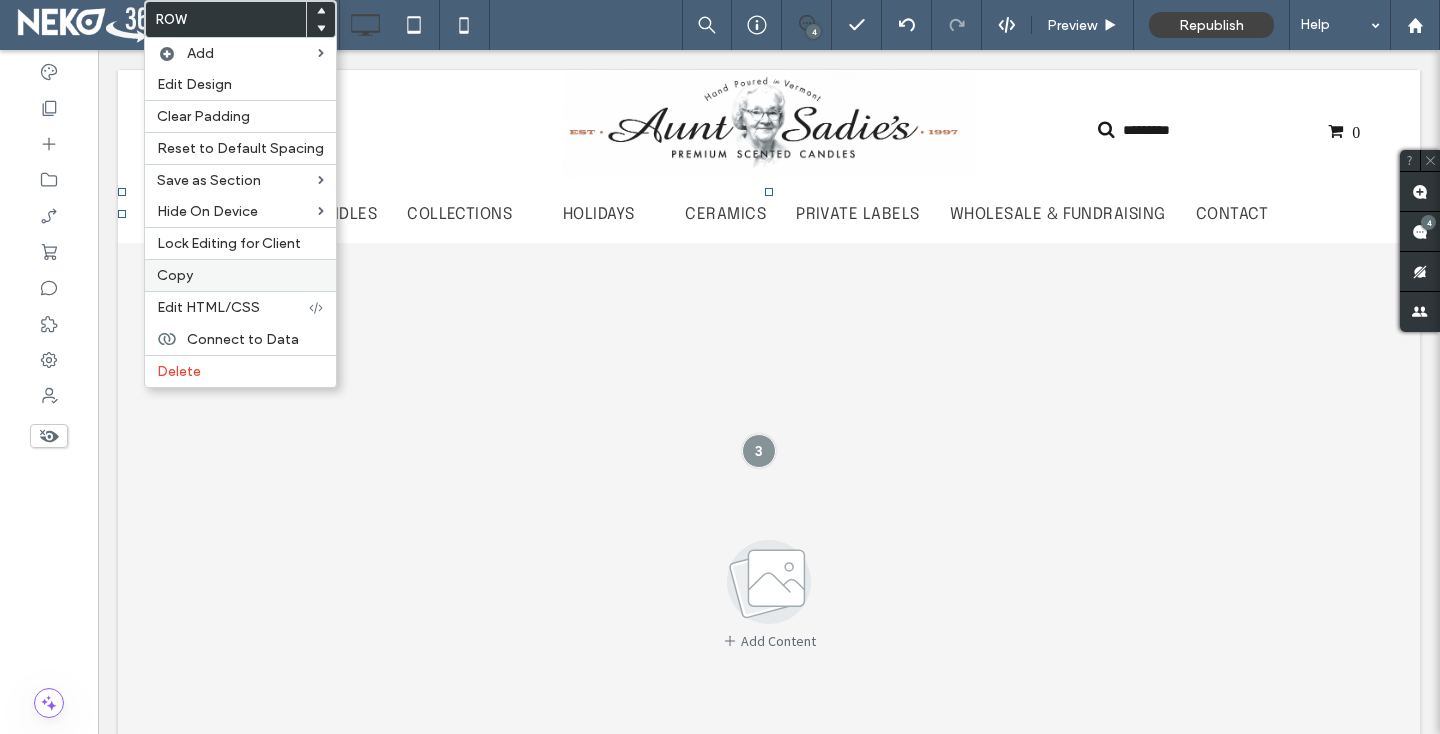 click on "Copy" at bounding box center (175, 275) 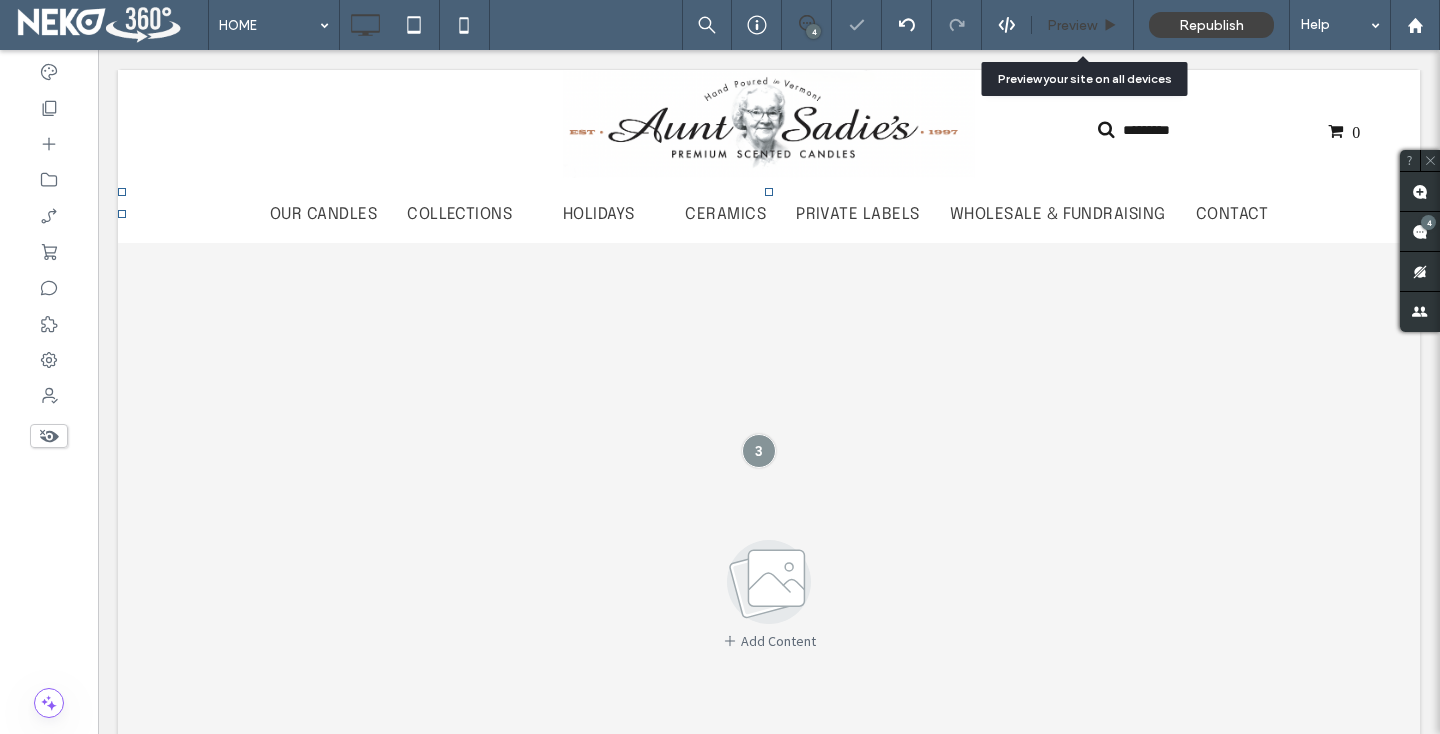 click on "Preview" at bounding box center [1072, 25] 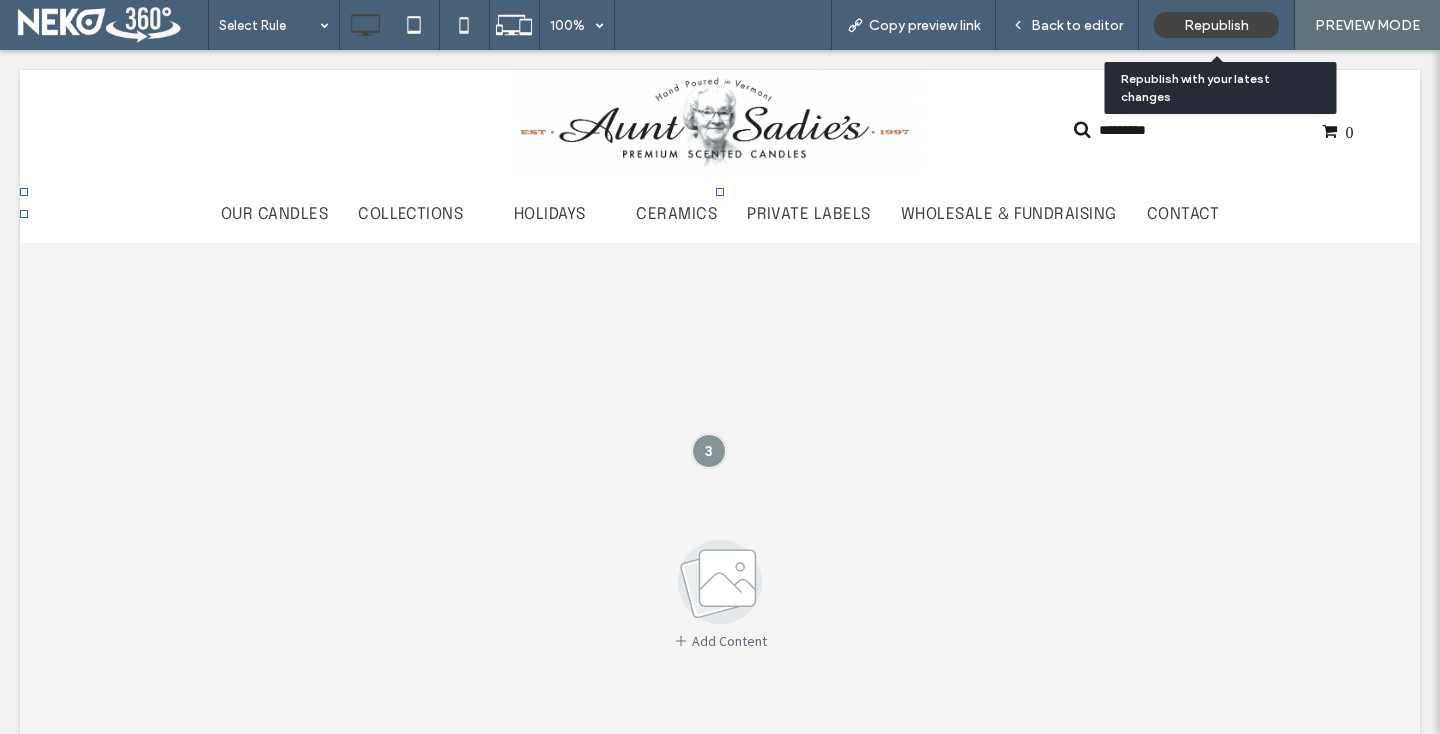 click on "Republish" at bounding box center [1216, 25] 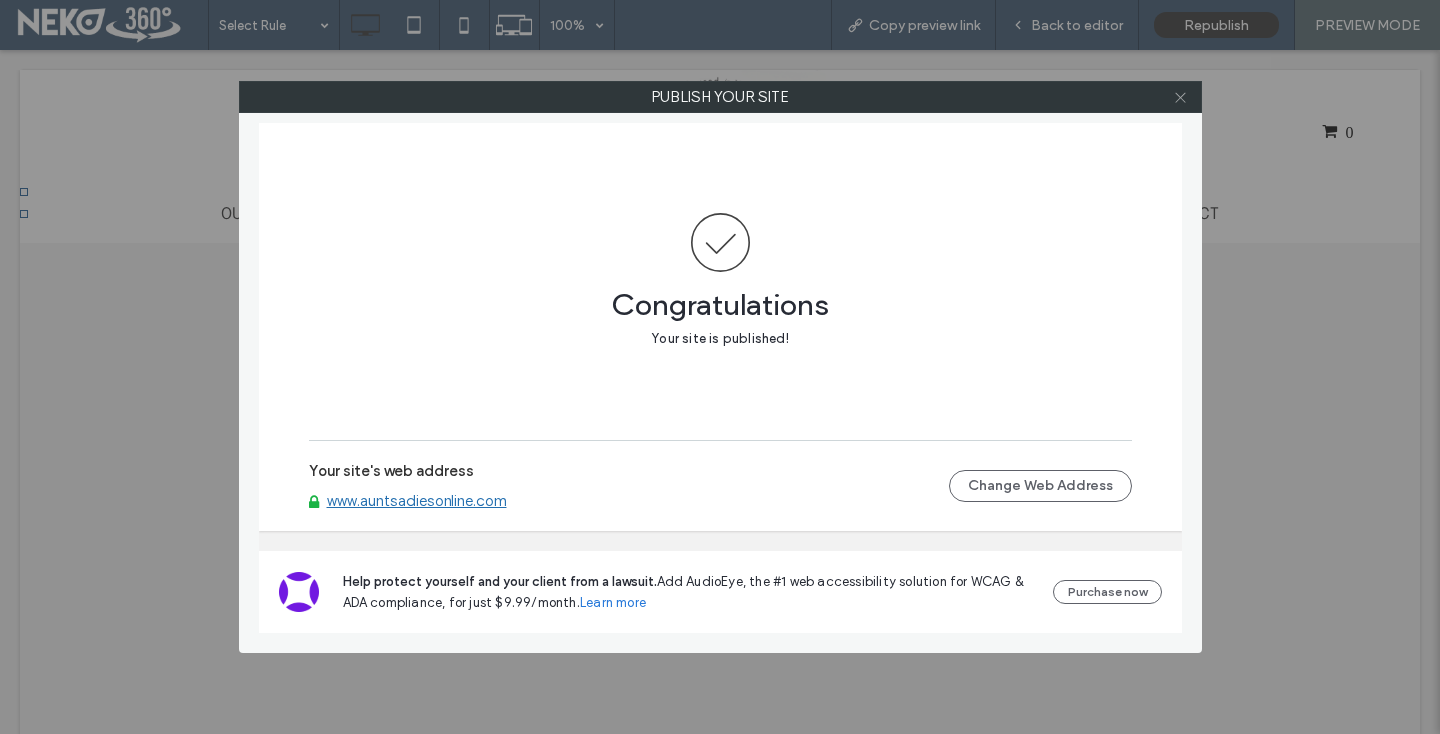 click at bounding box center [1180, 97] 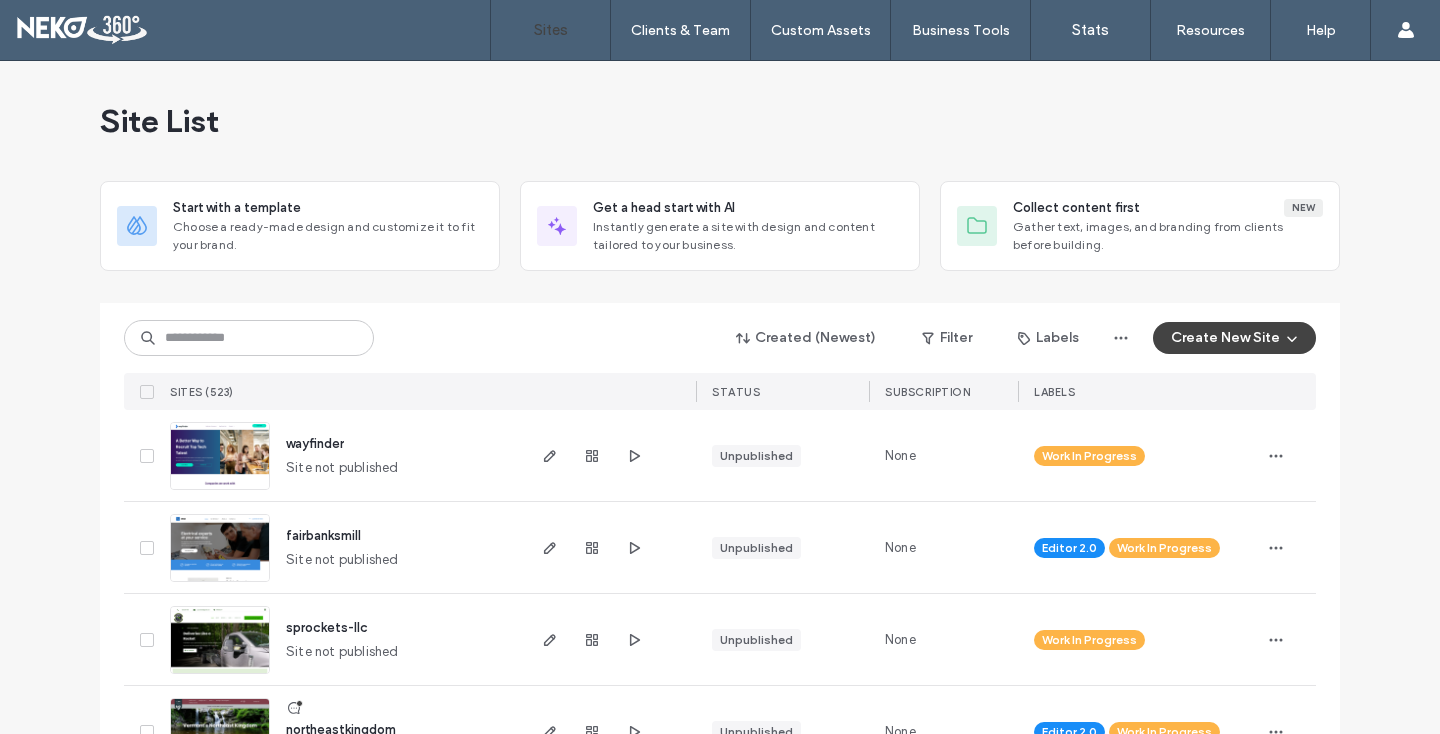 scroll, scrollTop: 0, scrollLeft: 0, axis: both 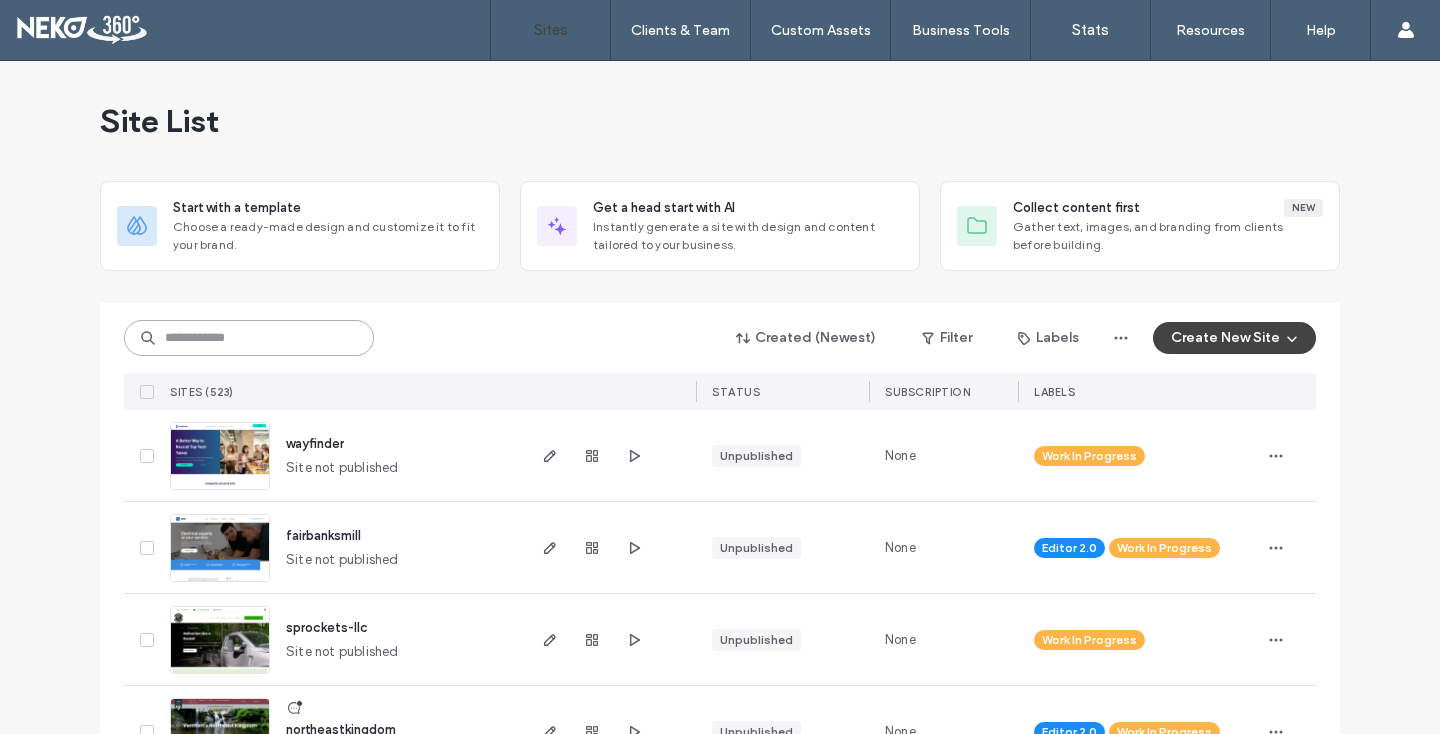 click at bounding box center [249, 338] 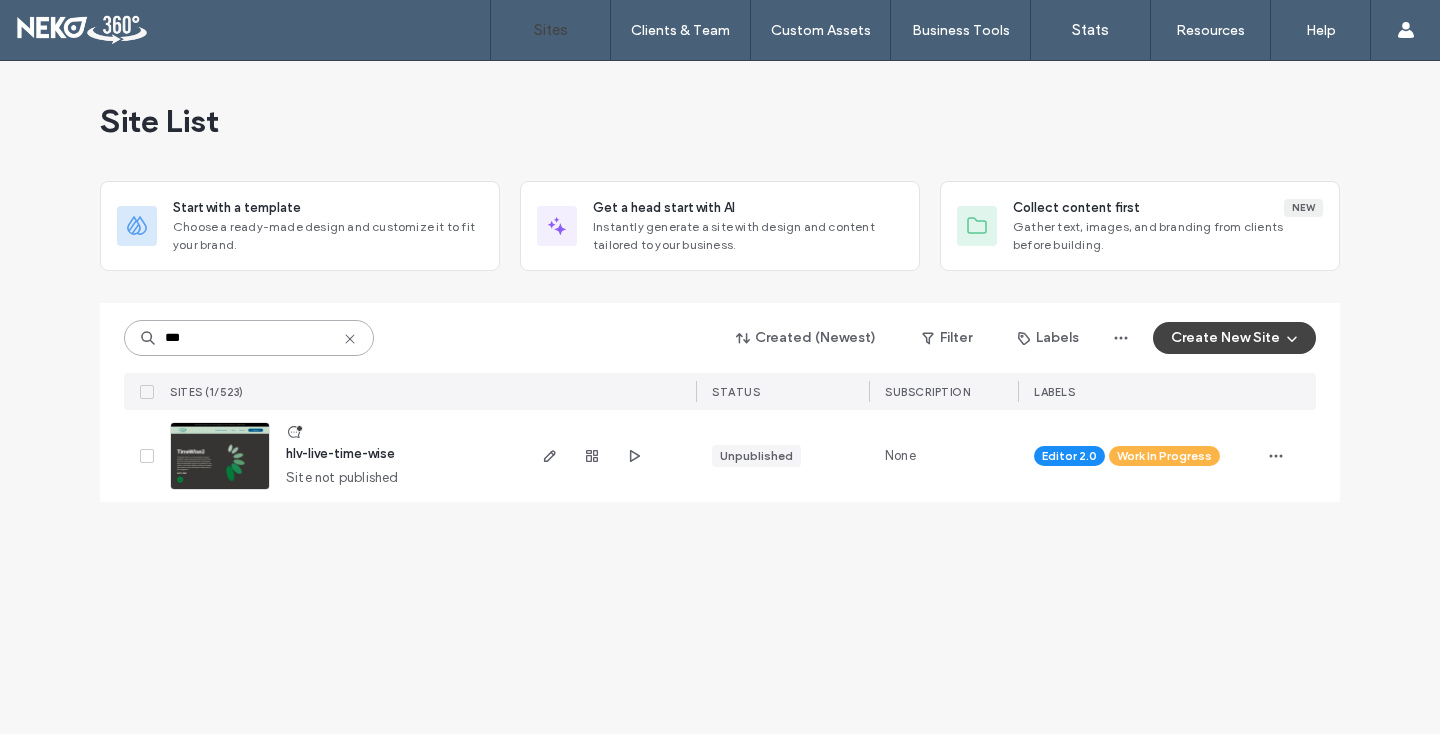 type on "***" 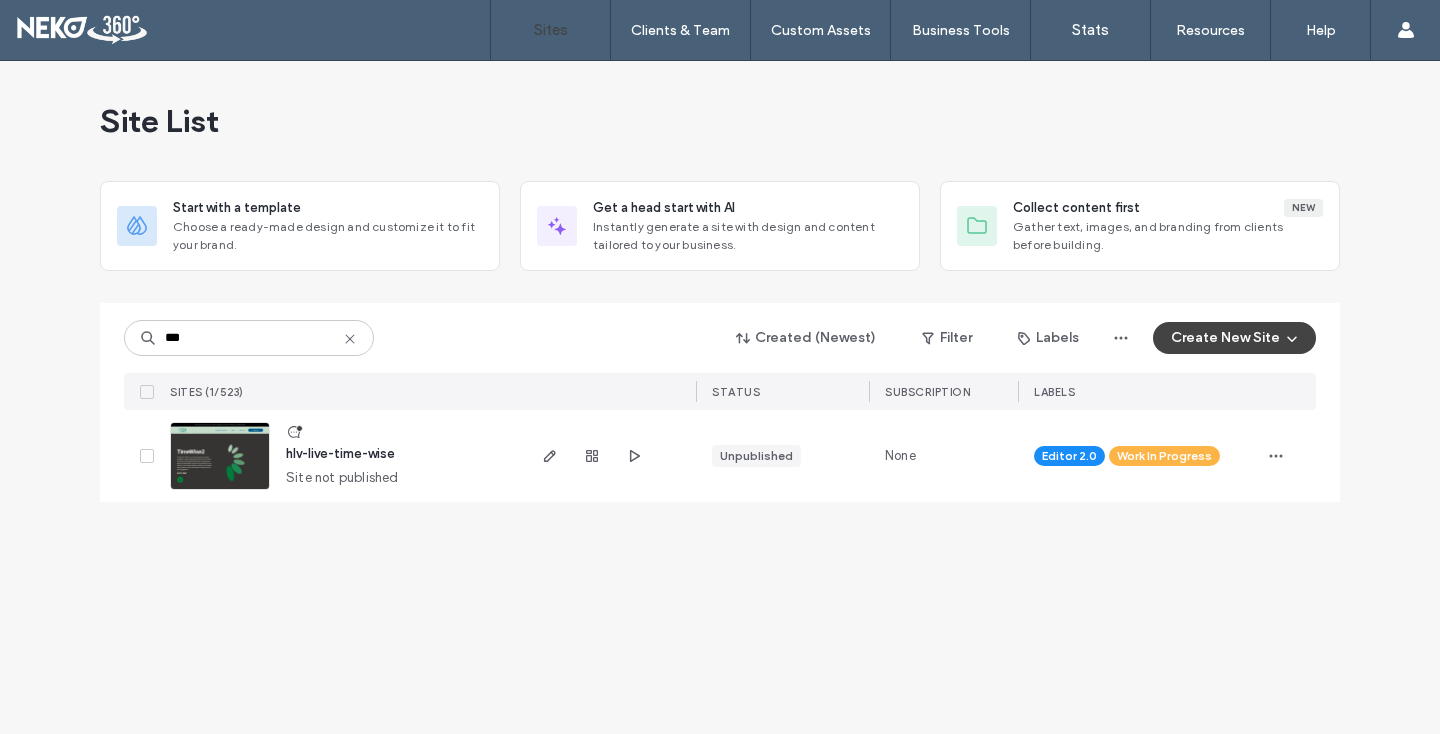 click at bounding box center [220, 491] 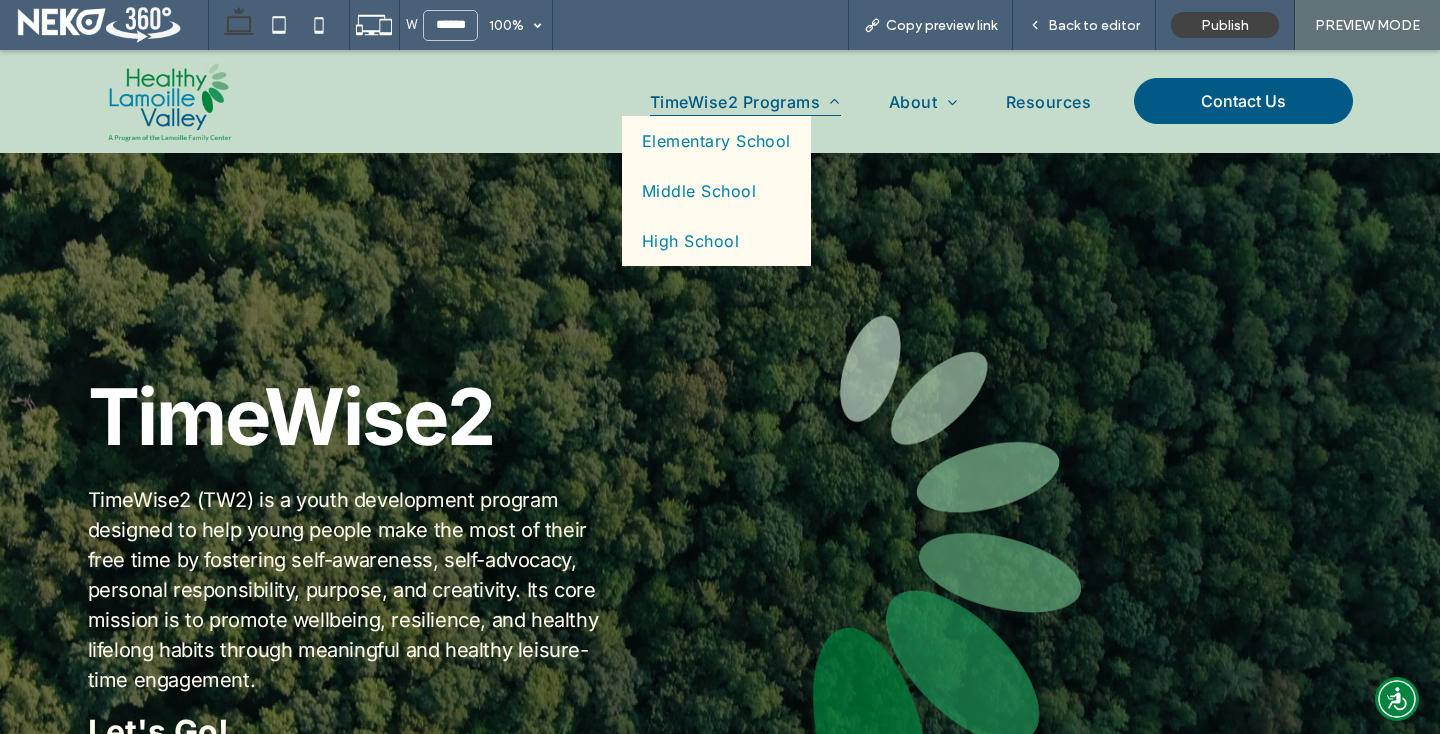 scroll, scrollTop: 0, scrollLeft: 0, axis: both 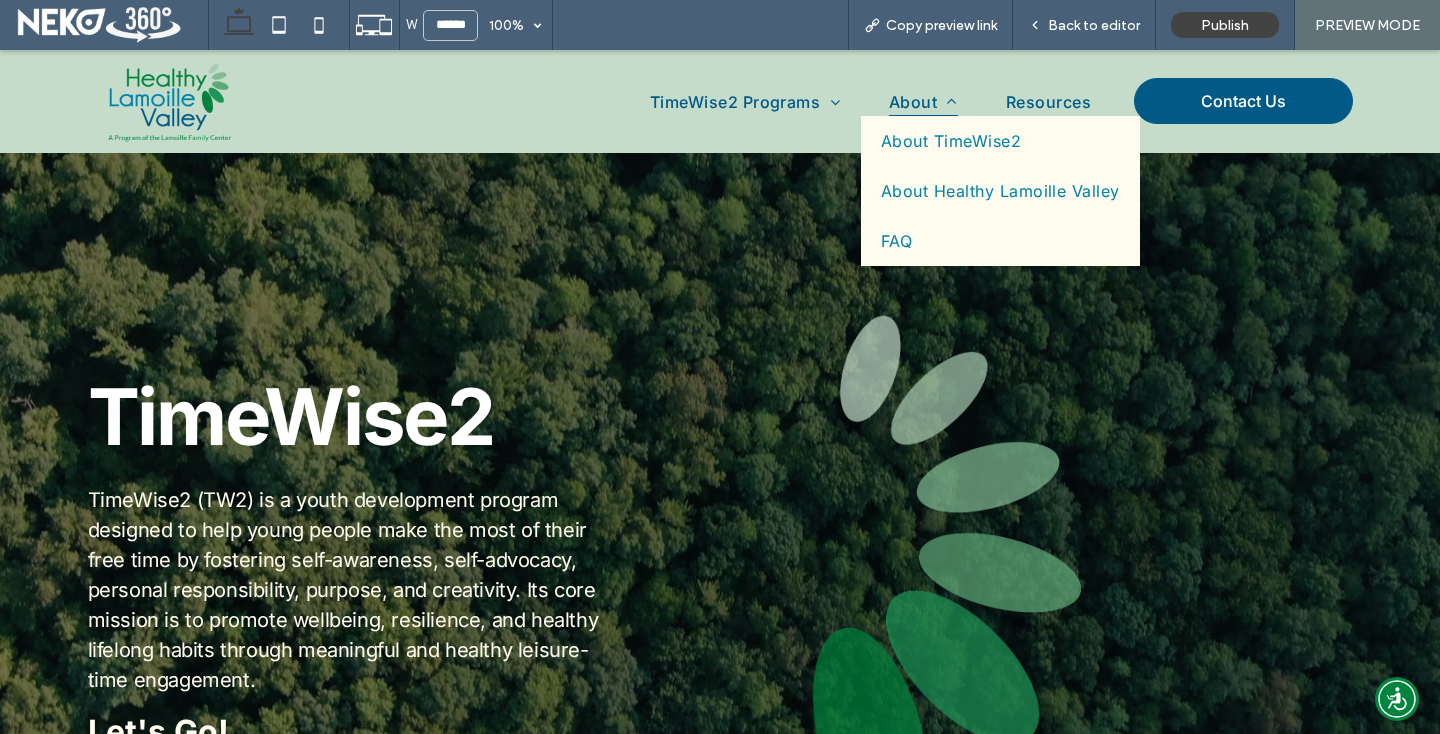 click on "About" at bounding box center (923, 101) 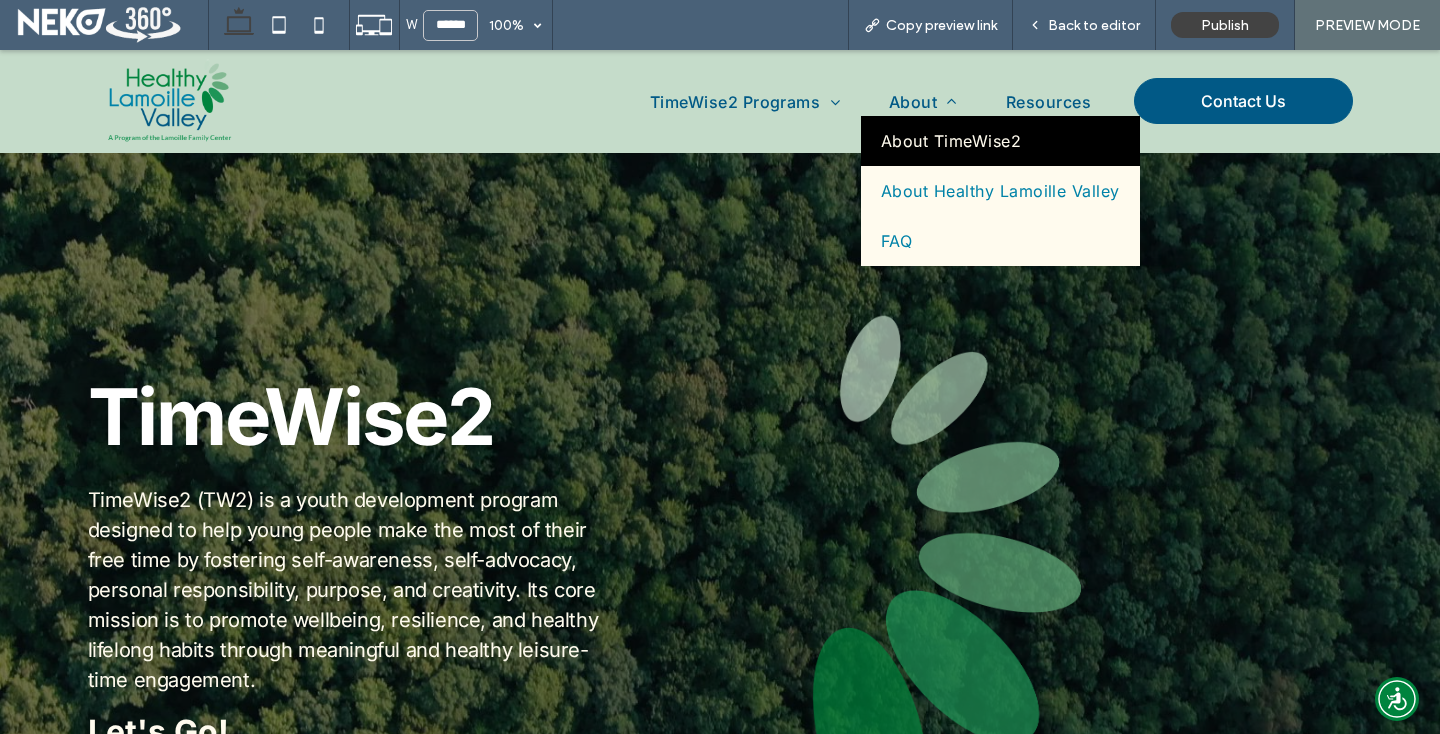 click on "About TimeWise2" at bounding box center [1000, 141] 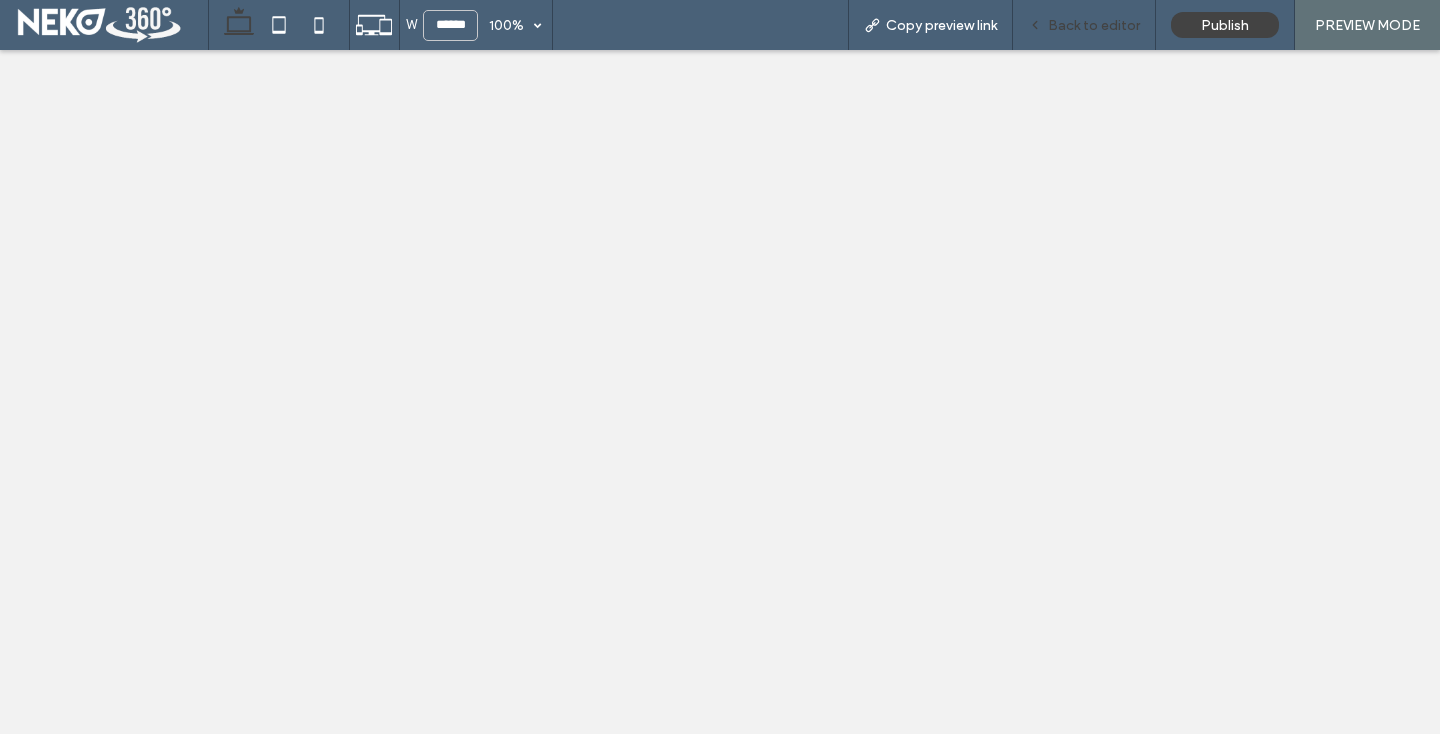 click on "Back to editor" at bounding box center (1094, 25) 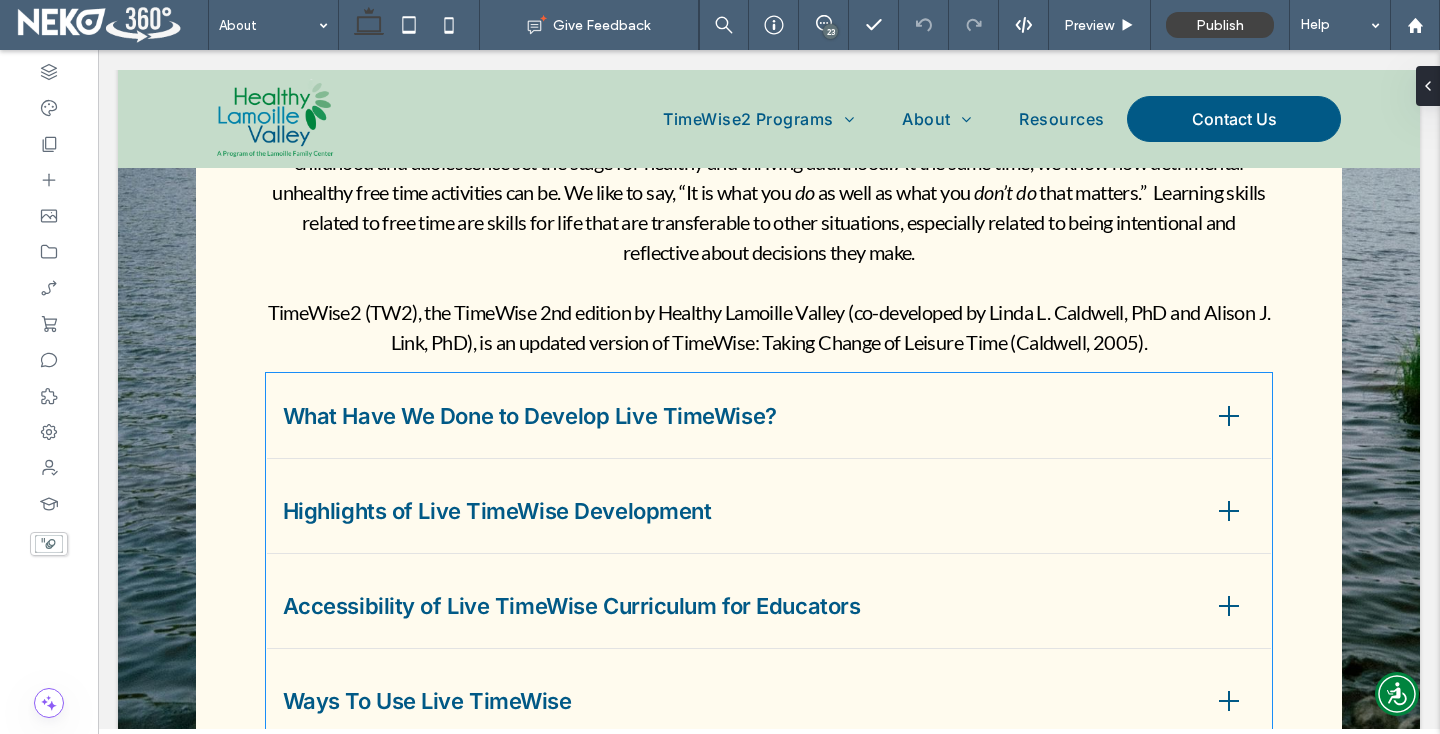 scroll, scrollTop: 1368, scrollLeft: 0, axis: vertical 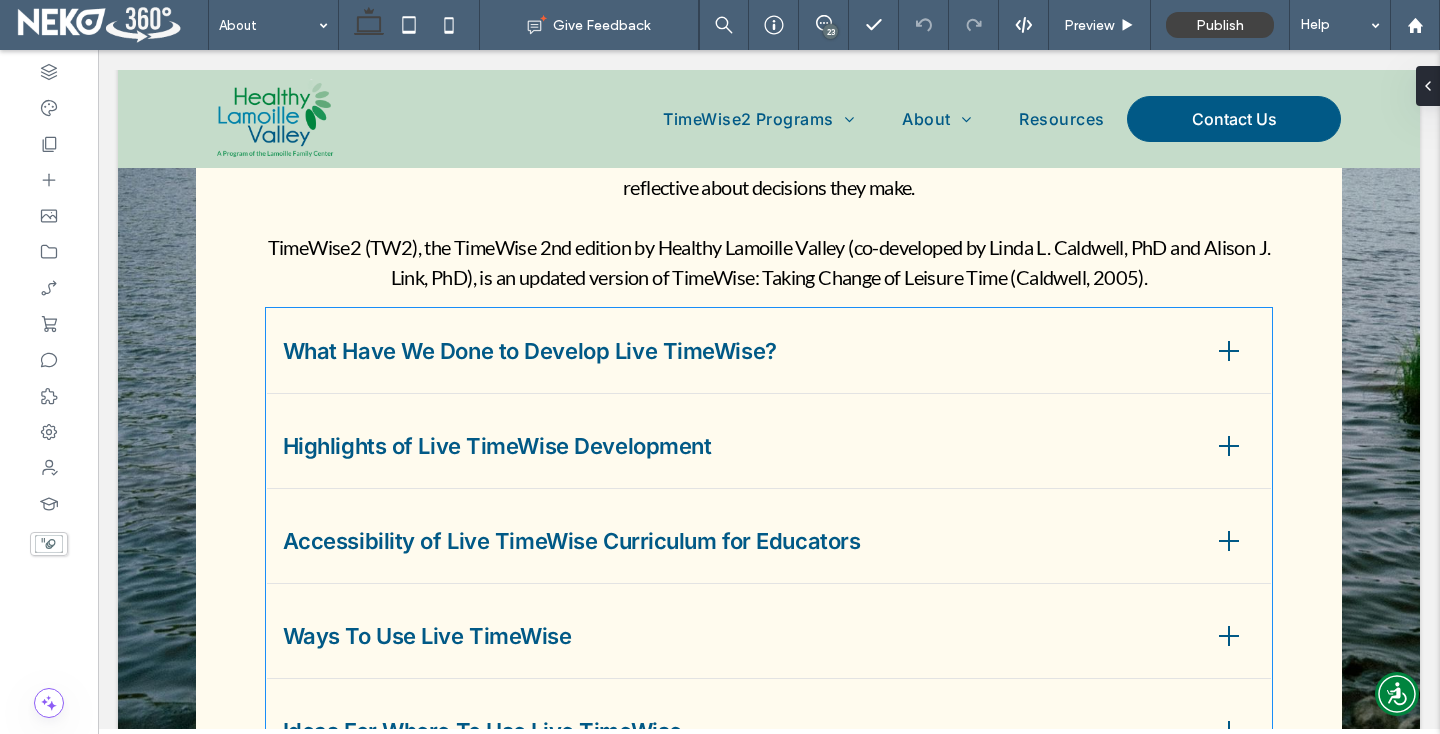 click on "What Have We Done to Develop Live TimeWise?" at bounding box center [769, 351] 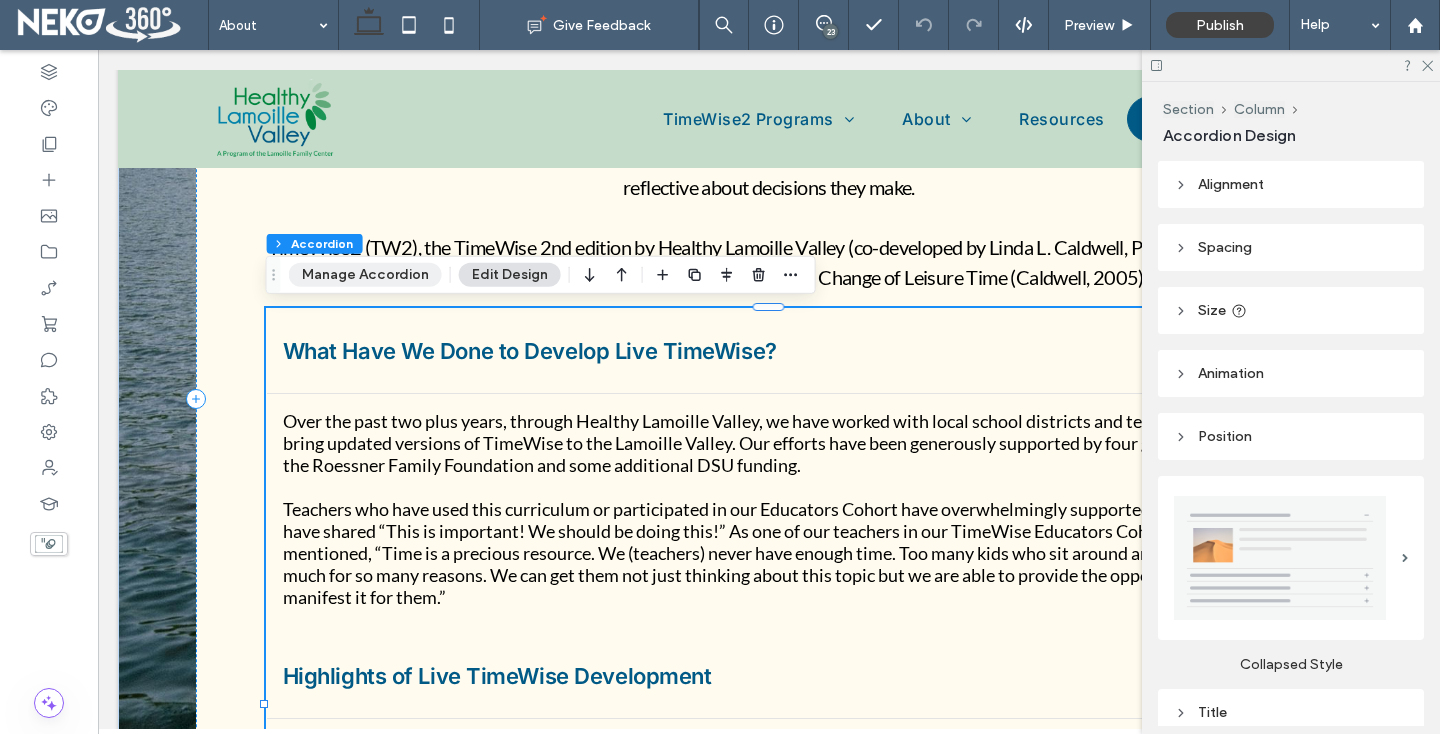 click on "Manage Accordion" at bounding box center [365, 275] 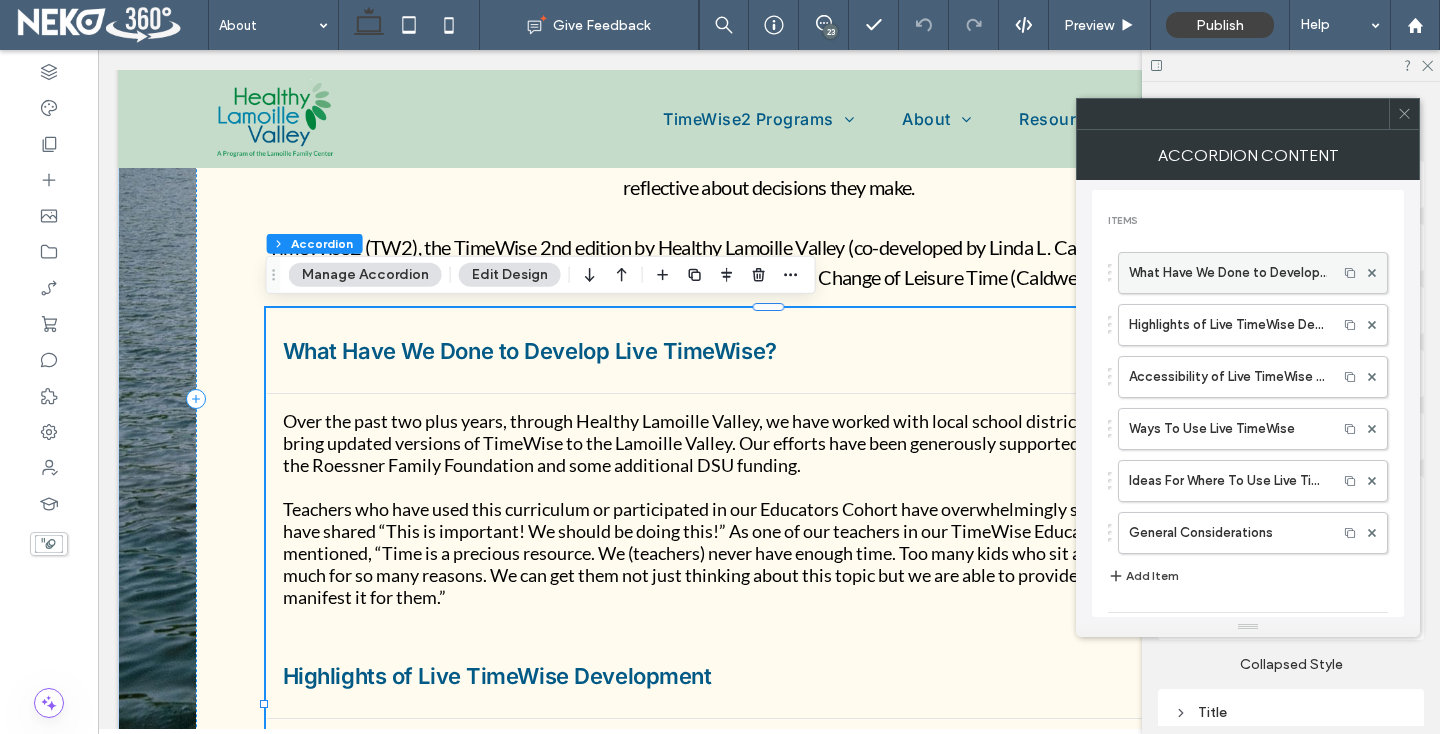 click on "What Have We Done to Develop Live TimeWise?" at bounding box center (1228, 273) 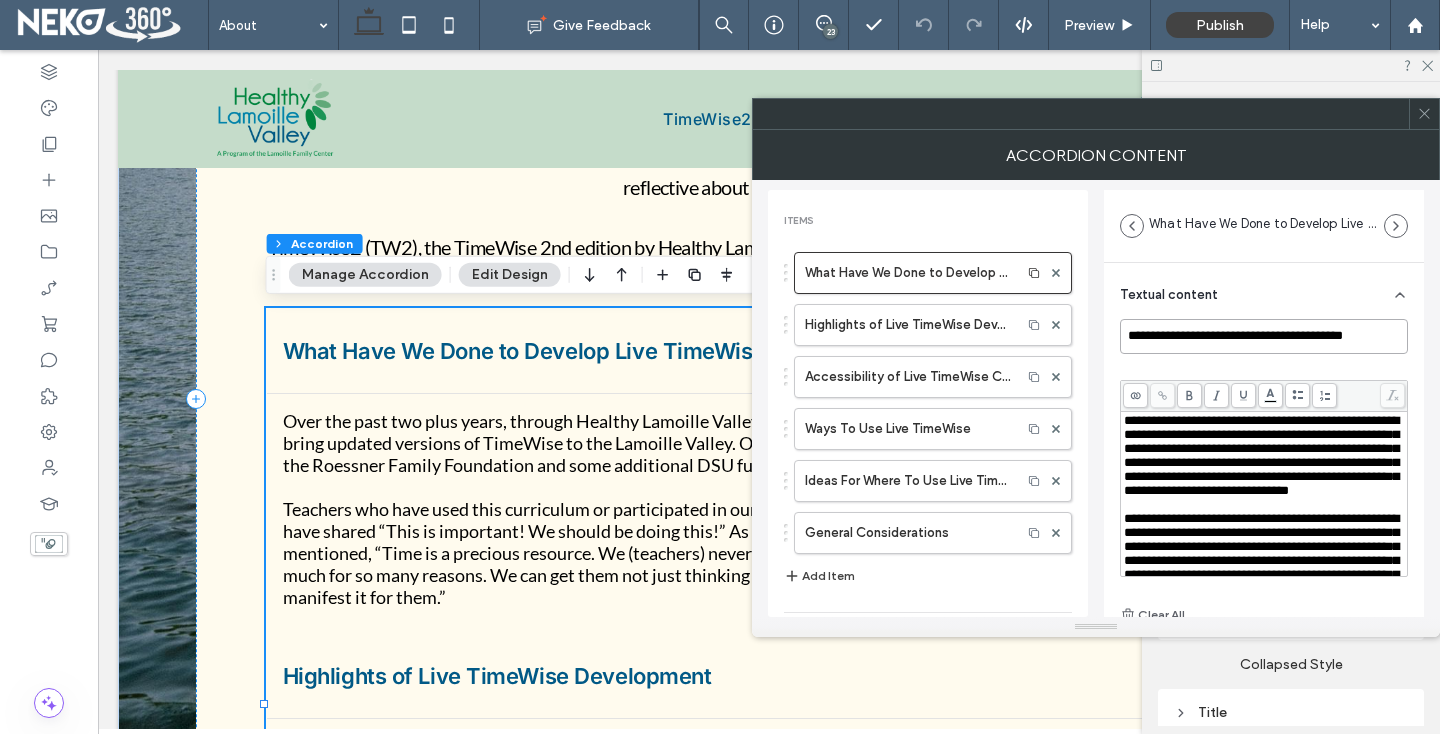 click on "**********" at bounding box center (1264, 336) 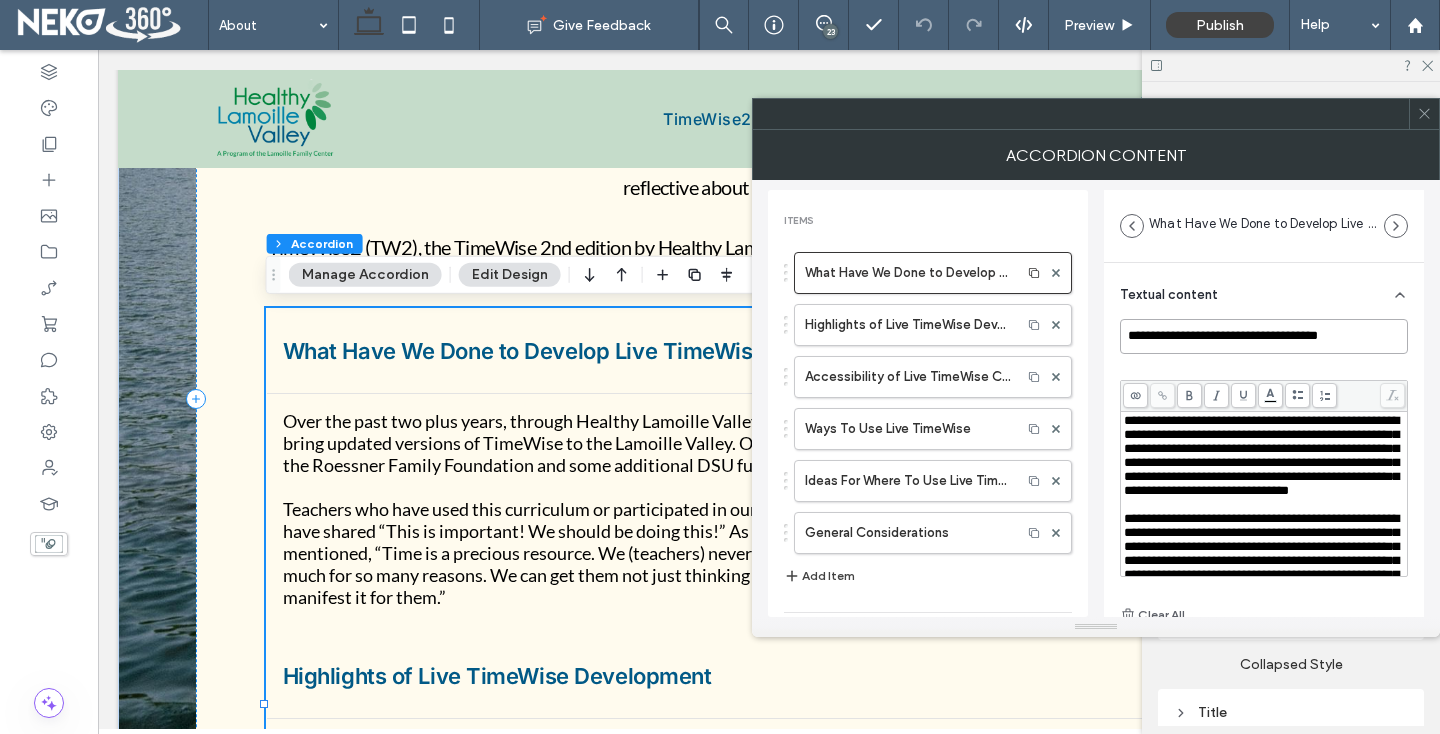 click on "**********" at bounding box center [1264, 336] 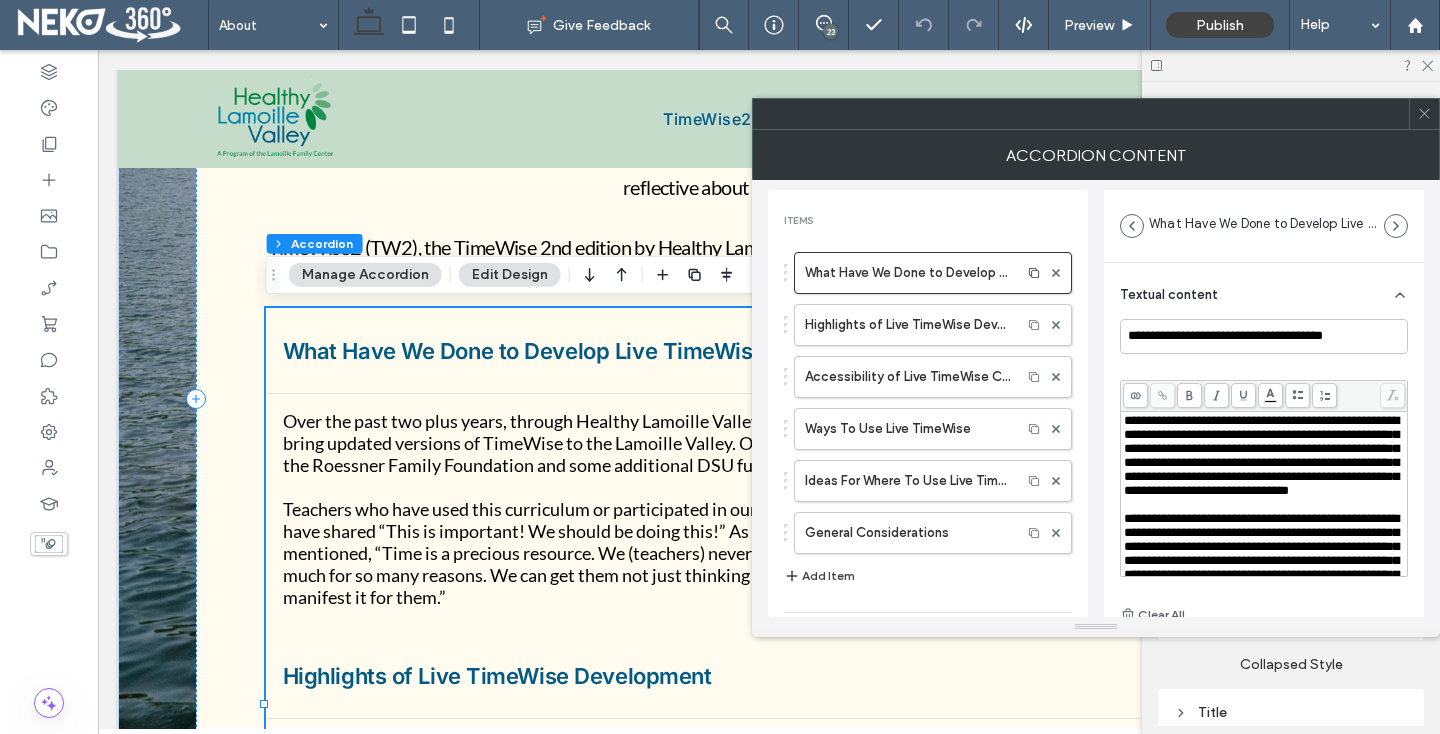 click on "**********" at bounding box center [1096, 398] 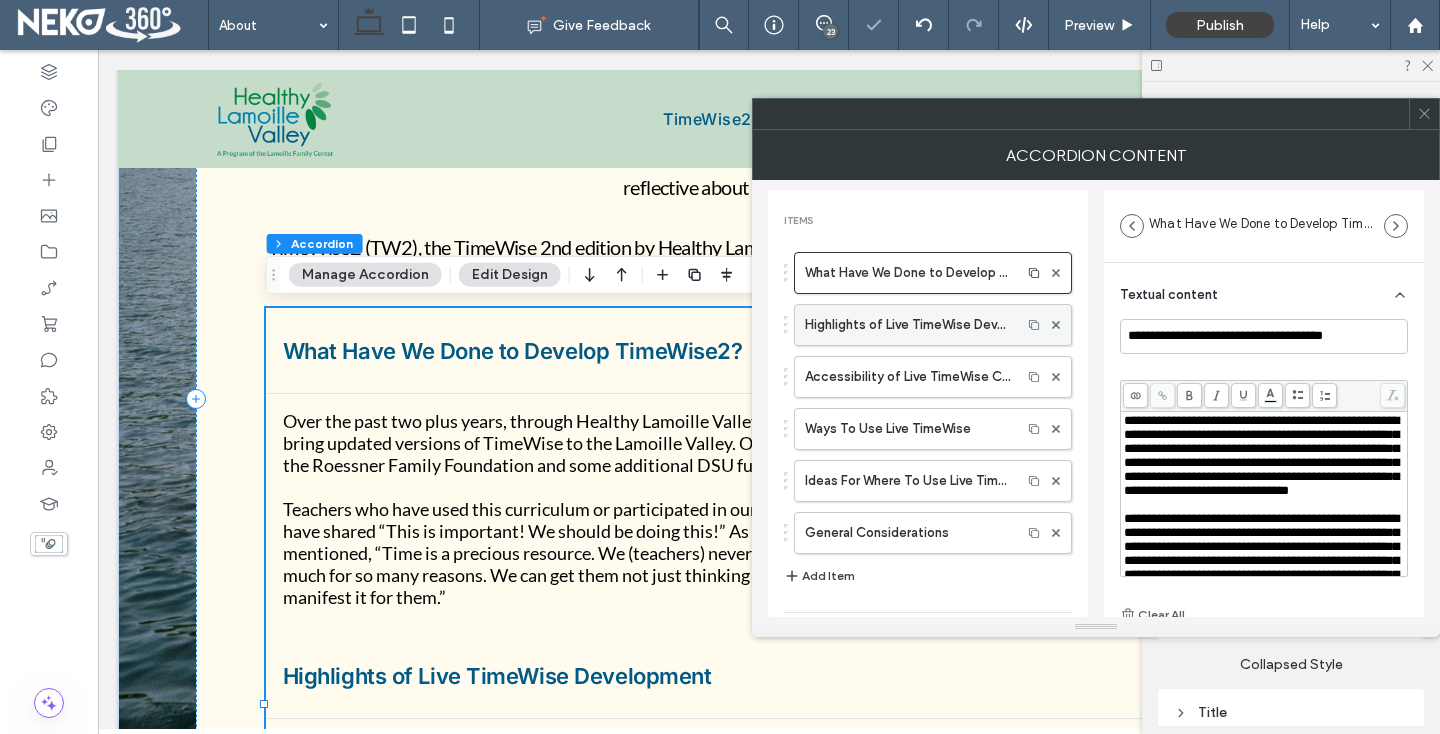 click on "Highlights of Live TimeWise Development" at bounding box center (908, 325) 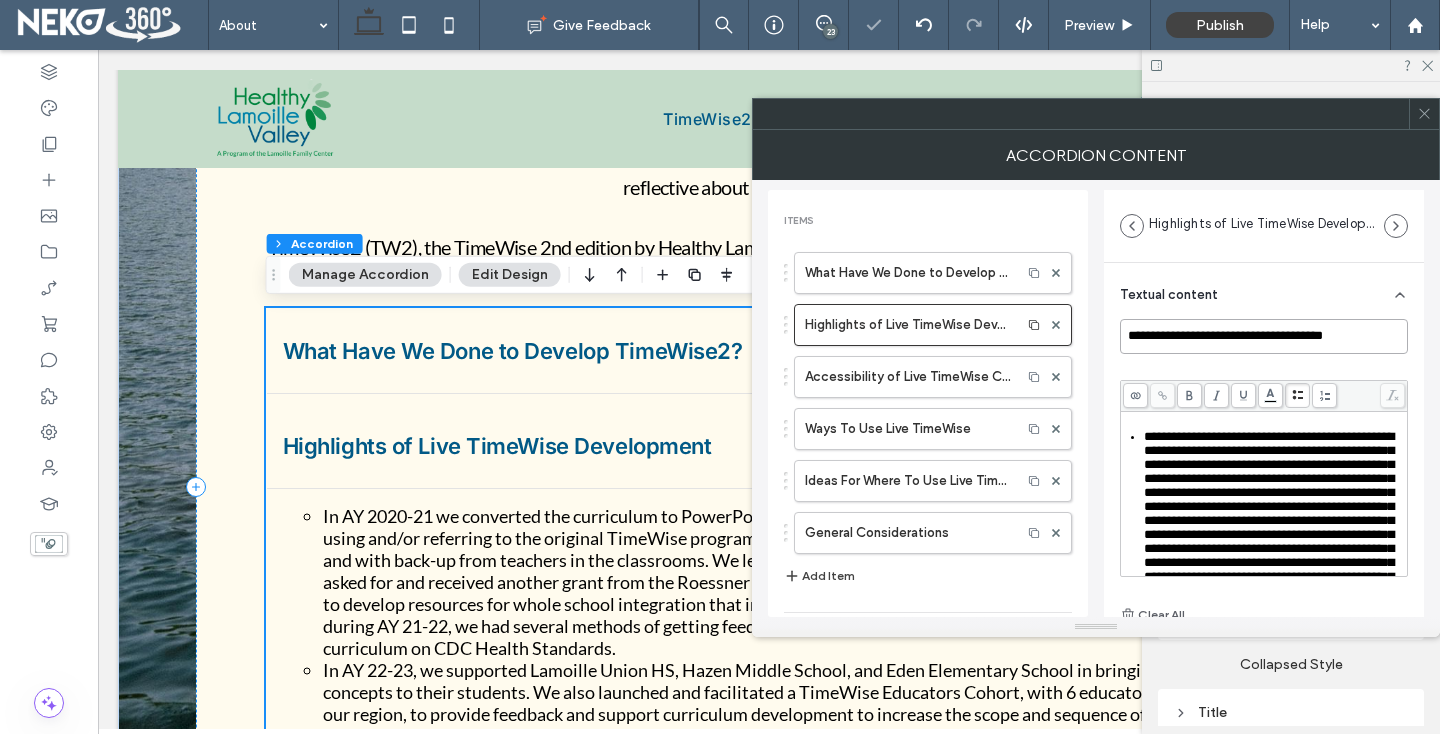 click on "**********" at bounding box center (1264, 336) 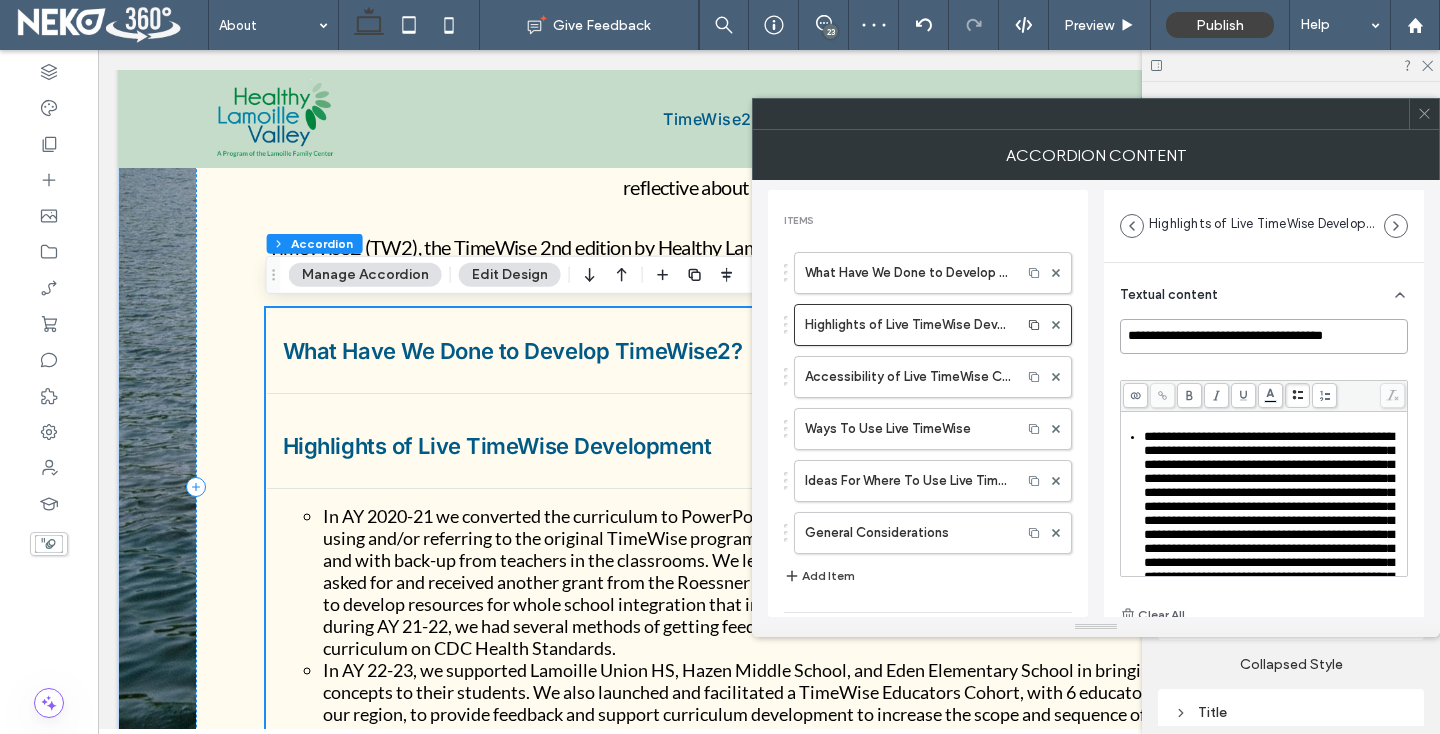 click on "**********" at bounding box center [1264, 336] 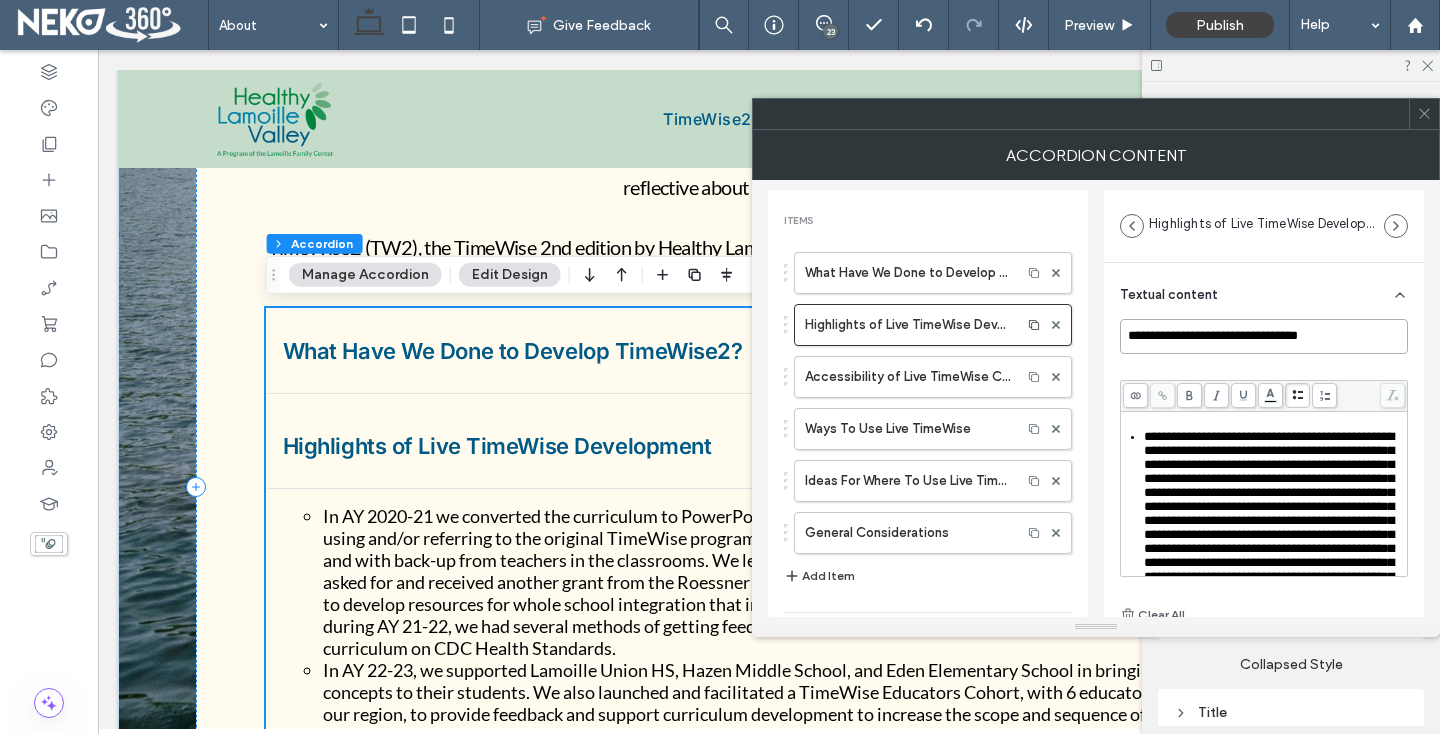 click on "**********" at bounding box center (1264, 336) 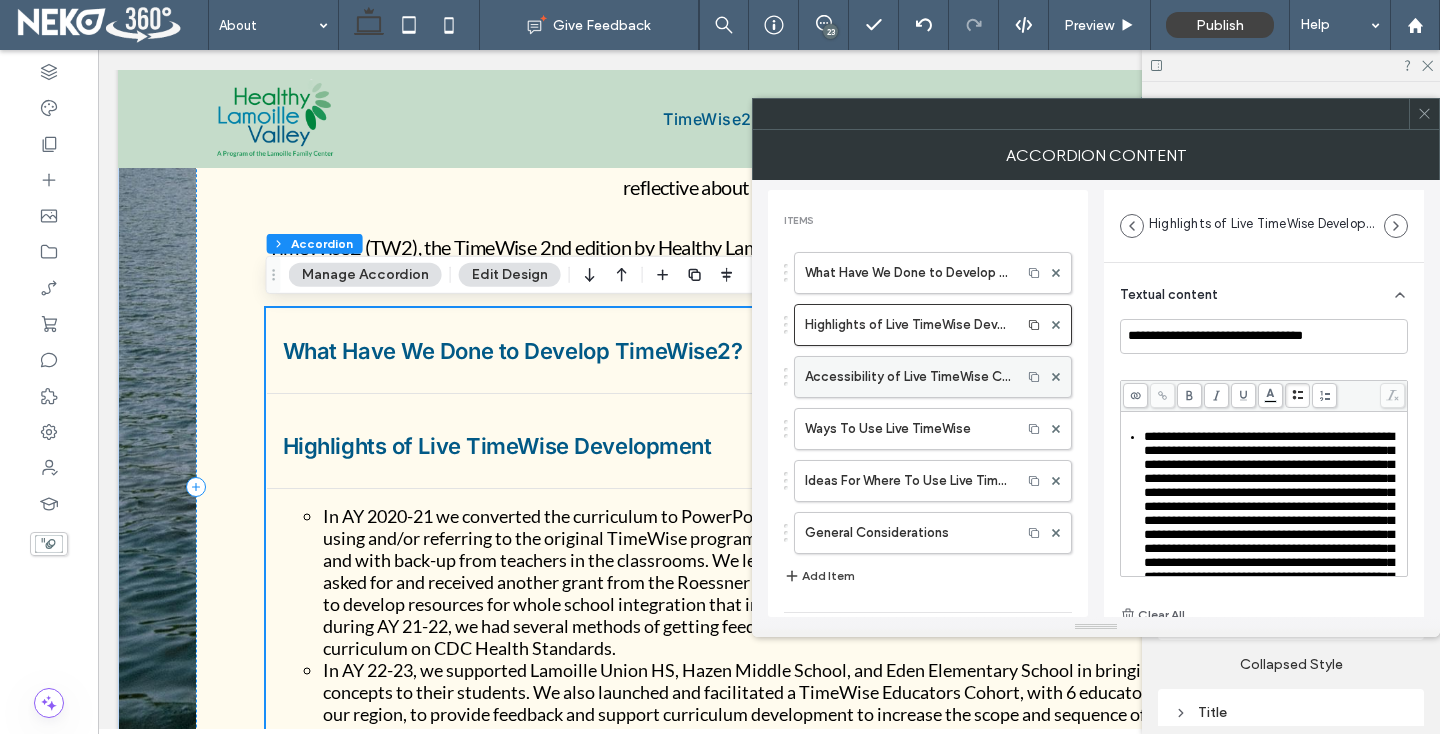 click on "Accessibility of Live TimeWise Curriculum for Educators" at bounding box center [908, 377] 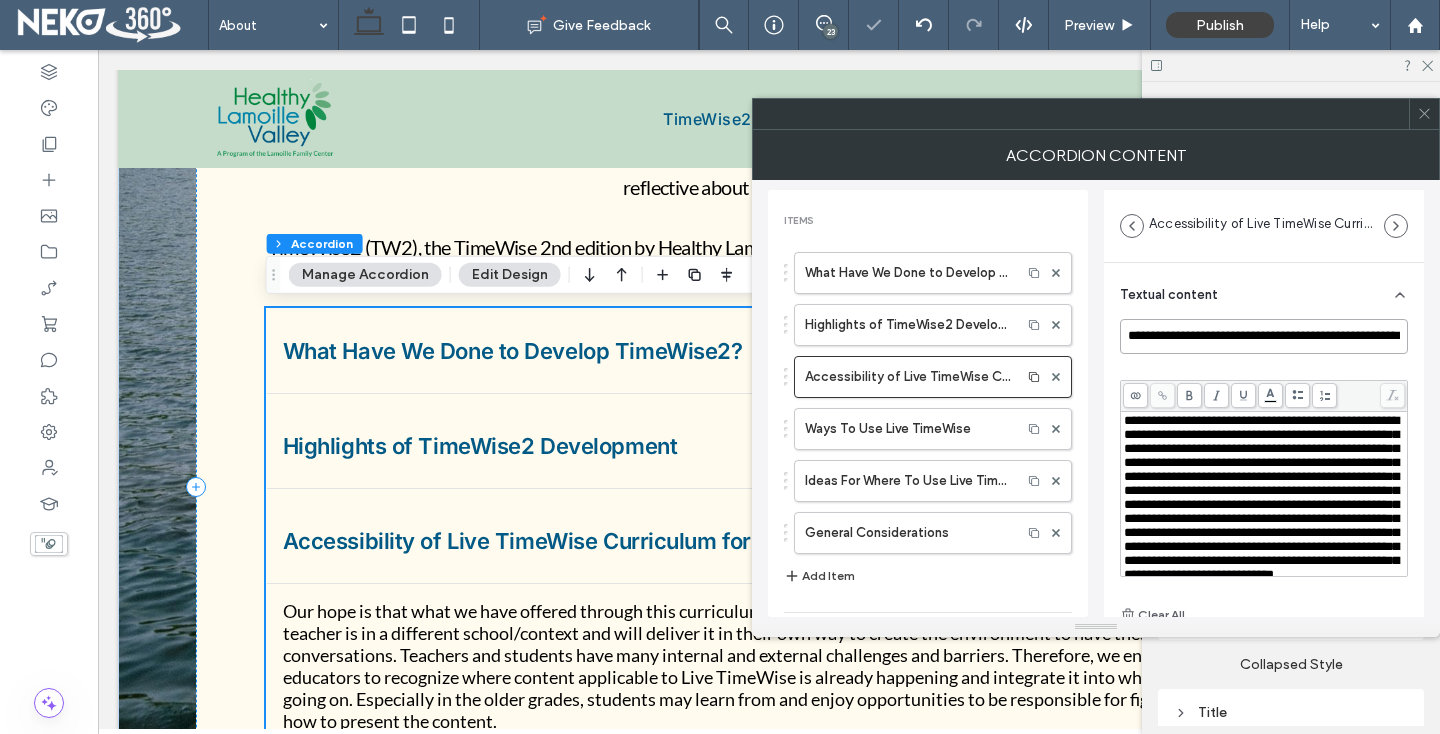 click on "**********" at bounding box center (1264, 336) 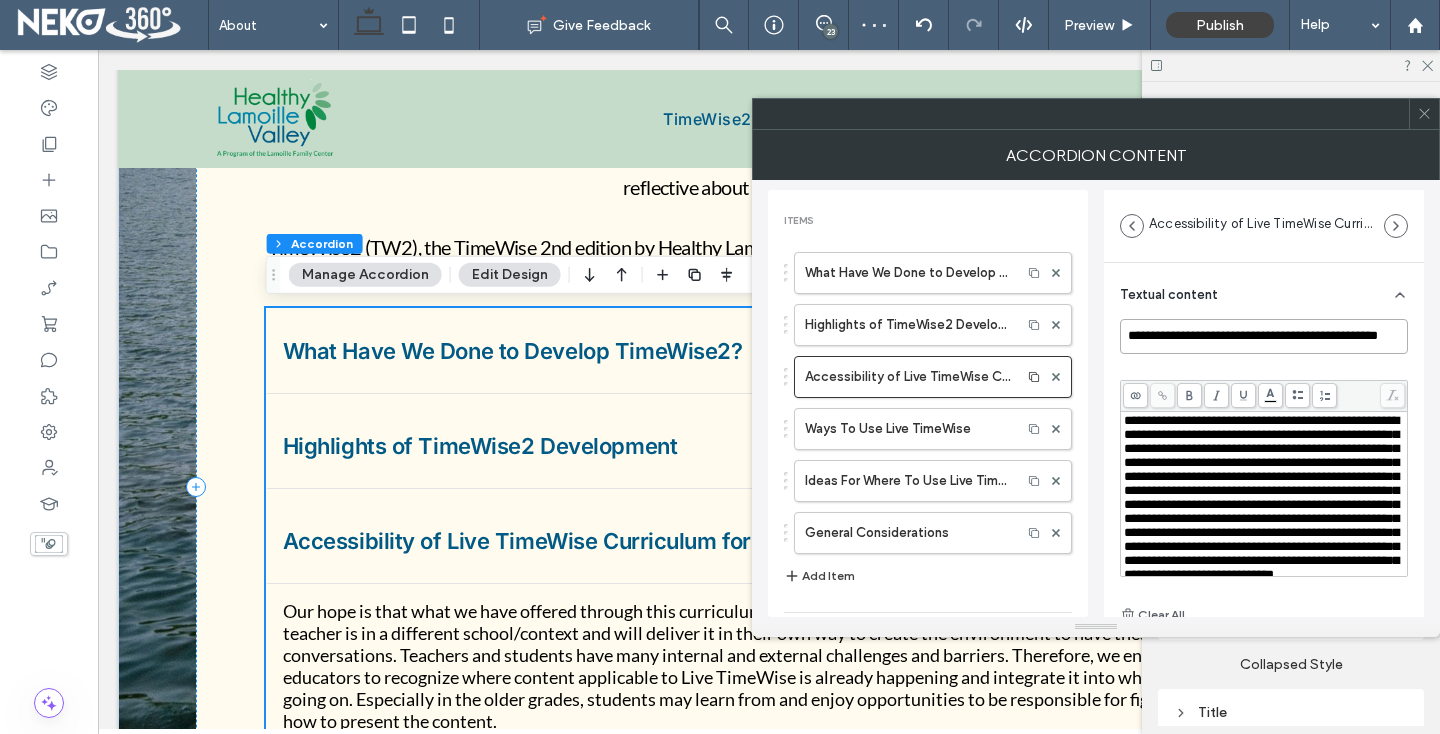 click on "**********" at bounding box center [1264, 336] 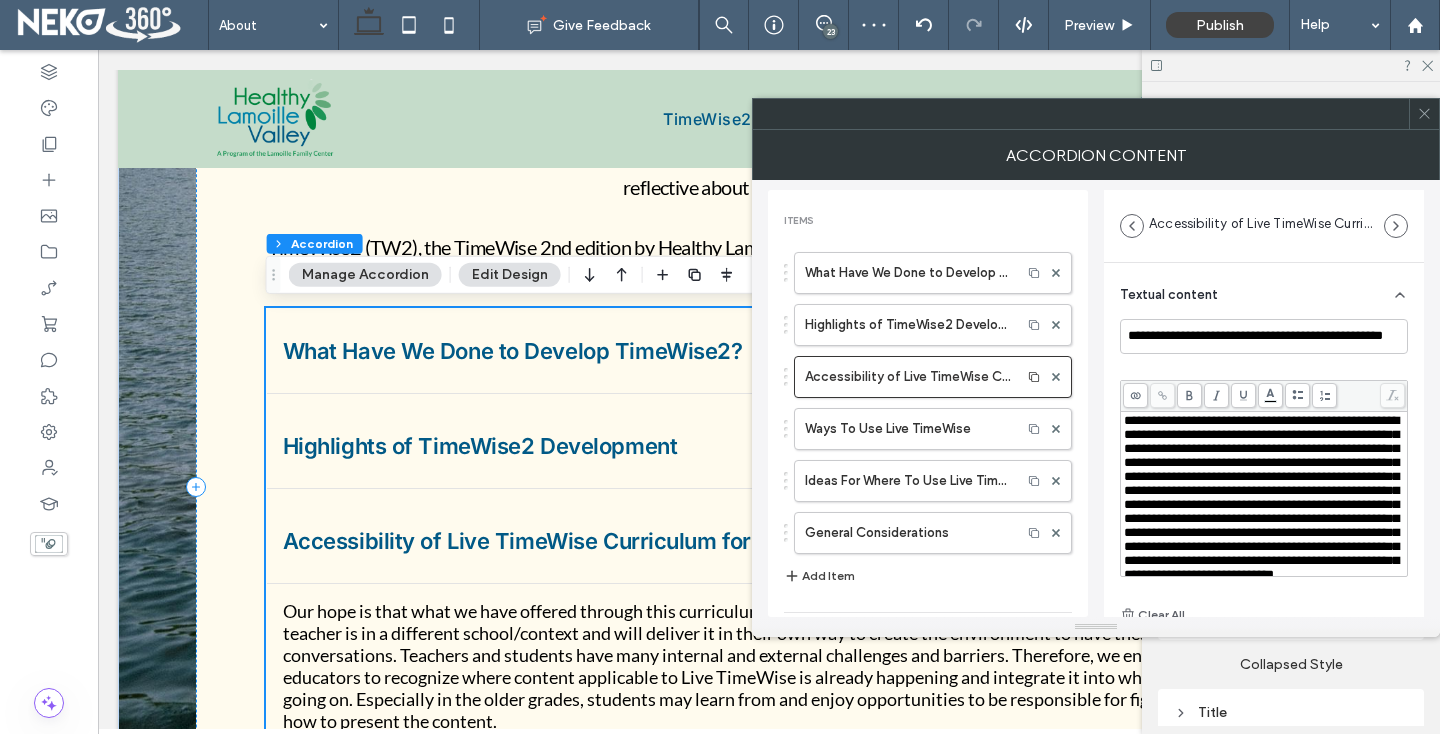 click on "**********" at bounding box center (1264, 473) 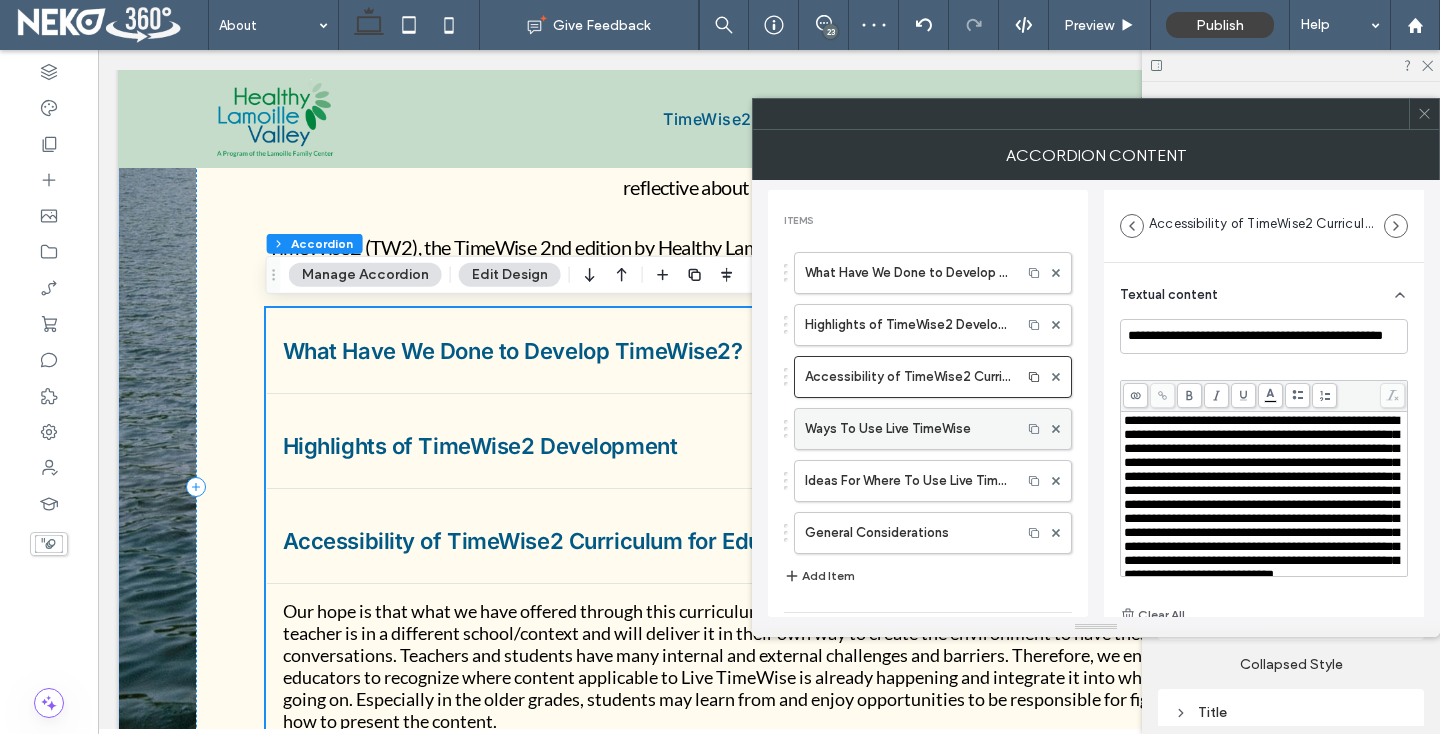 click on "Ways To Use Live TimeWise" at bounding box center [908, 429] 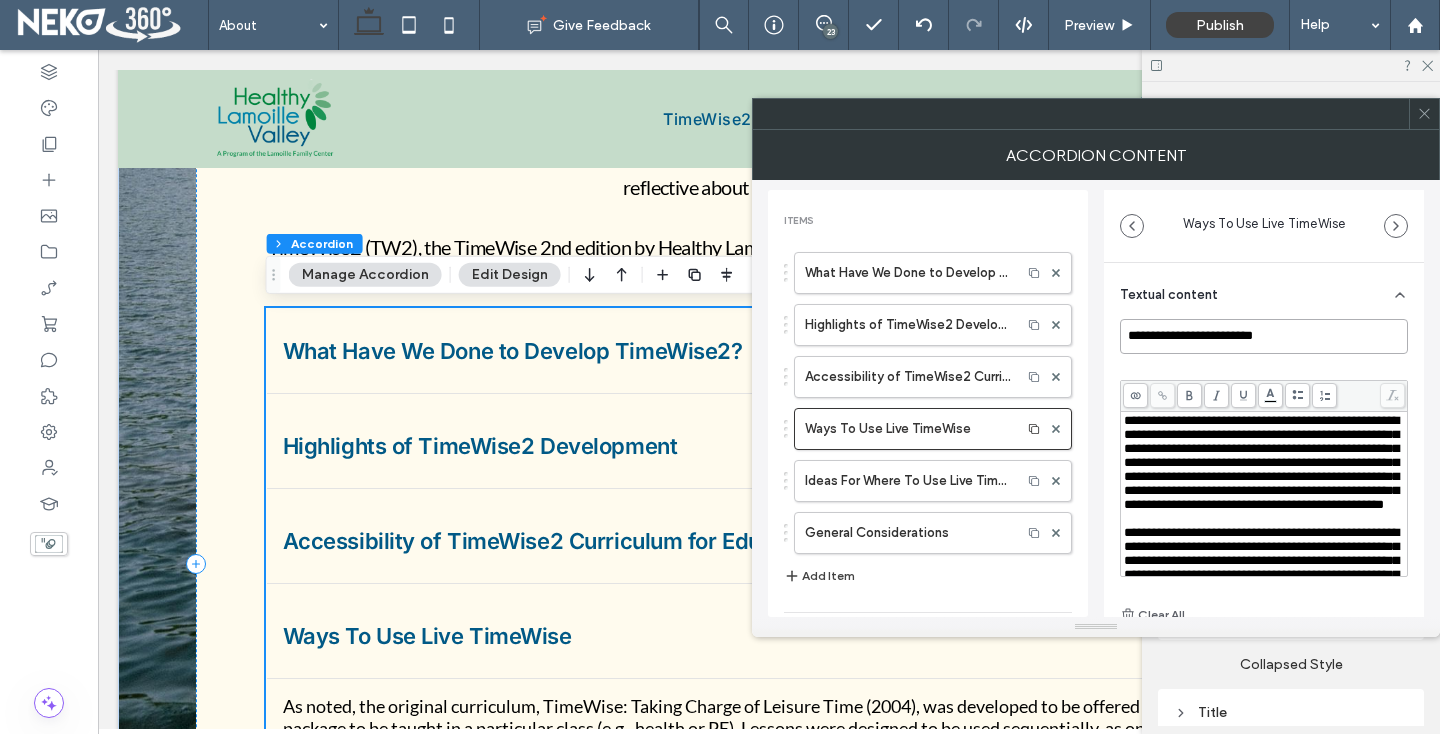 click on "**********" at bounding box center (1264, 336) 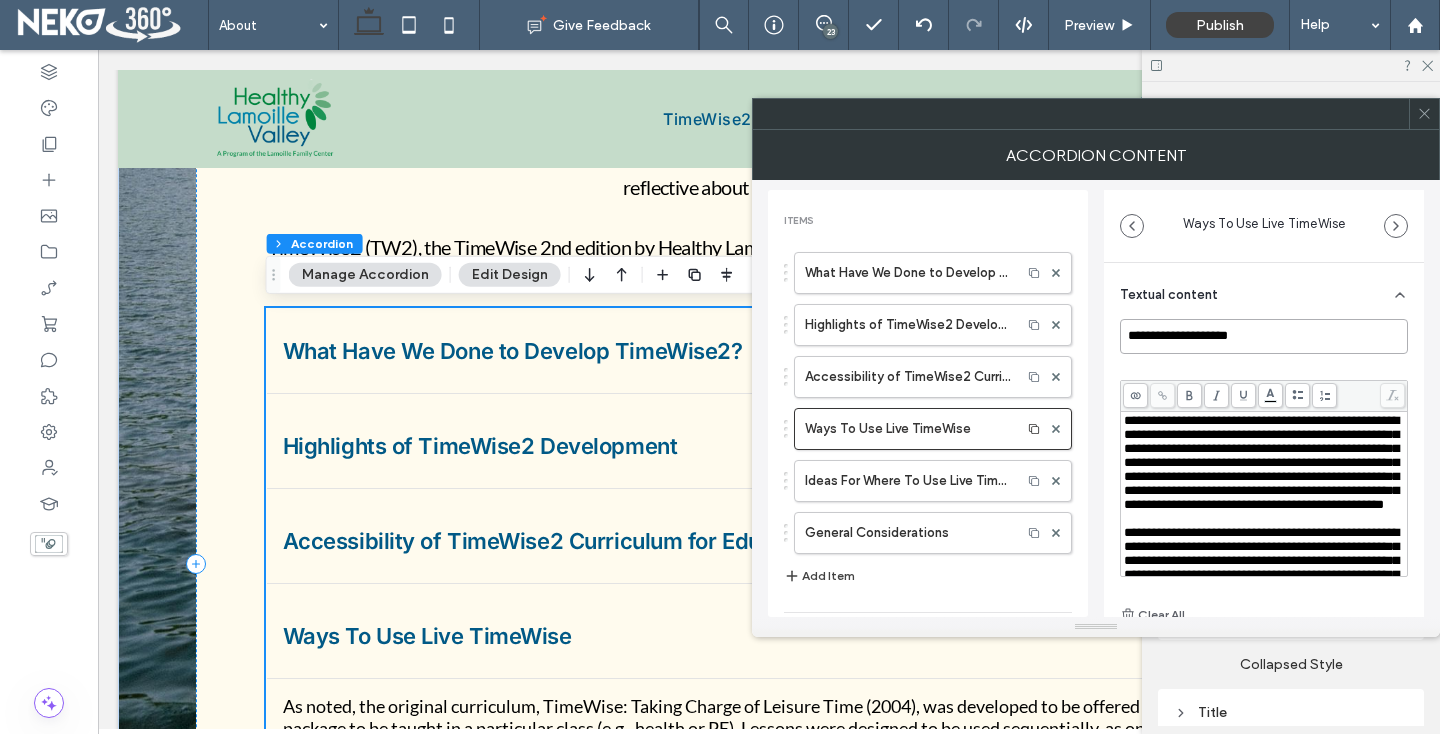 click on "**********" at bounding box center (1264, 336) 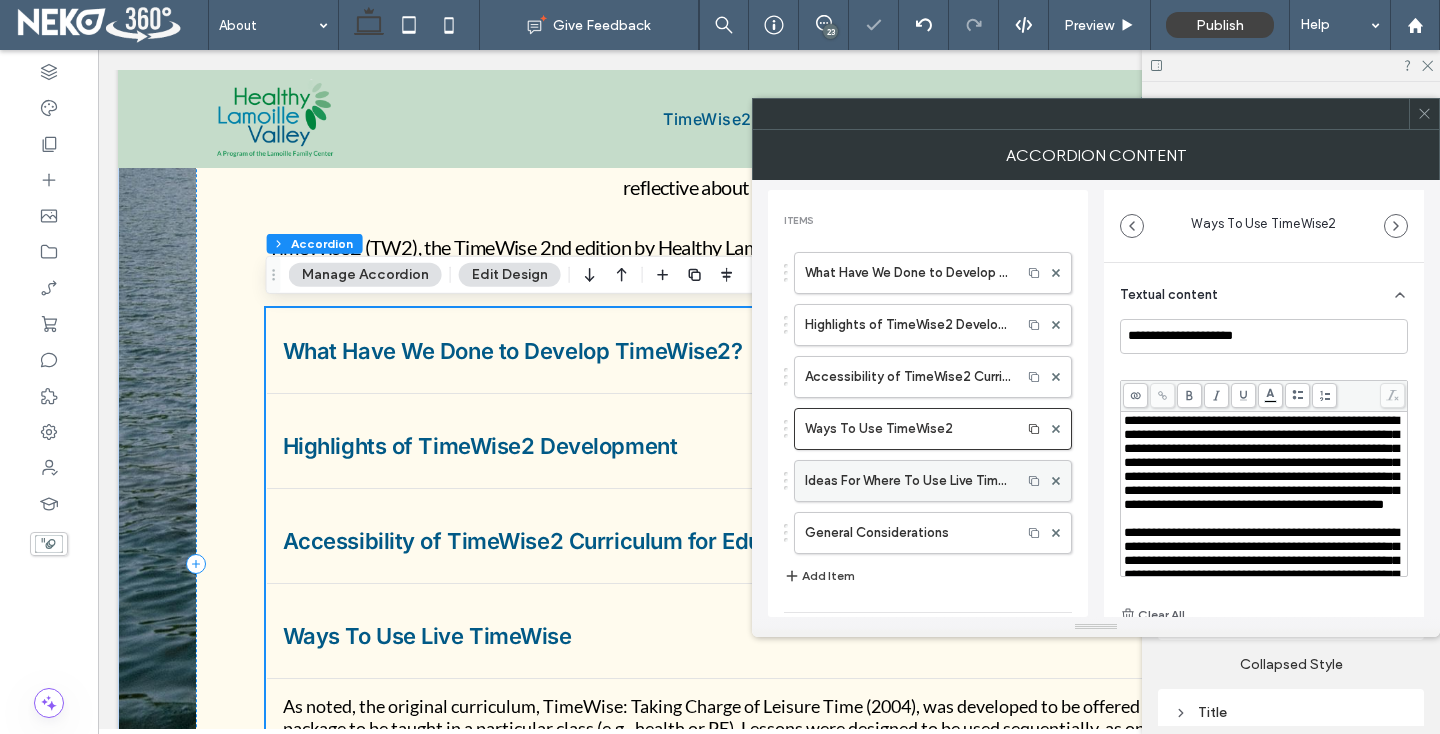 click on "Ideas For Where To Use Live TimeWise" at bounding box center (908, 481) 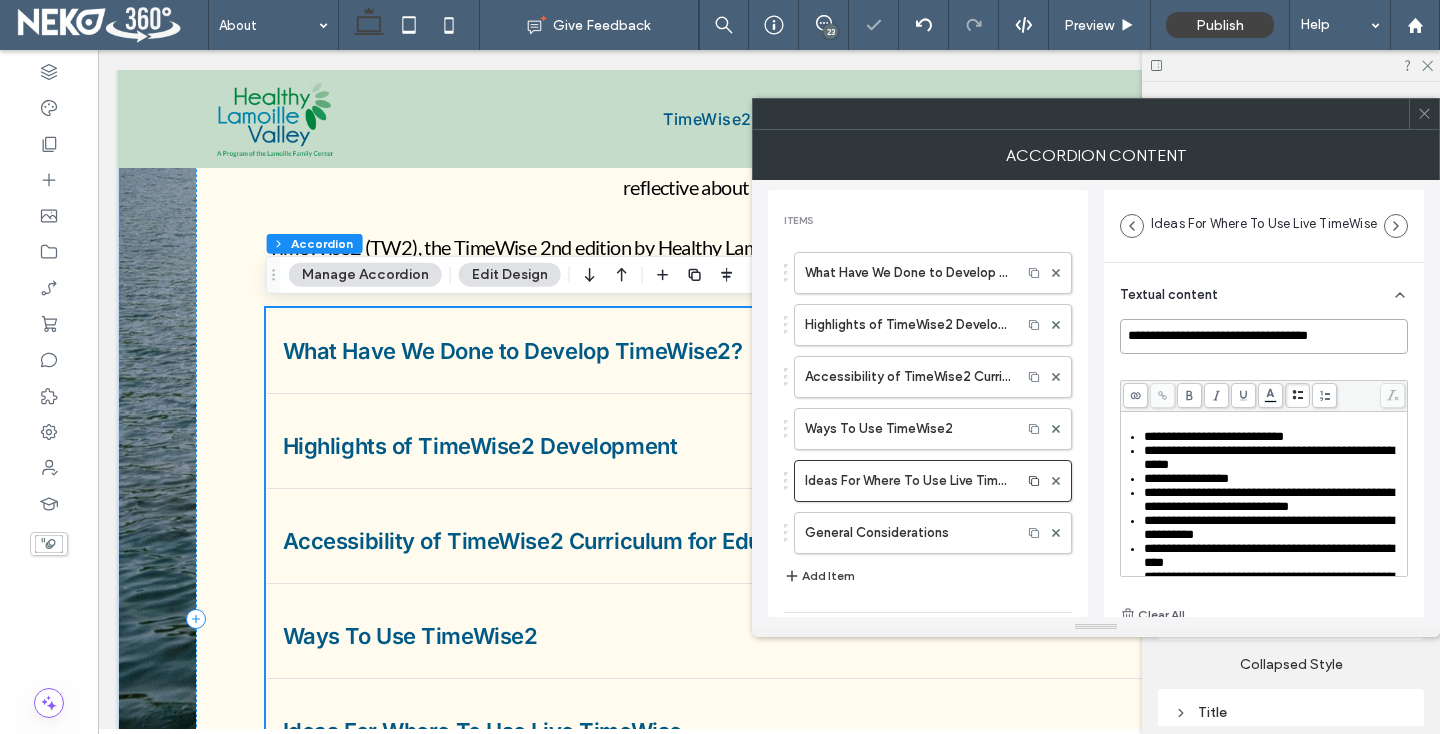 click on "**********" at bounding box center [1264, 336] 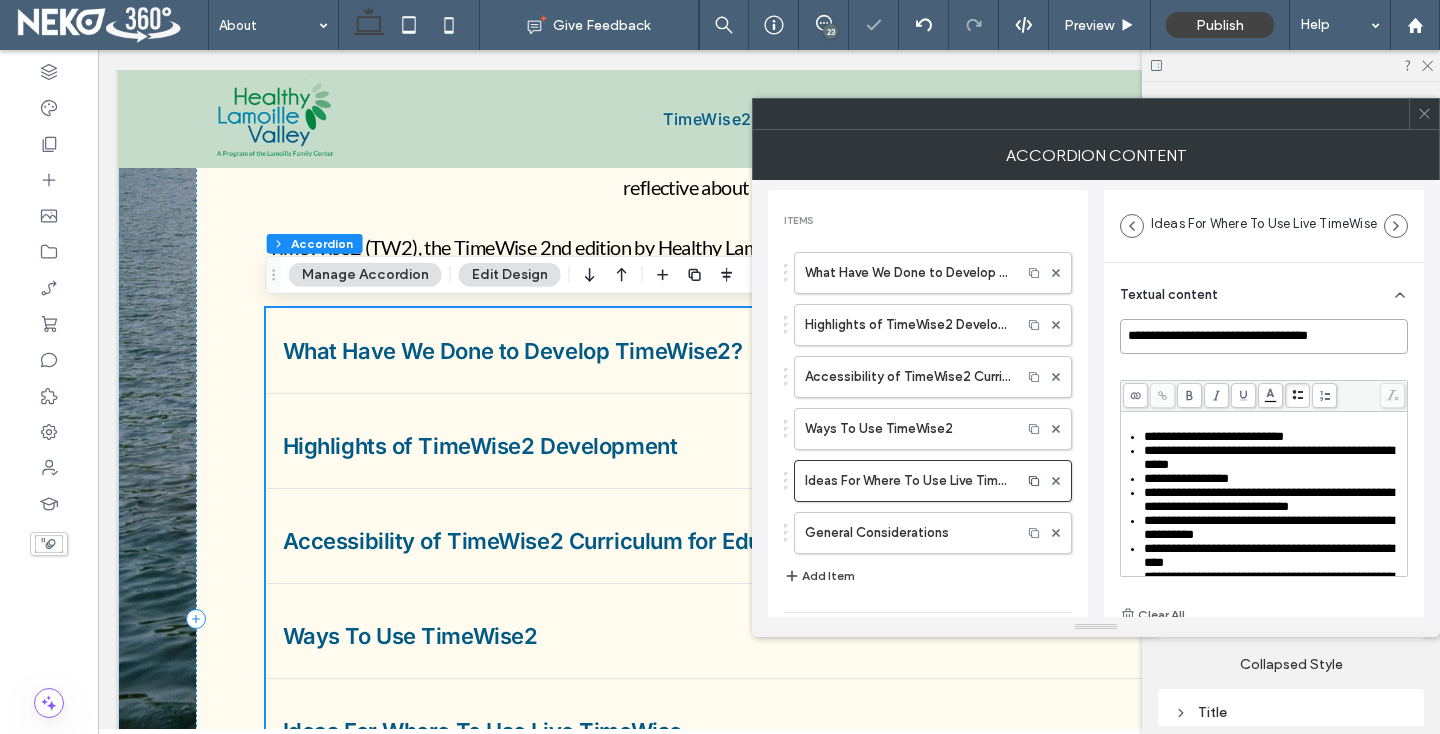 click on "**********" at bounding box center [1264, 336] 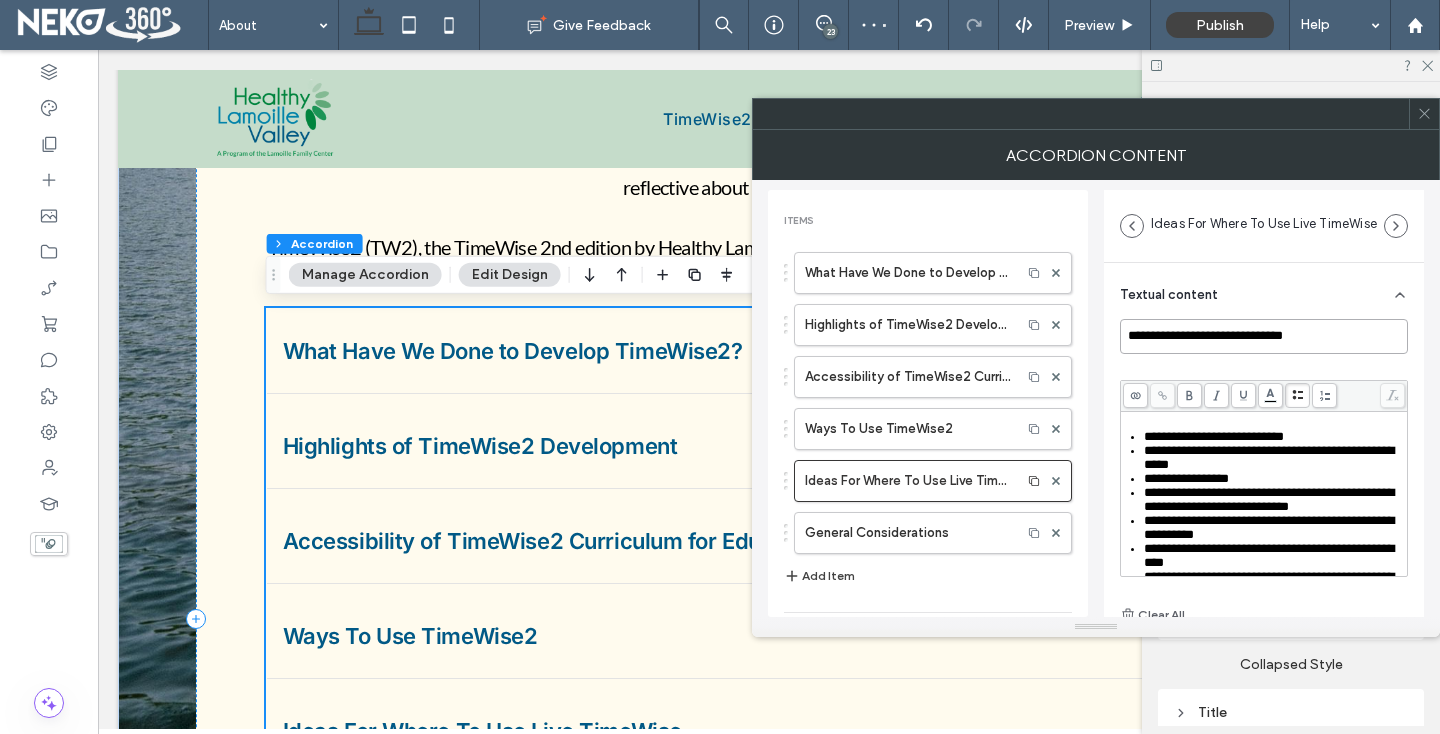click on "**********" at bounding box center (1264, 336) 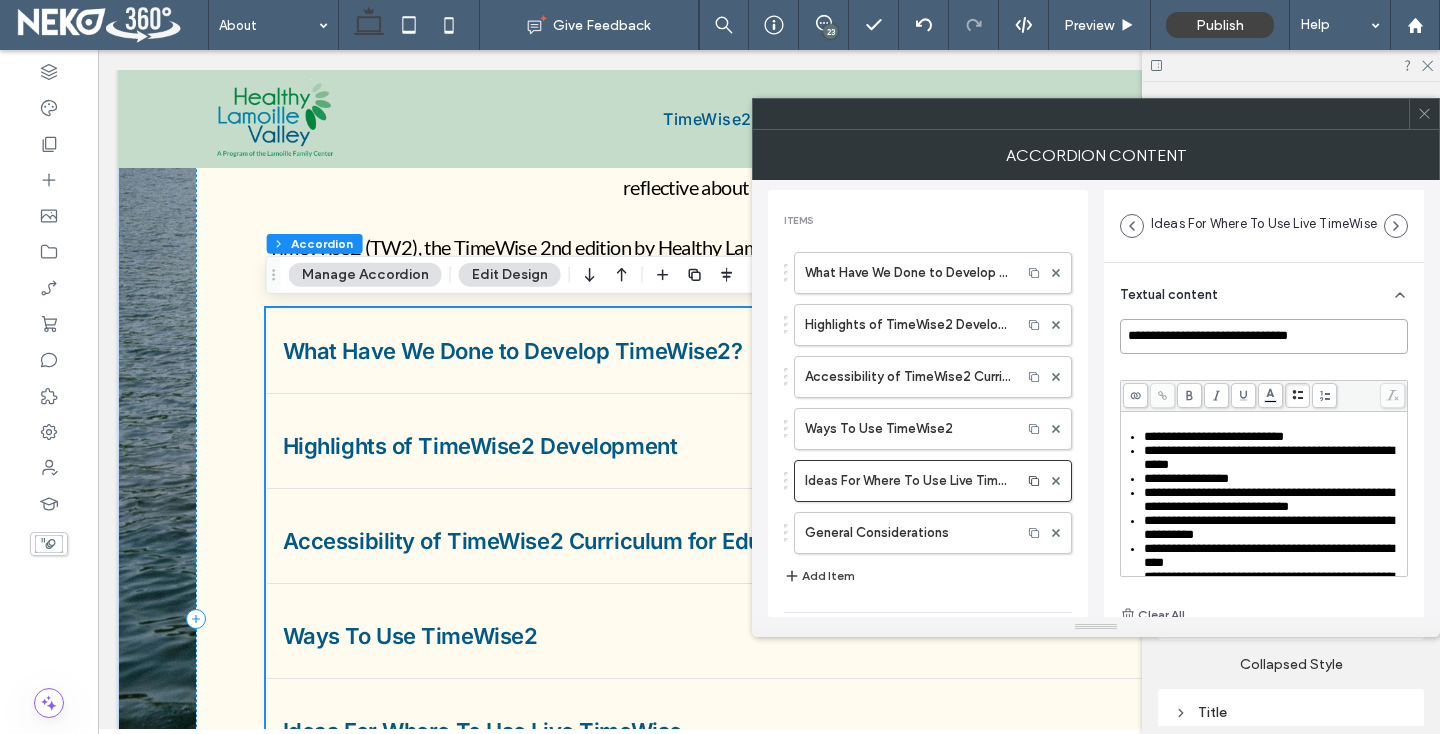 type on "**********" 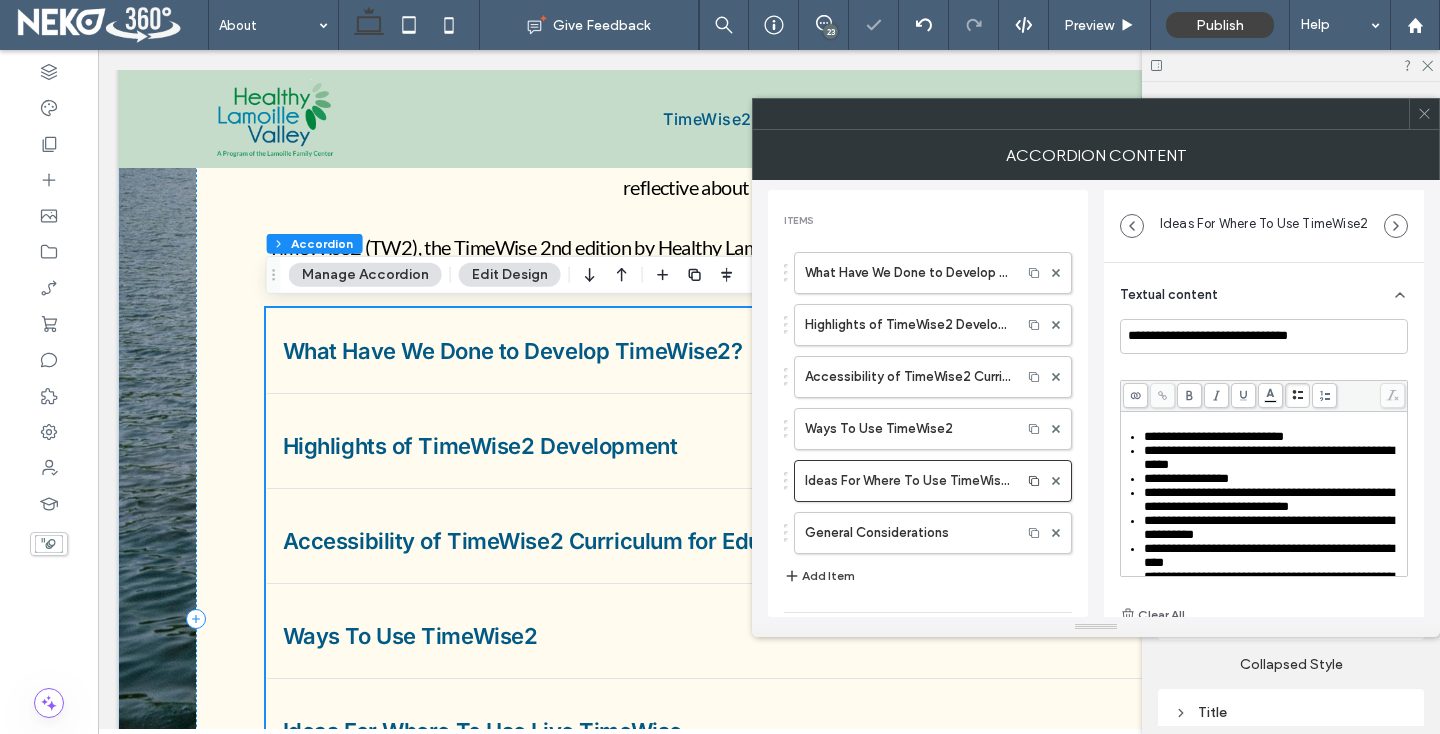 click on "**********" at bounding box center [1264, 478] 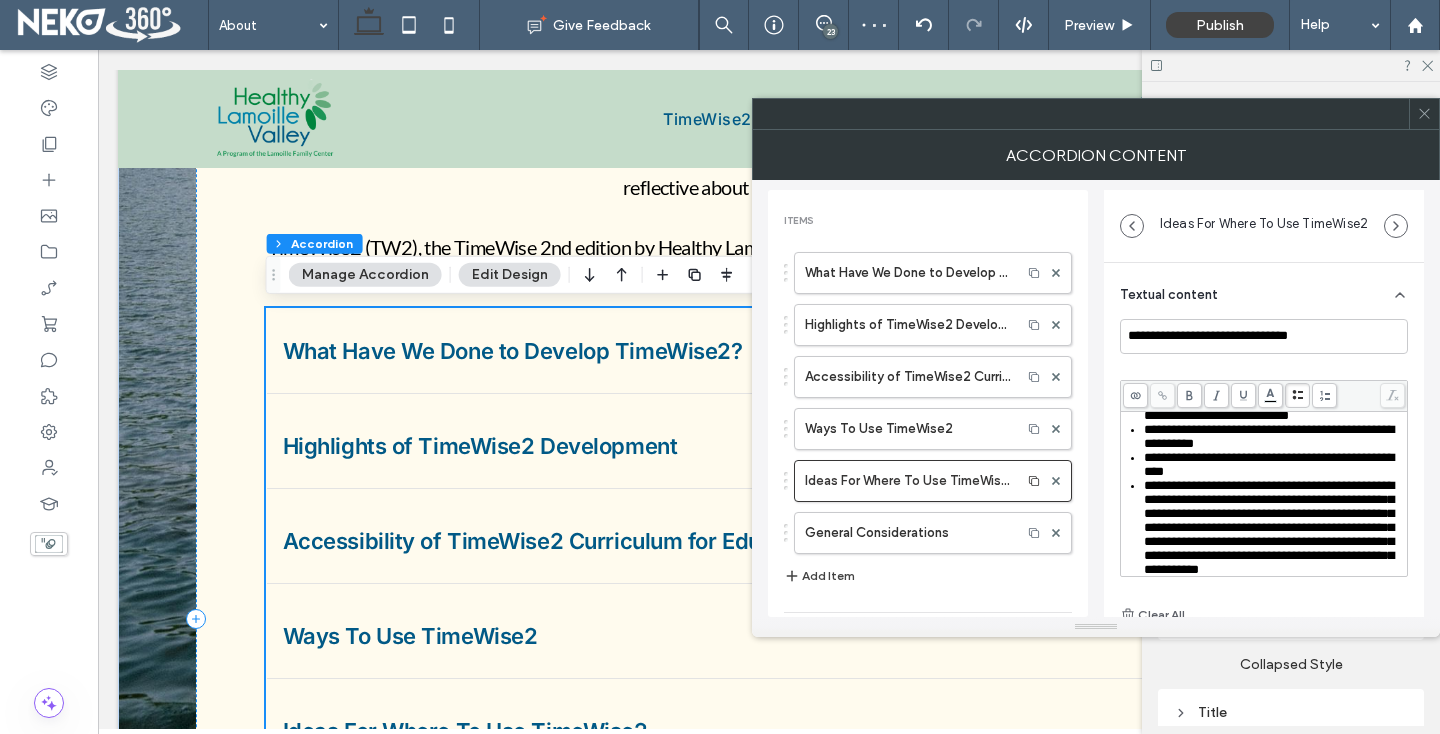 scroll, scrollTop: 0, scrollLeft: 0, axis: both 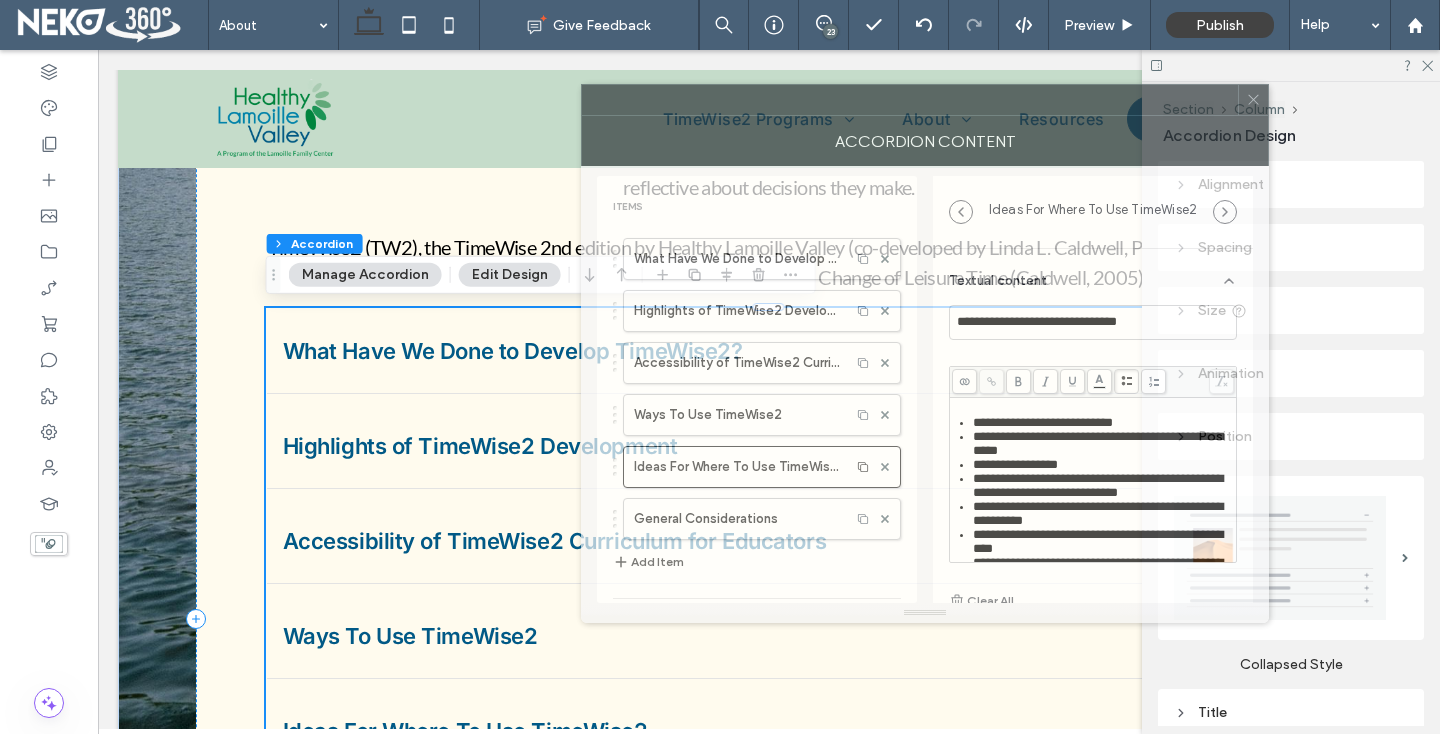 drag, startPoint x: 915, startPoint y: 119, endPoint x: 731, endPoint y: 103, distance: 184.69434 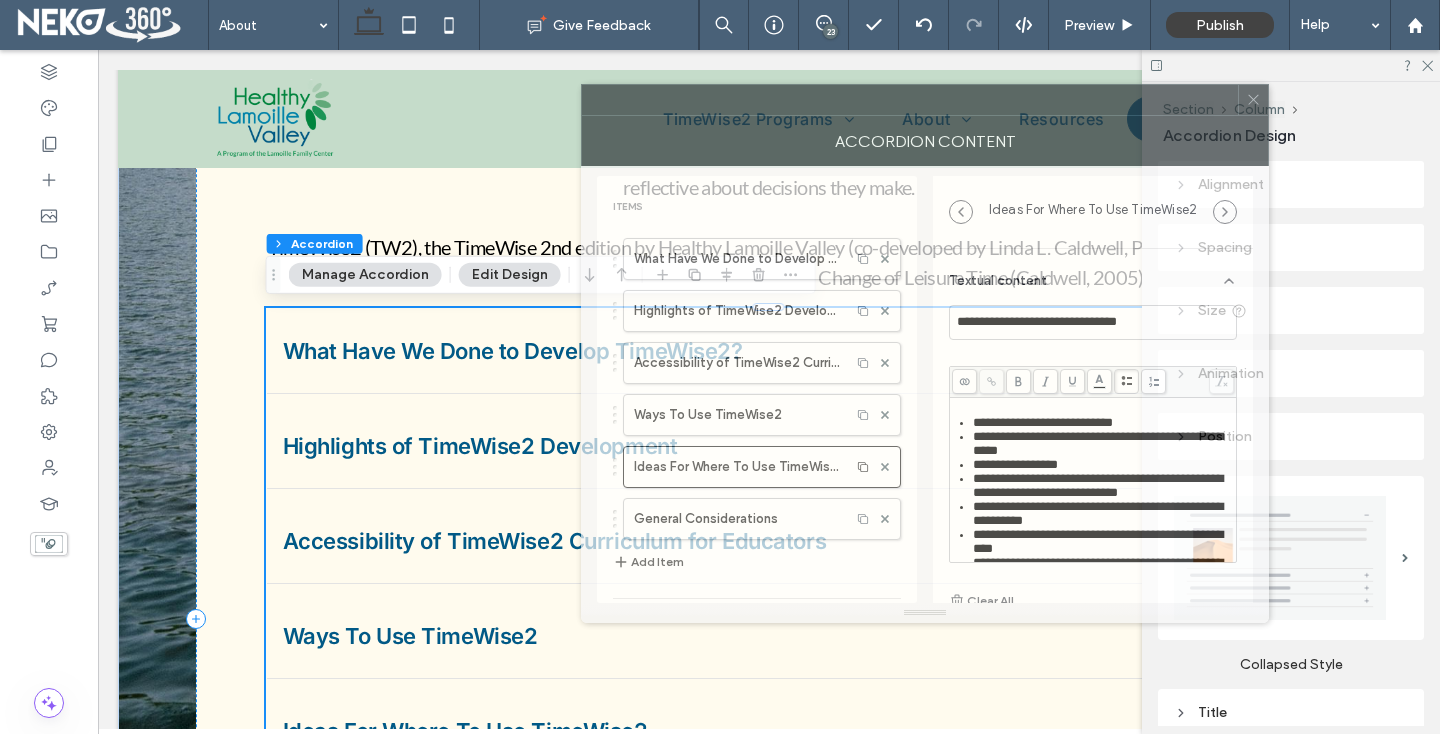 click at bounding box center (910, 100) 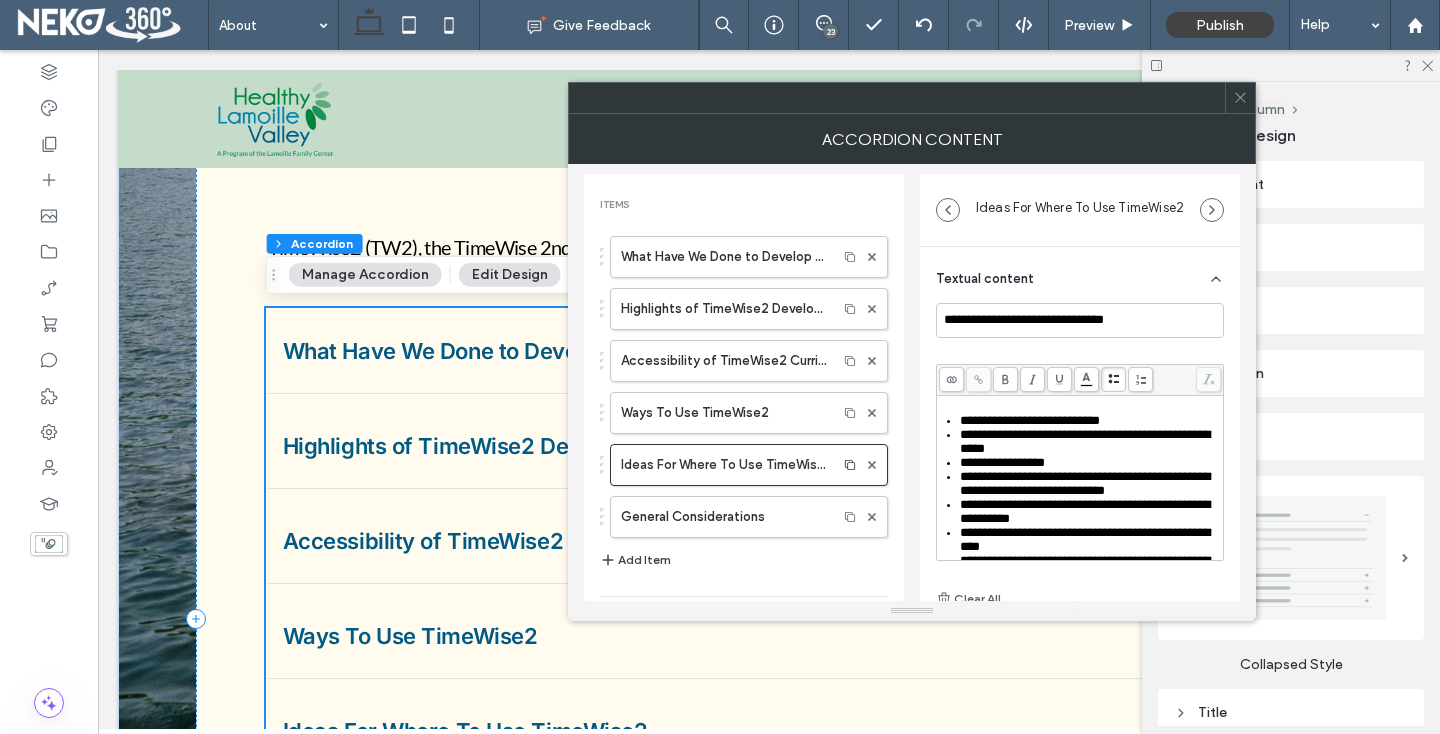 click 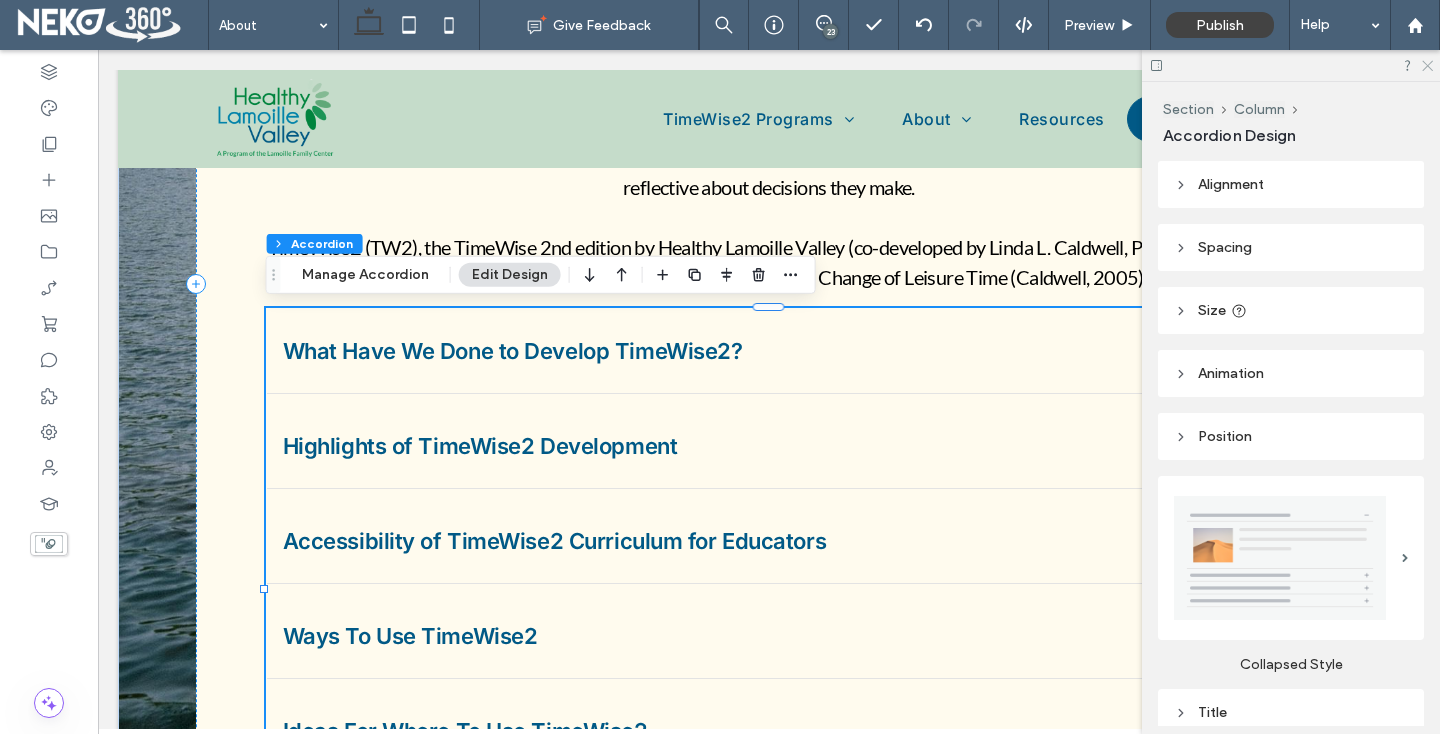 click 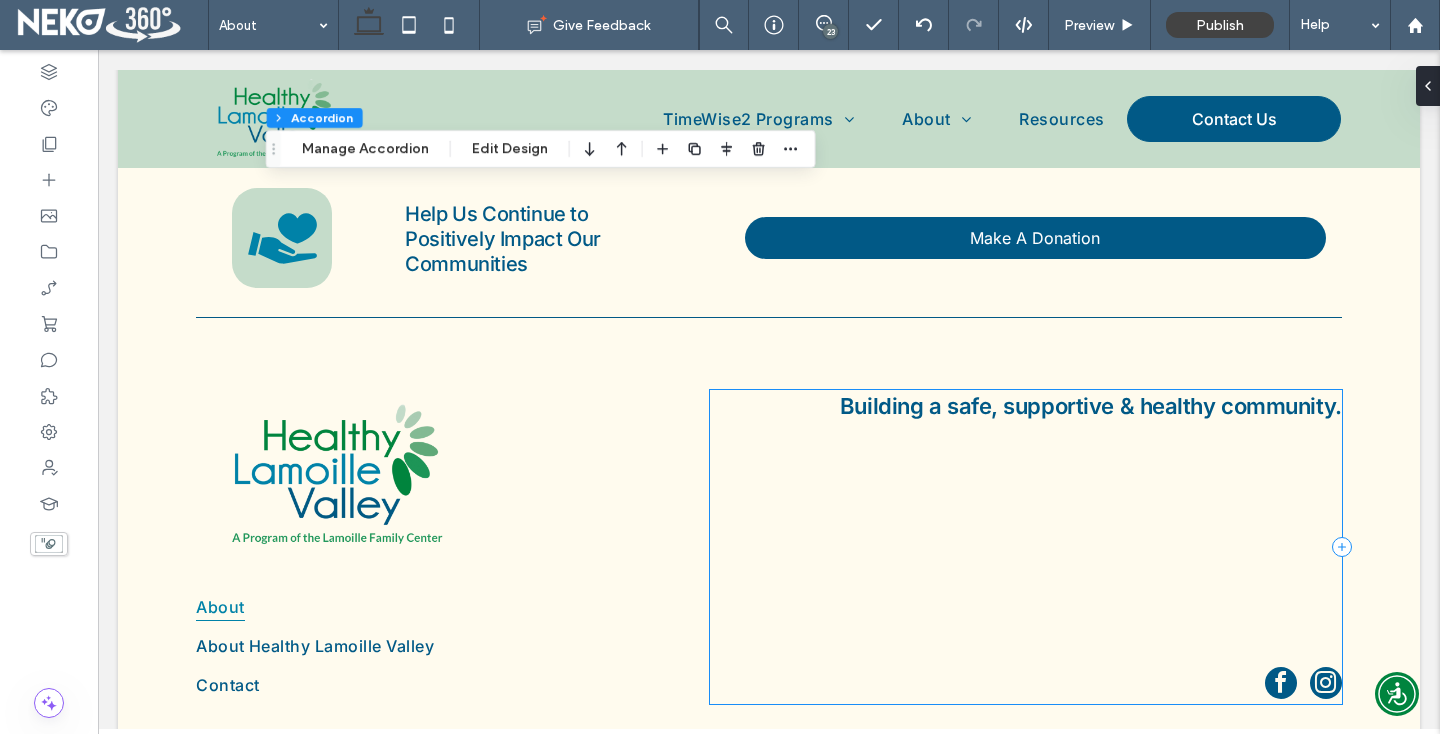 scroll, scrollTop: 2507, scrollLeft: 0, axis: vertical 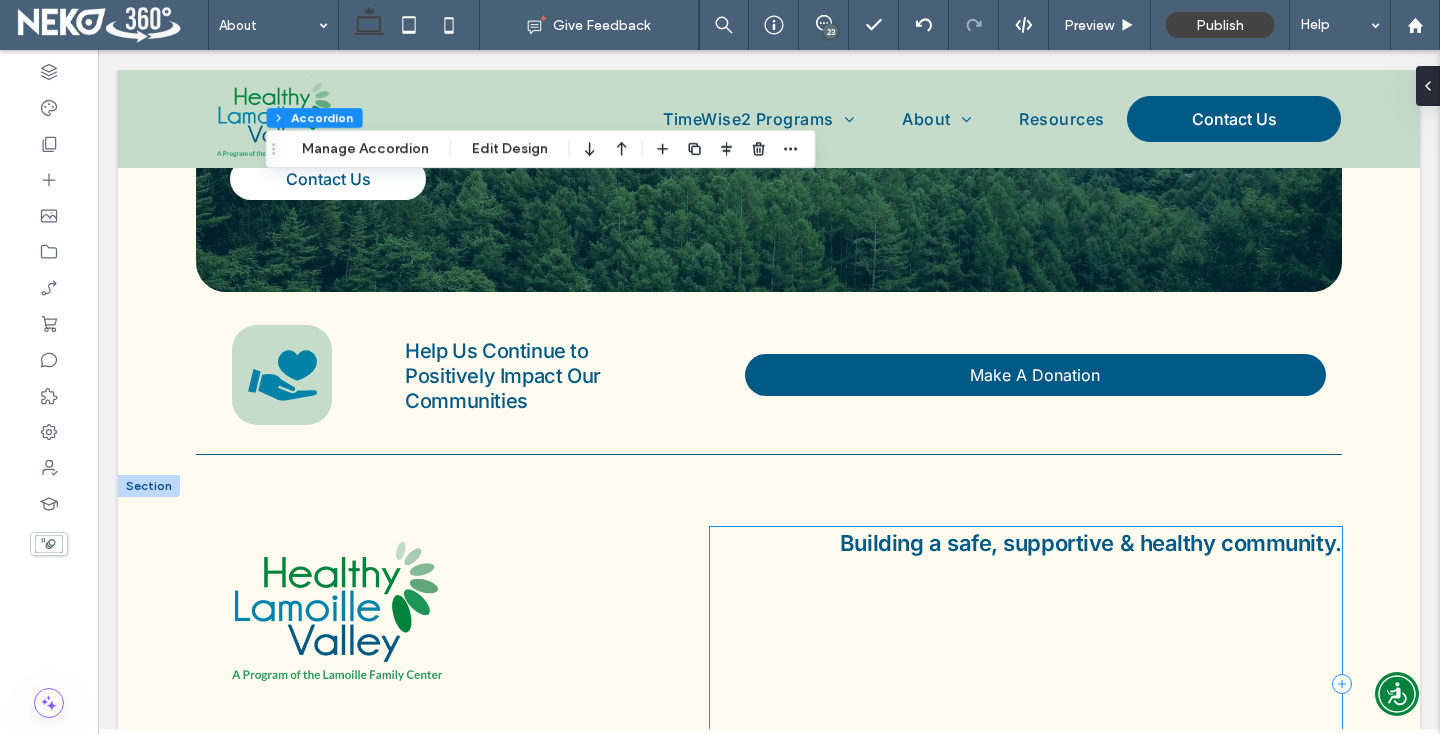 click on "Building a safe, supportive & healthy community." at bounding box center [1026, 684] 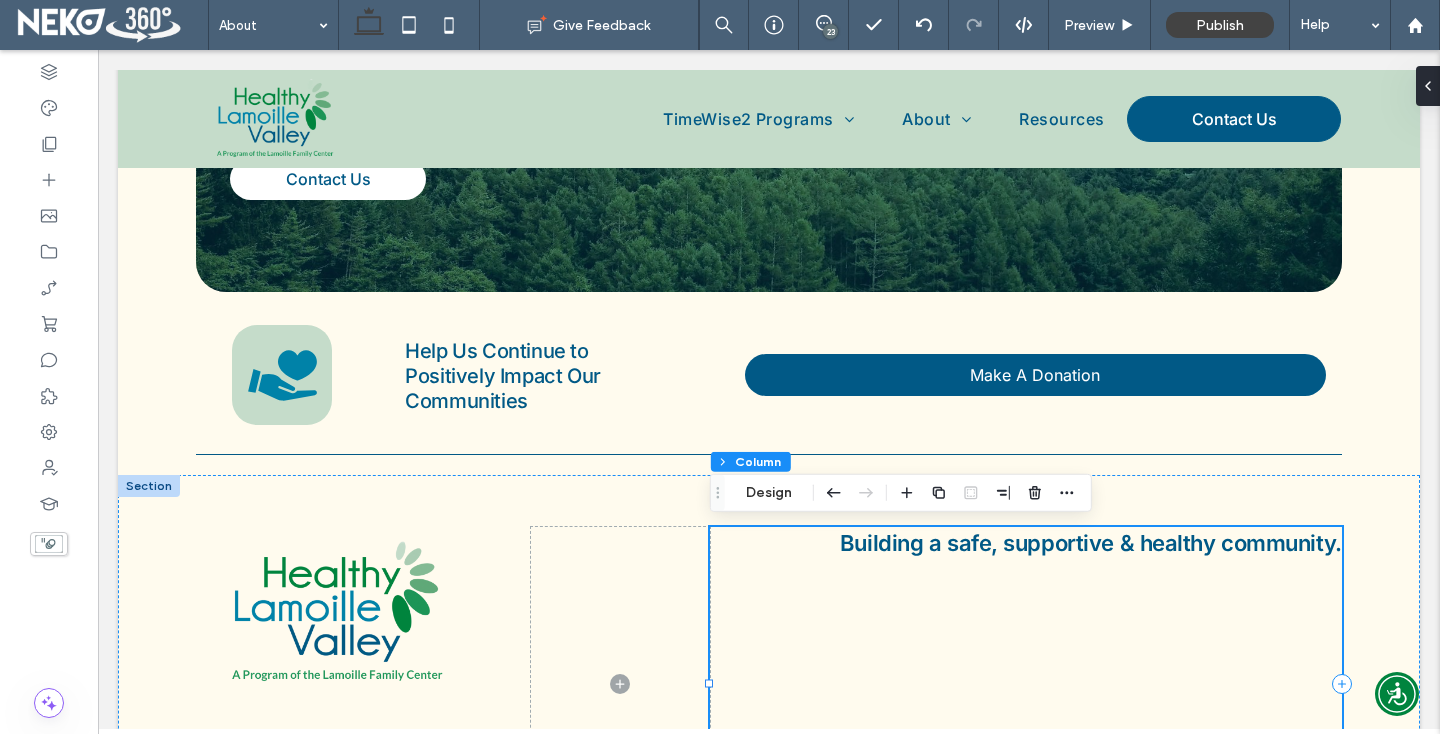 click on "Building a safe, supportive & healthy community." at bounding box center (1026, 684) 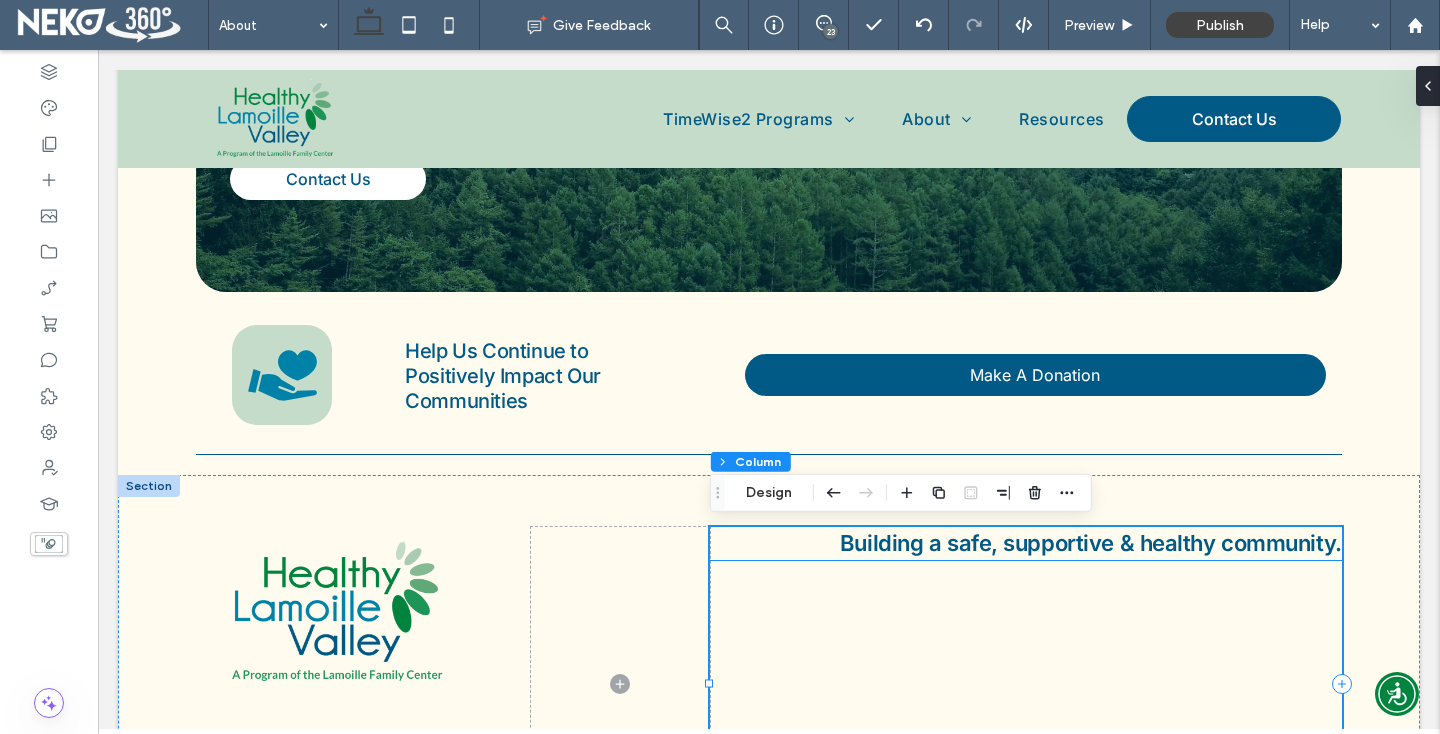 click on "Building a safe, supportive & healthy community." at bounding box center (1091, 543) 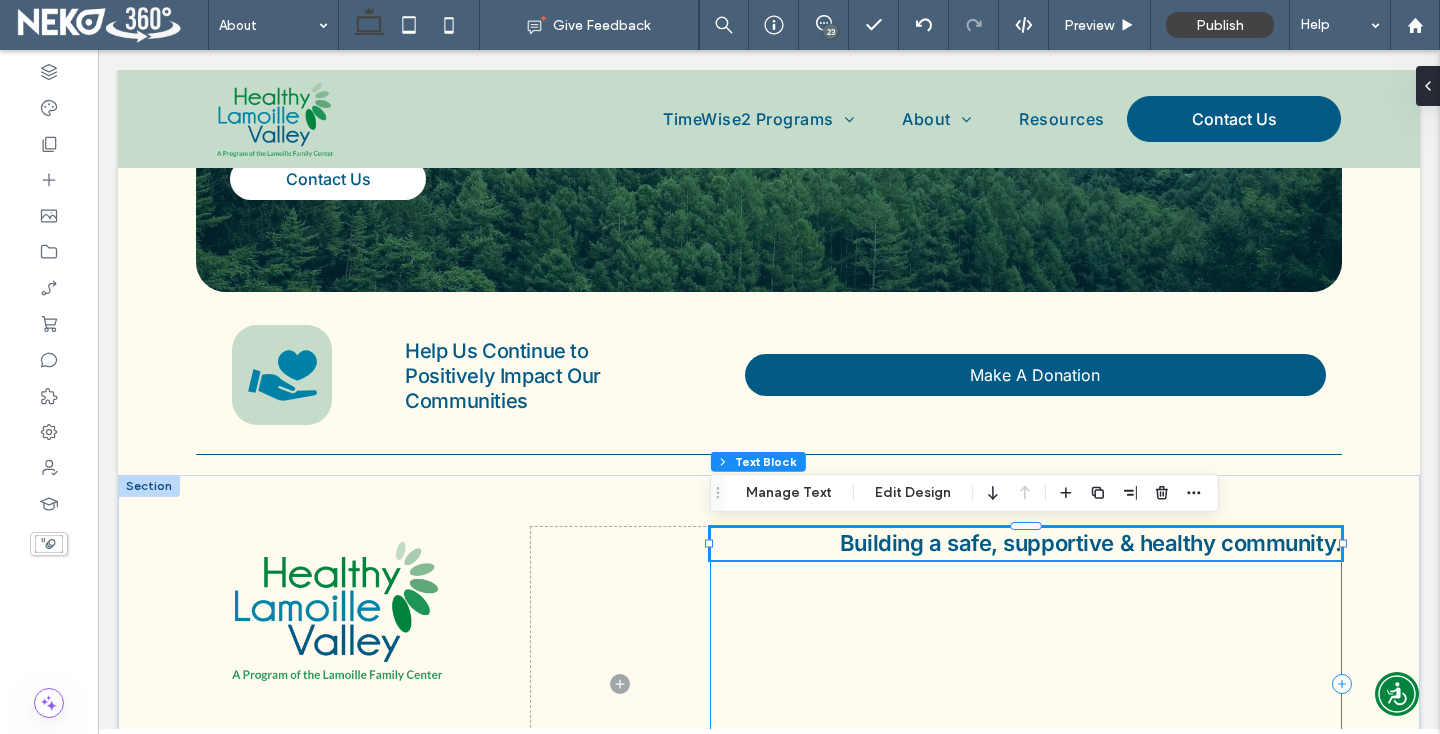 click on "Building a safe, supportive & healthy community." at bounding box center (1026, 684) 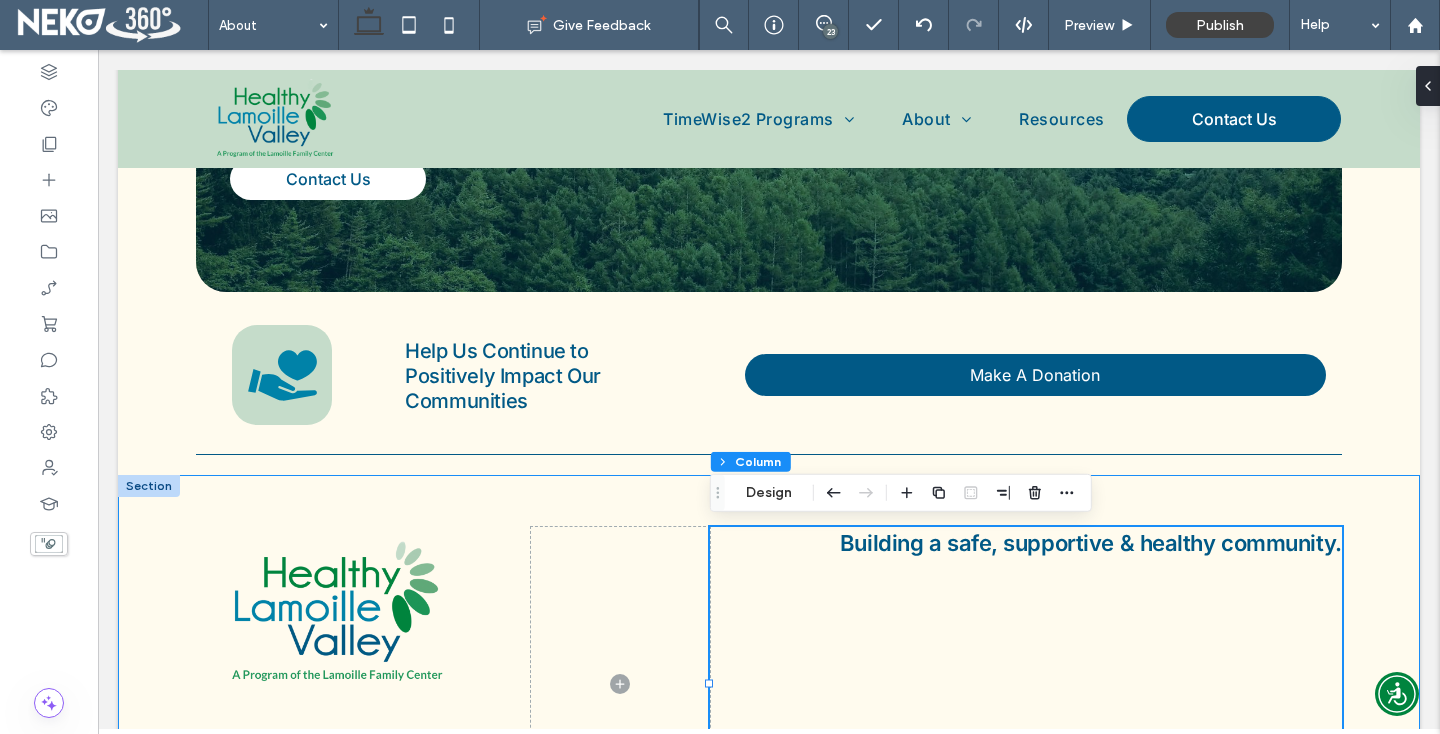 click on "About
About Healthy Lamoille Valley
Contact
Building a safe, supportive & healthy community." at bounding box center (769, 684) 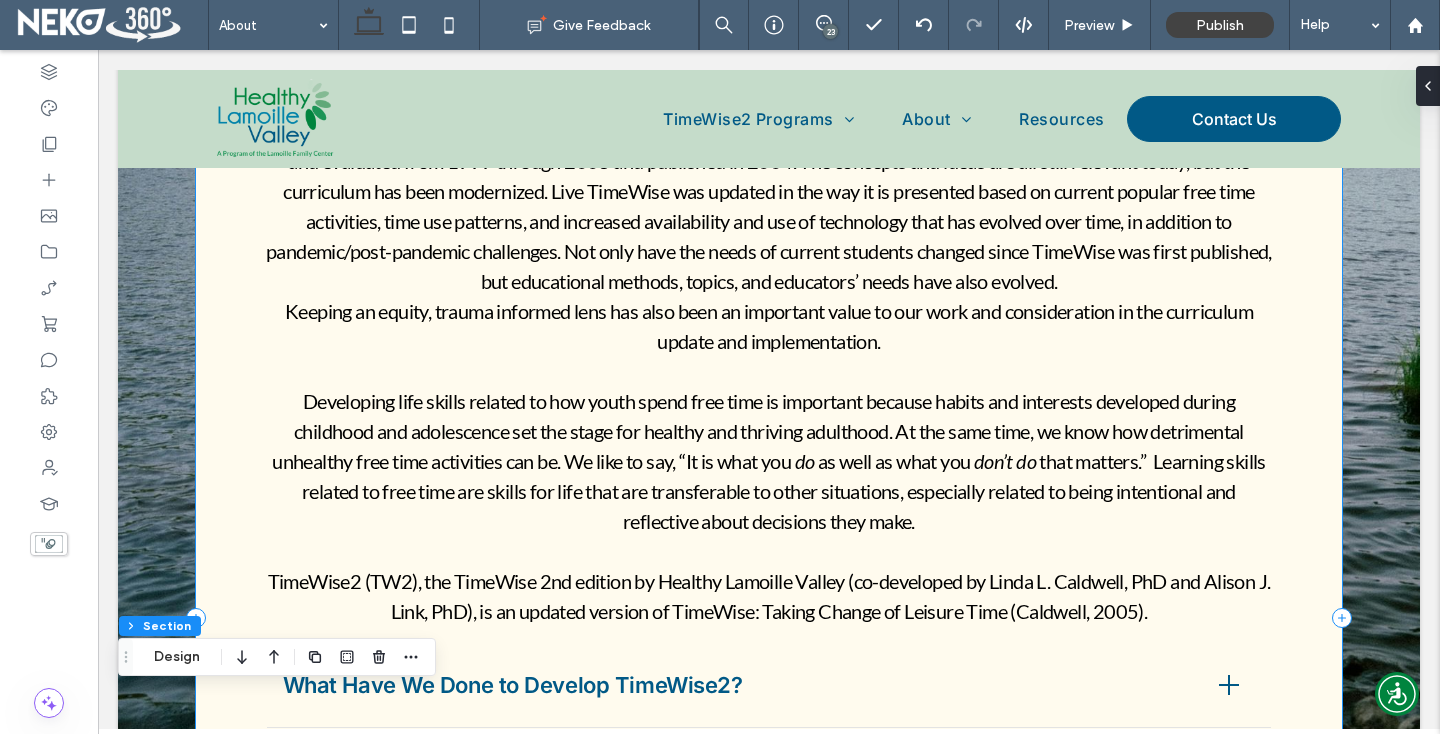 scroll, scrollTop: 0, scrollLeft: 0, axis: both 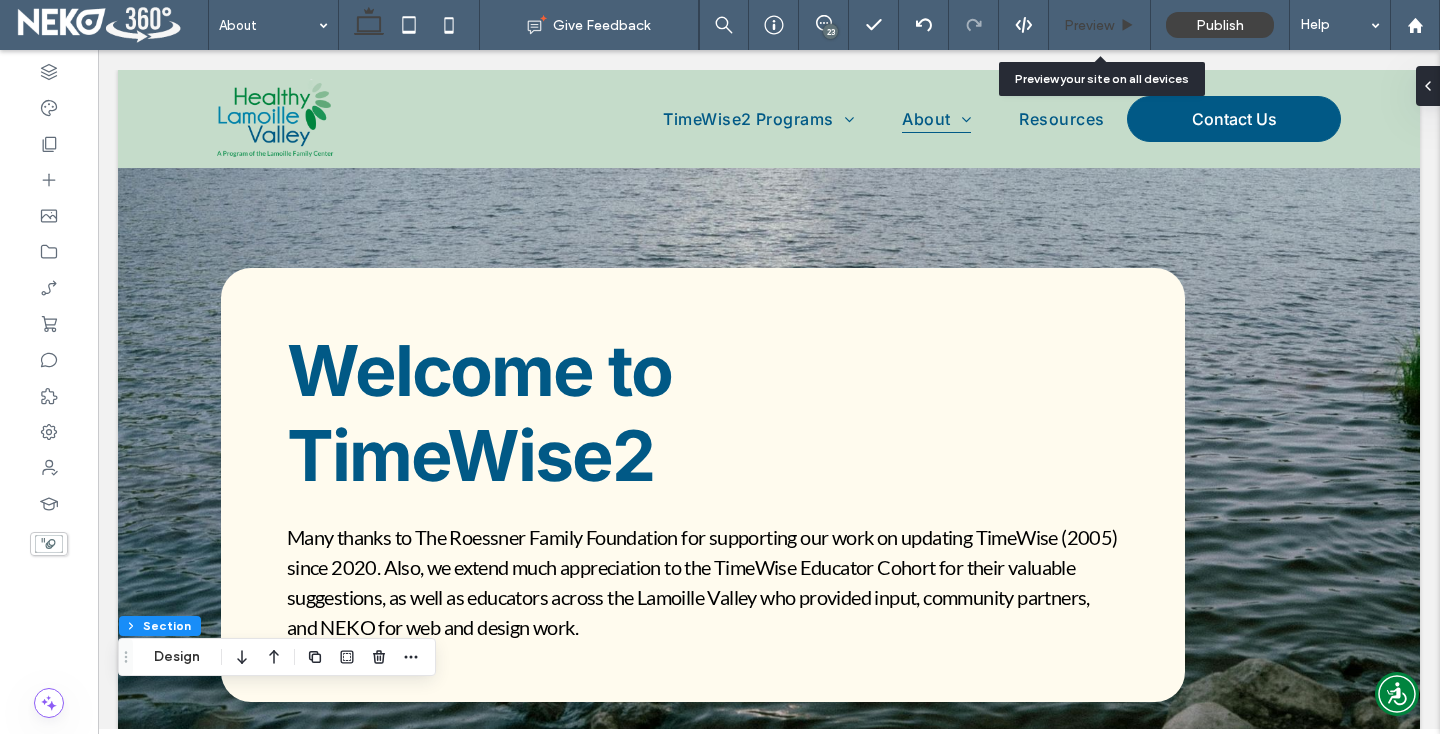 click on "Preview" at bounding box center [1089, 25] 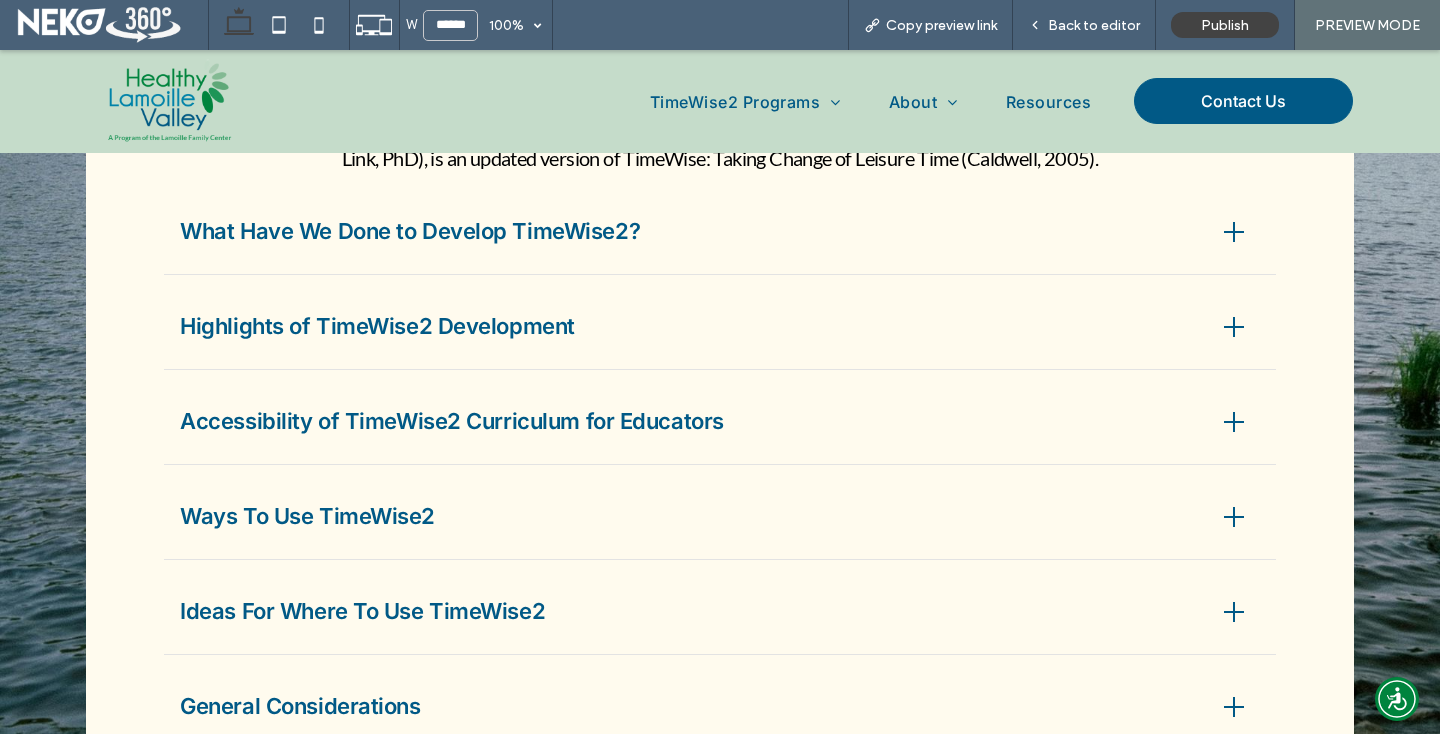 scroll, scrollTop: 1431, scrollLeft: 0, axis: vertical 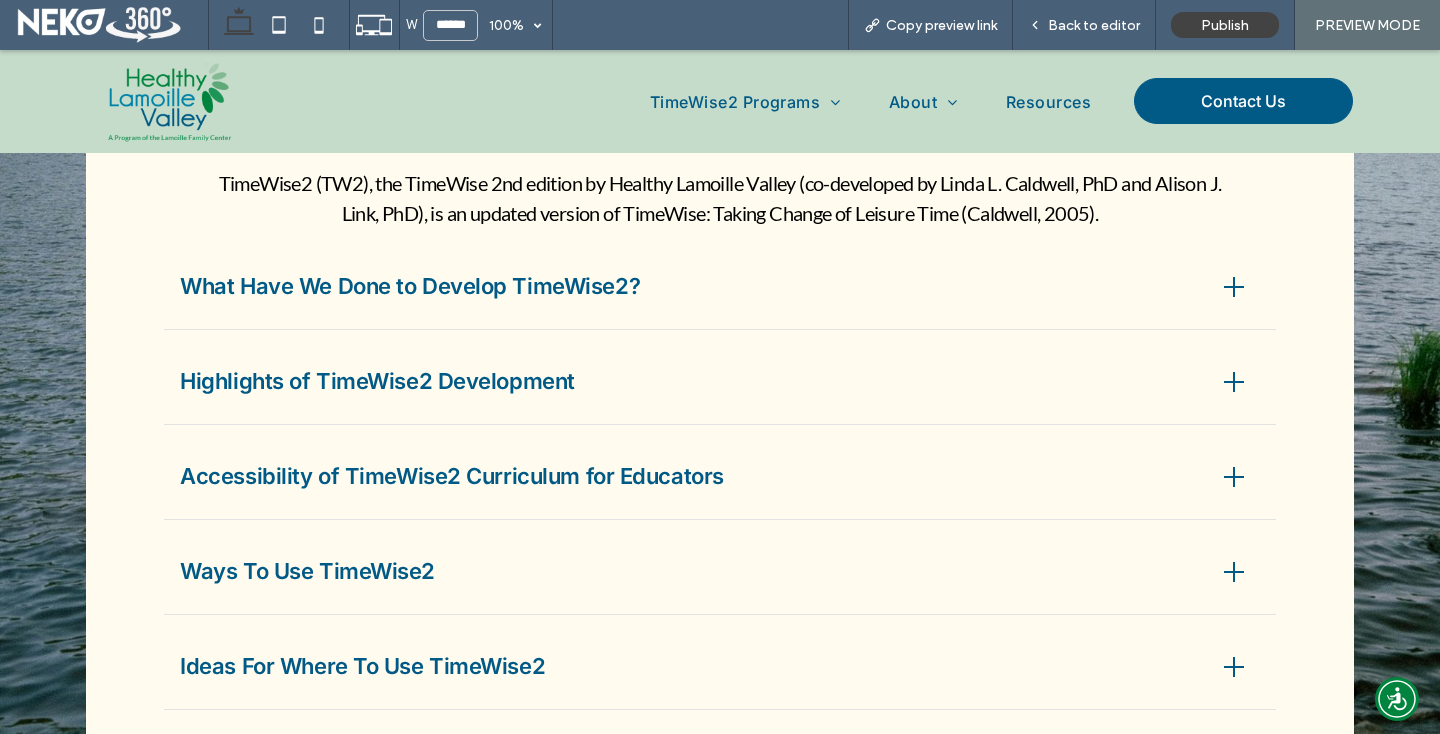 click on "What Have We Done to Develop TimeWise2?" at bounding box center (720, 287) 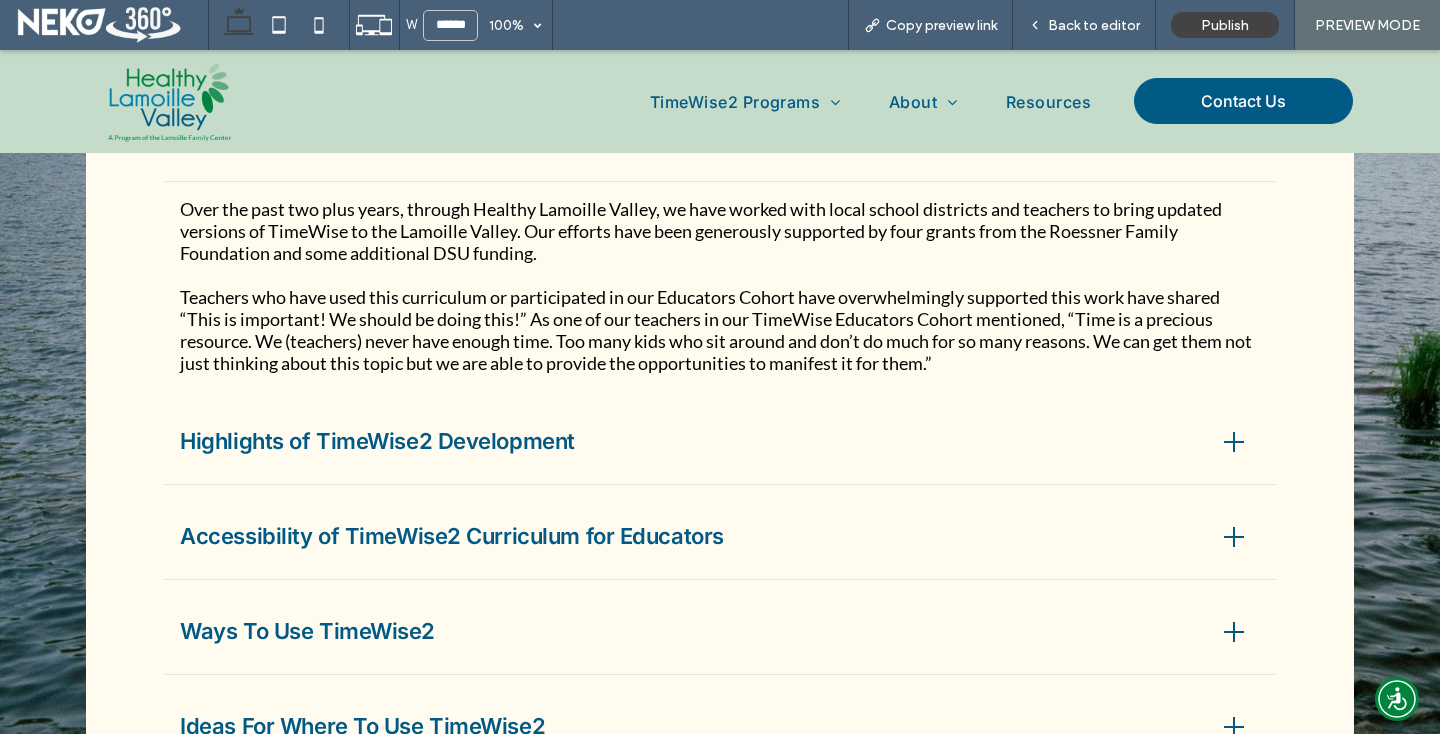 scroll, scrollTop: 1651, scrollLeft: 0, axis: vertical 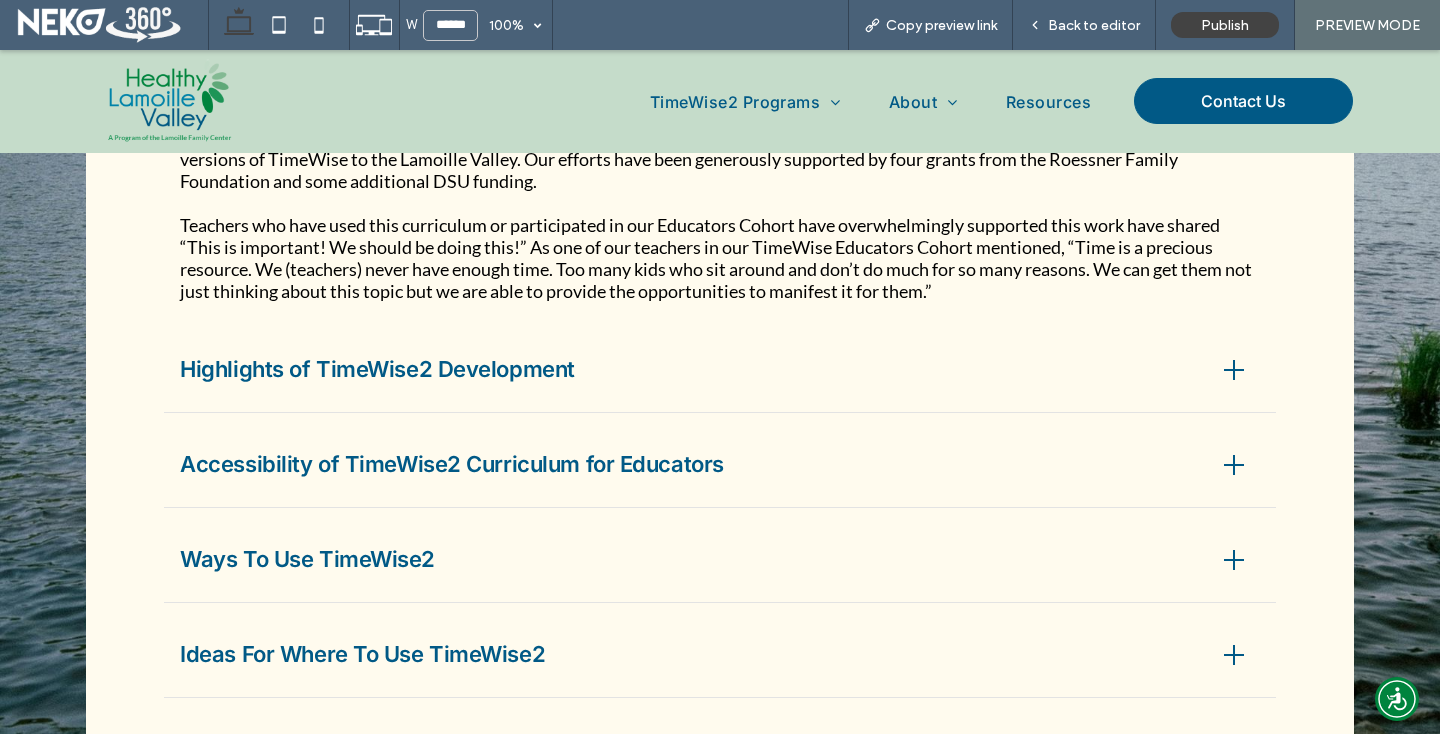 click on "Highlights of TimeWise2 Development" at bounding box center [690, 369] 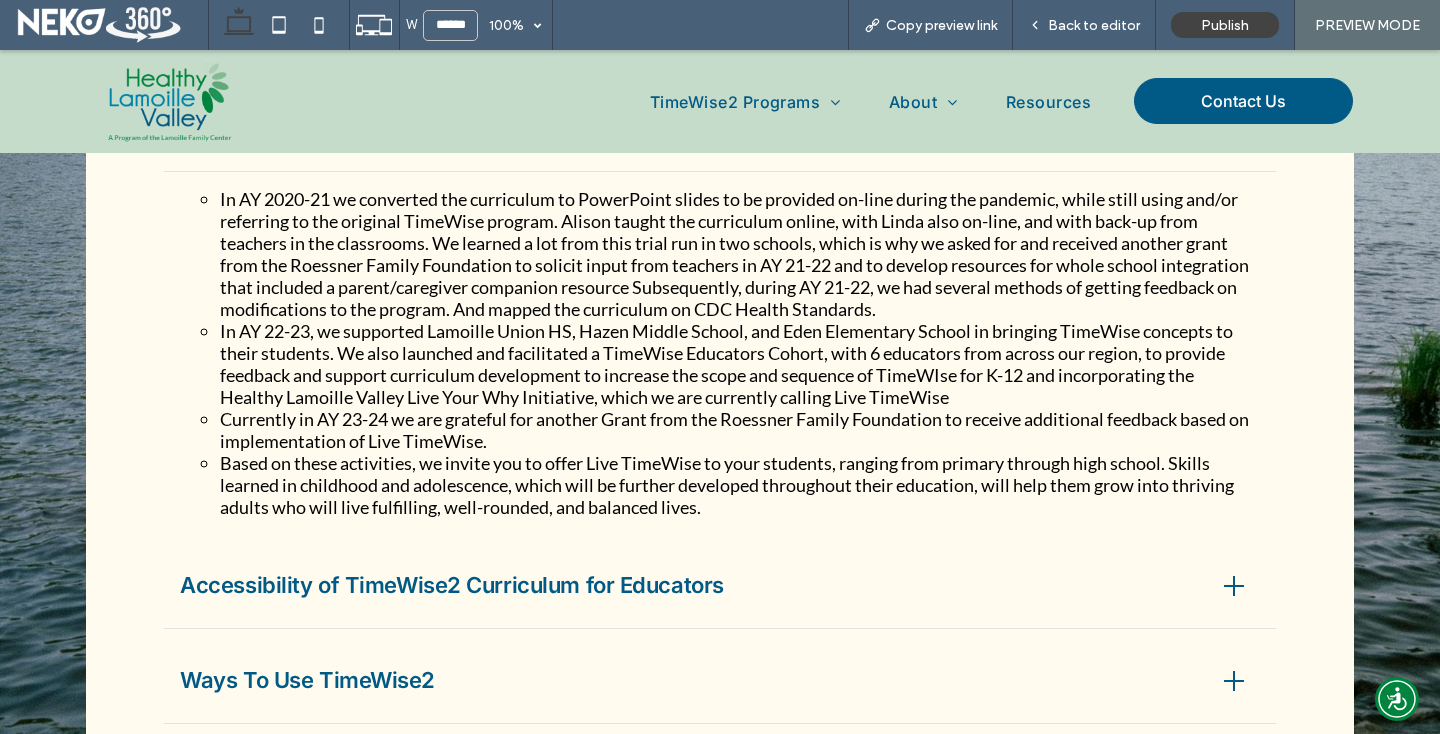 scroll, scrollTop: 1694, scrollLeft: 0, axis: vertical 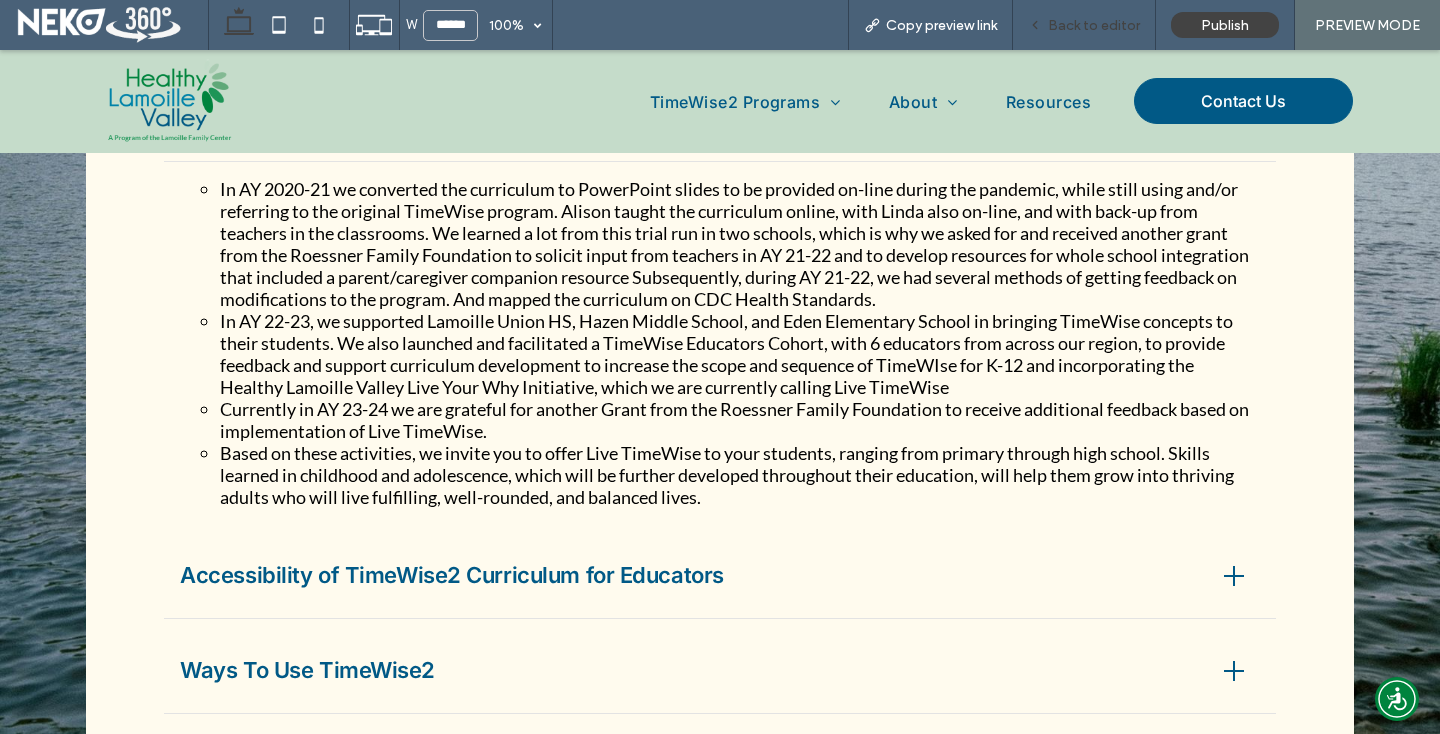 click on "Back to editor" at bounding box center (1094, 25) 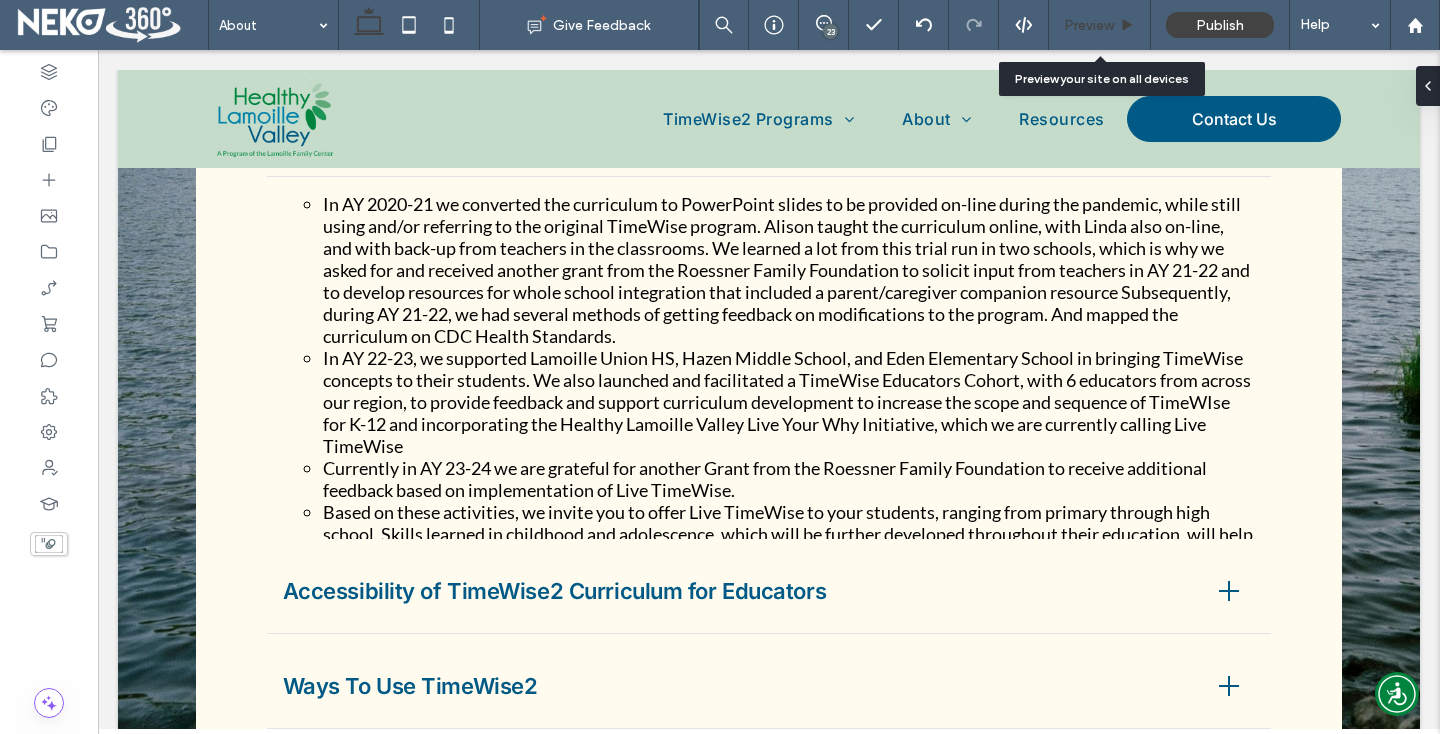 scroll, scrollTop: 1679, scrollLeft: 0, axis: vertical 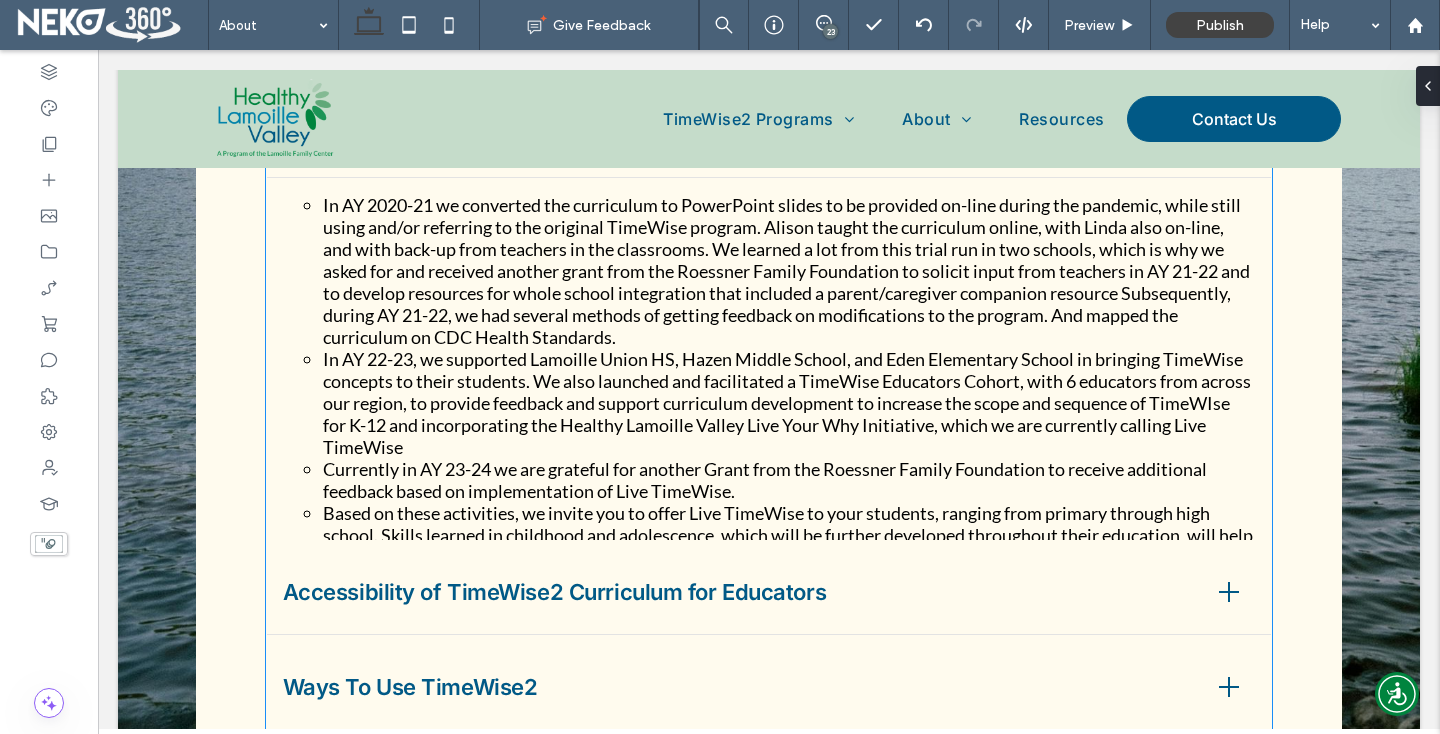 click on "In AY 22-23, we supported Lamoille Union HS, Hazen Middle School, and Eden Elementary School in bringing TimeWise concepts to their students. We also launched and facilitated a TimeWise Educators Cohort, with 6 educators from across our region, to provide feedback and support curriculum development to increase the scope and sequence of TimeWIse for K-12 and incorporating the Healthy Lamoille Valley Live Your Why Initiative, which we are currently calling Live TimeWise" at bounding box center [789, 403] 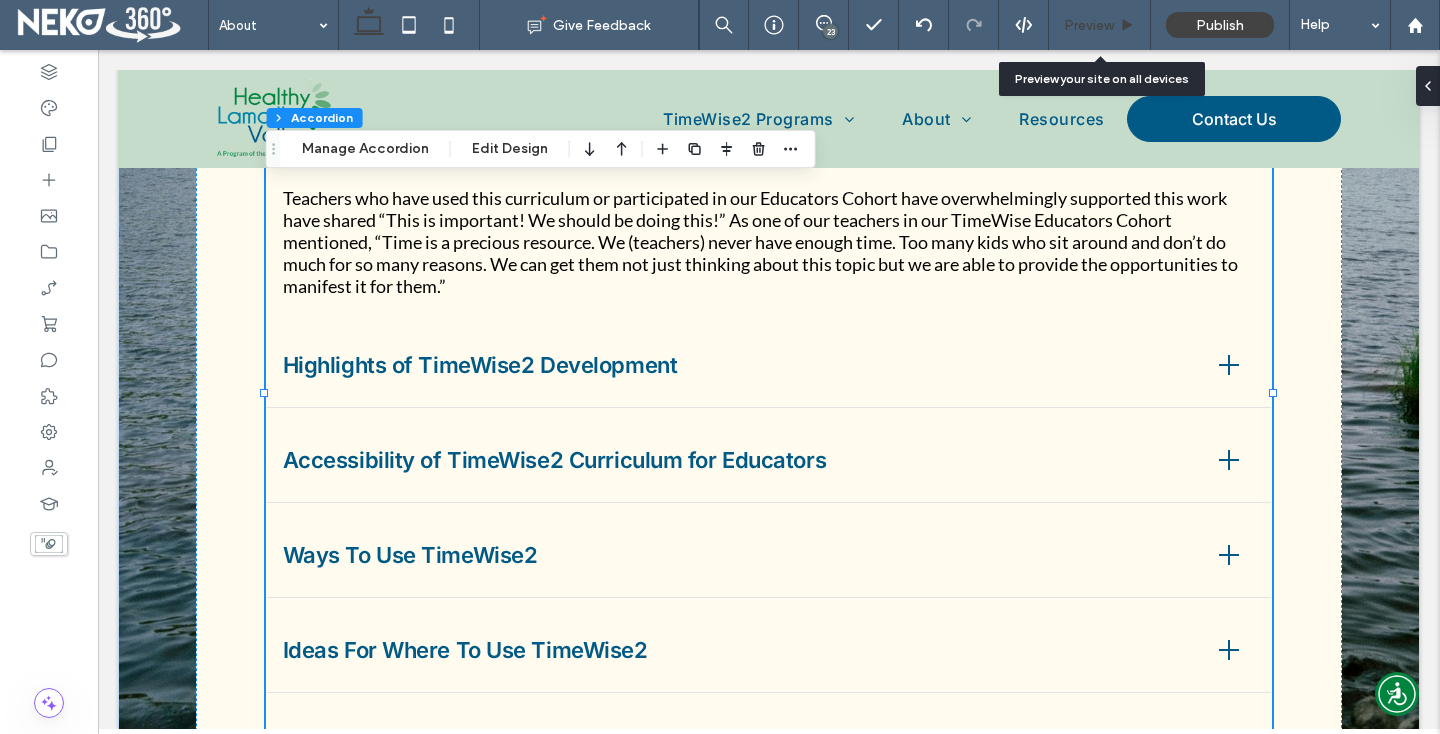 click on "Preview" at bounding box center (1089, 25) 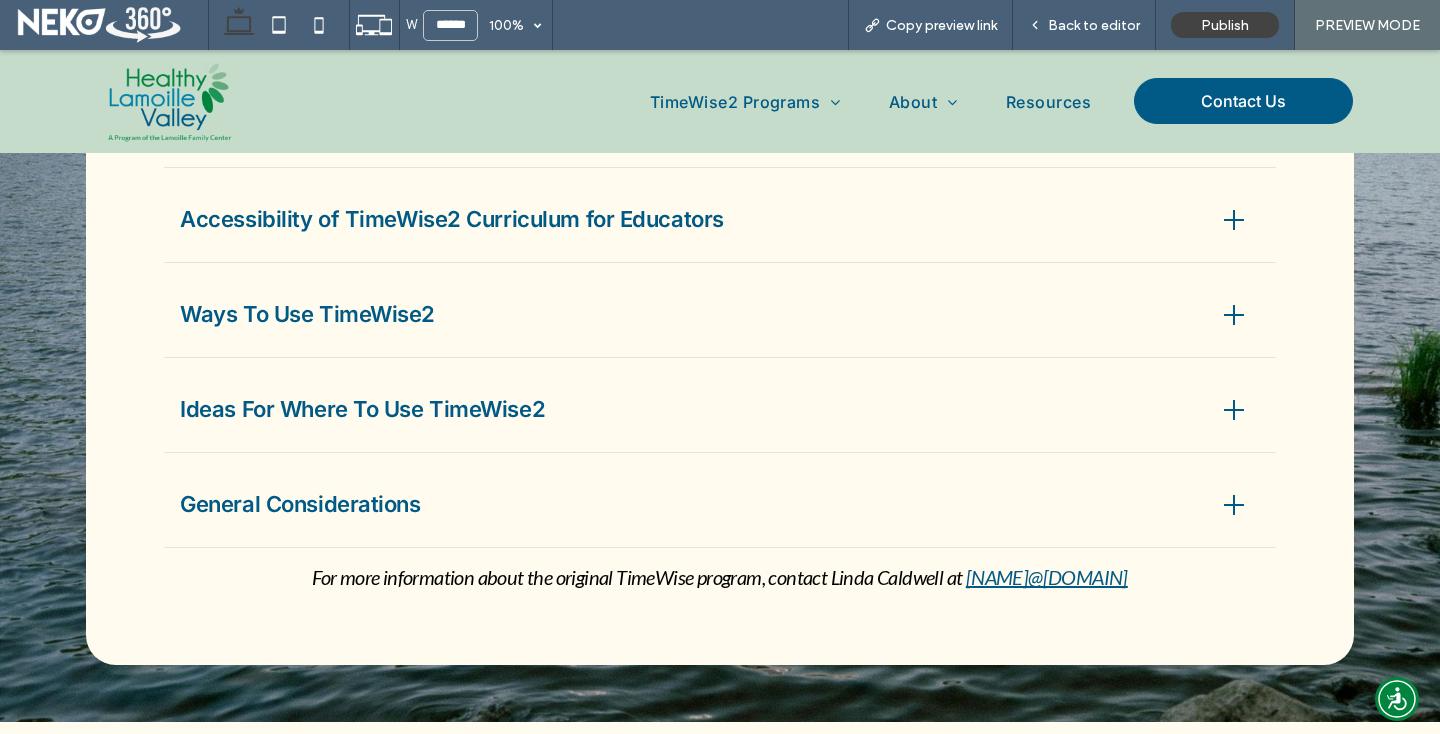 scroll, scrollTop: 1691, scrollLeft: 0, axis: vertical 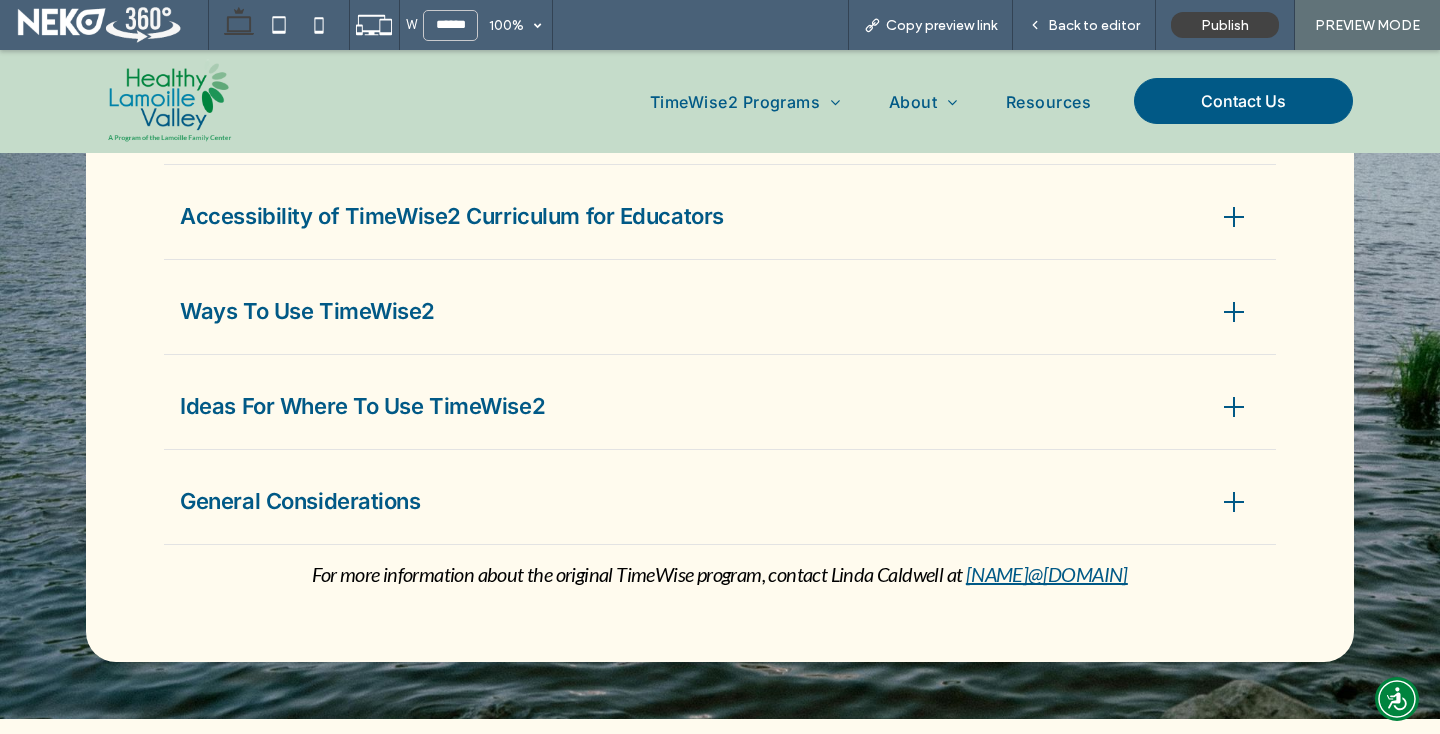 click on "Accessibility of TimeWise2 Curriculum for Educators" at bounding box center (720, 217) 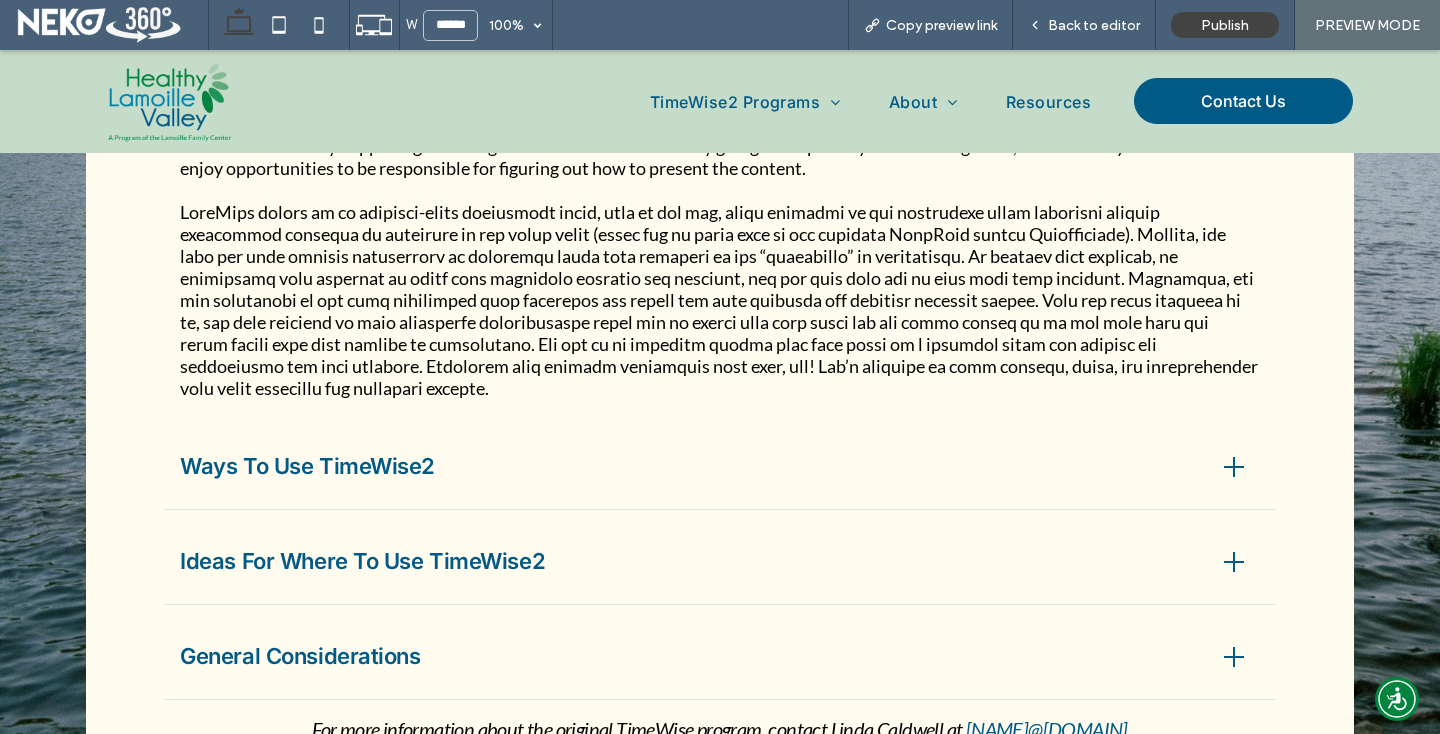 scroll, scrollTop: 1916, scrollLeft: 0, axis: vertical 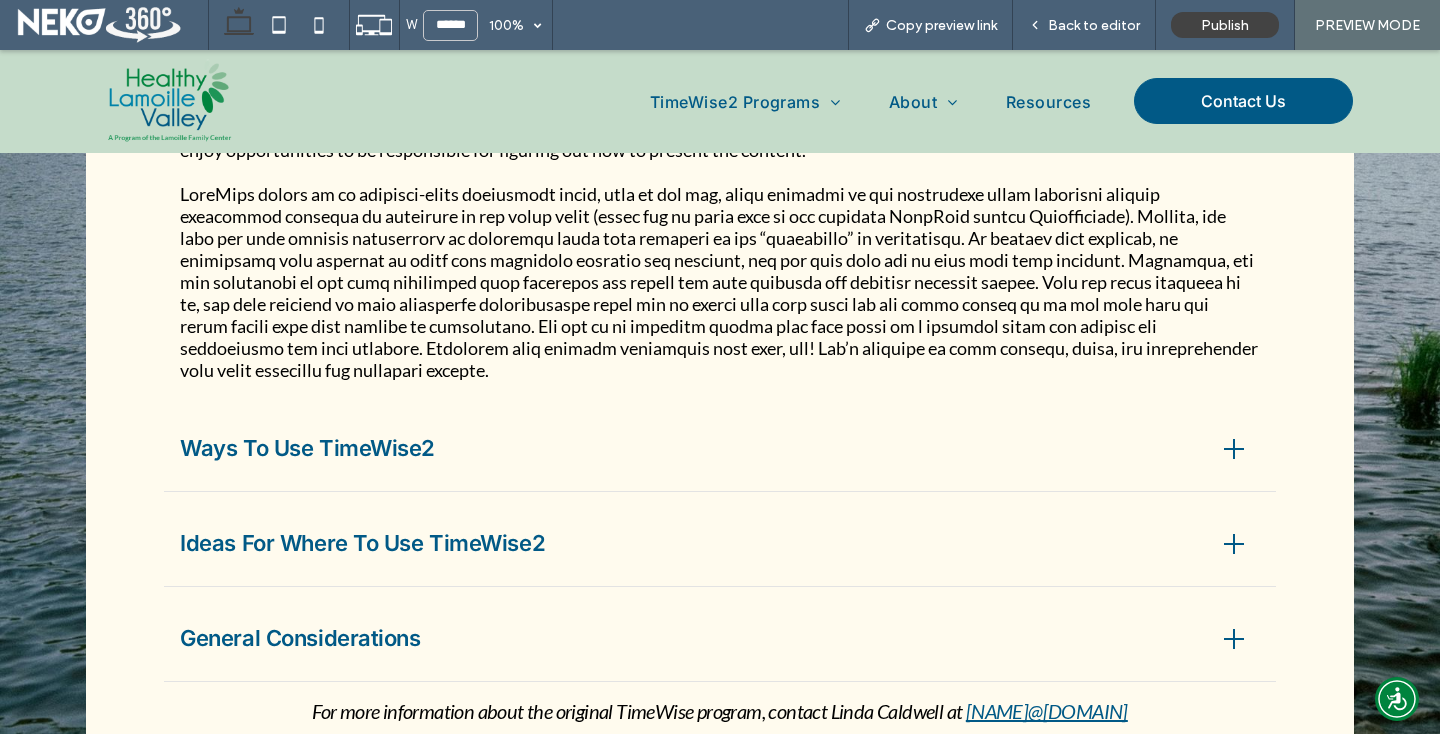 click on "Ways To Use TimeWise2" at bounding box center [690, 448] 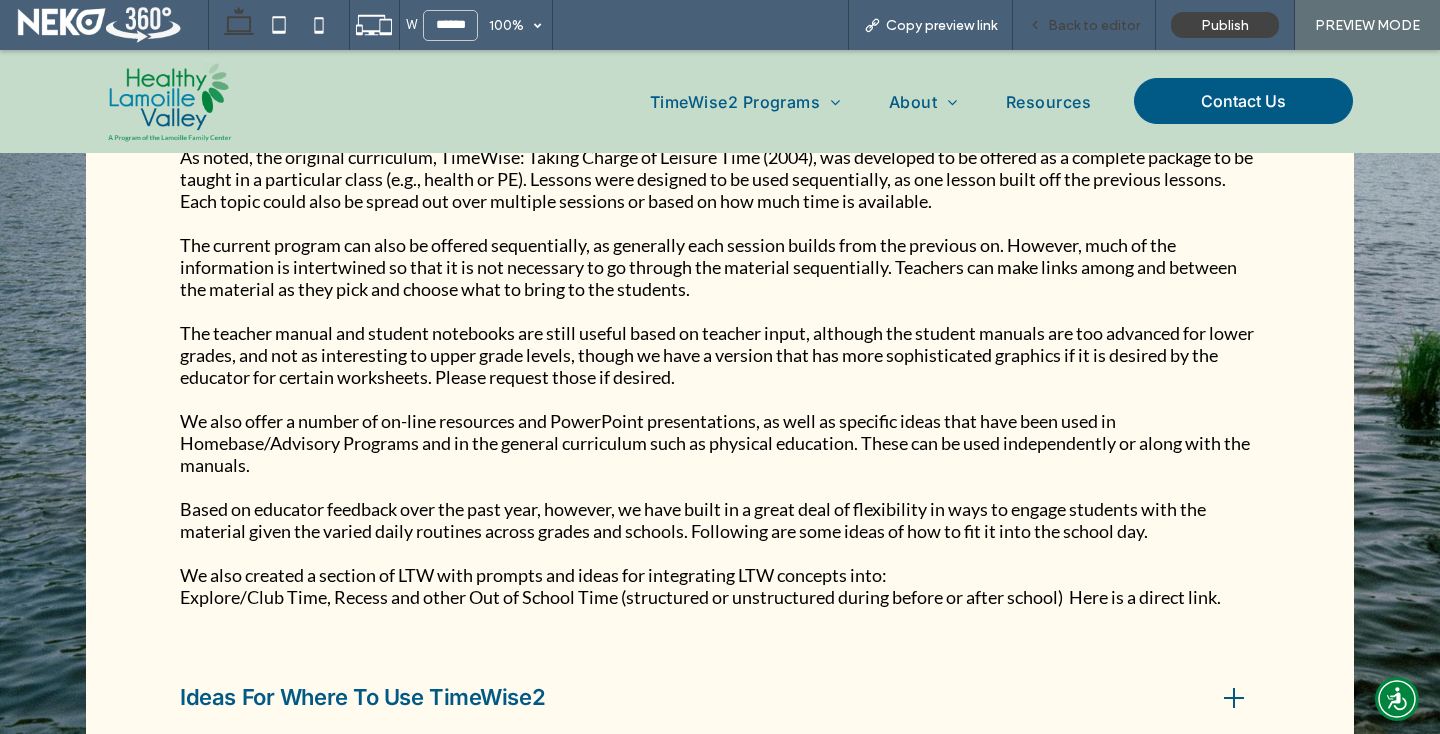 click on "Back to editor" at bounding box center (1084, 25) 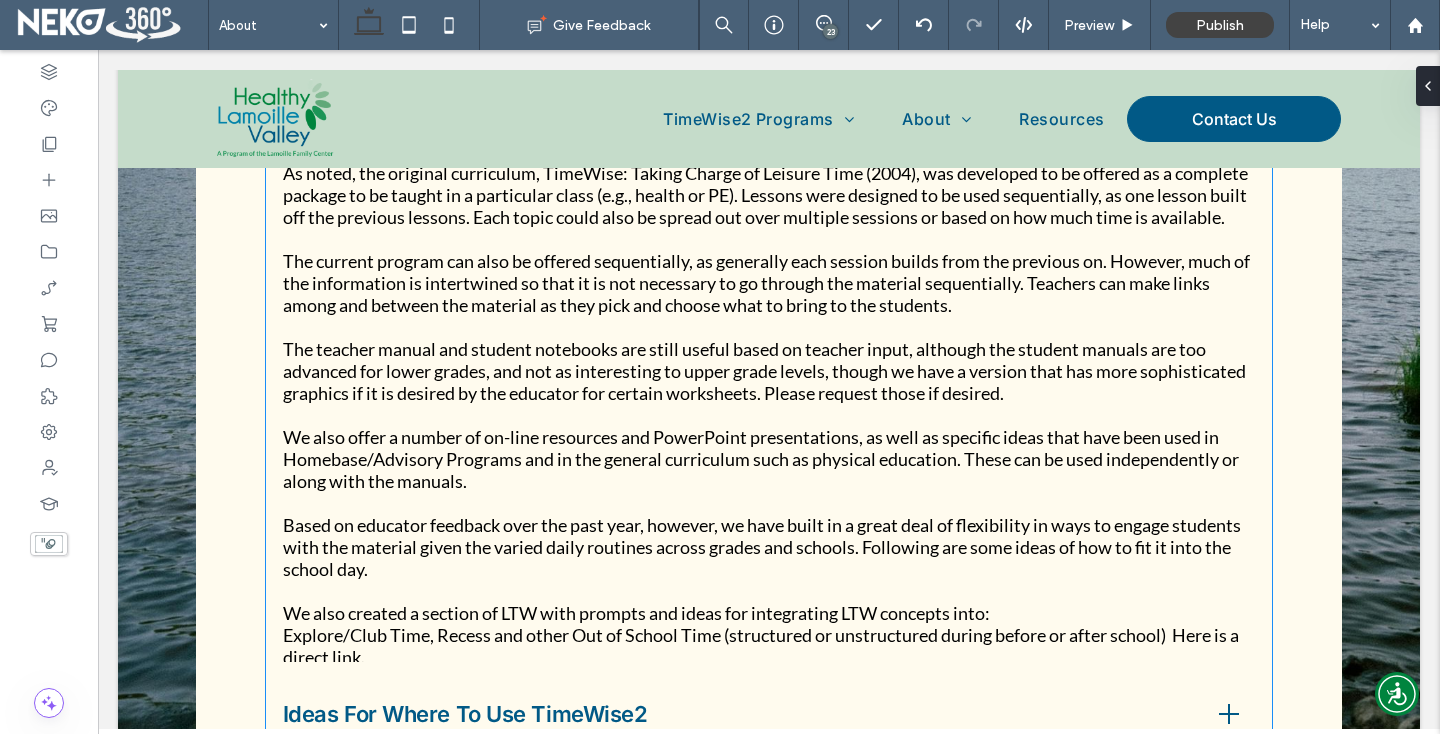 click on "The teacher manual and student notebooks are still useful based on teacher input, although the student manuals are too advanced for lower grades, and not as interesting to upper grade levels, though we have a version that has more sophisticated graphics if it is desired by the educator for certain worksheets. Please request those if desired." at bounding box center [769, 371] 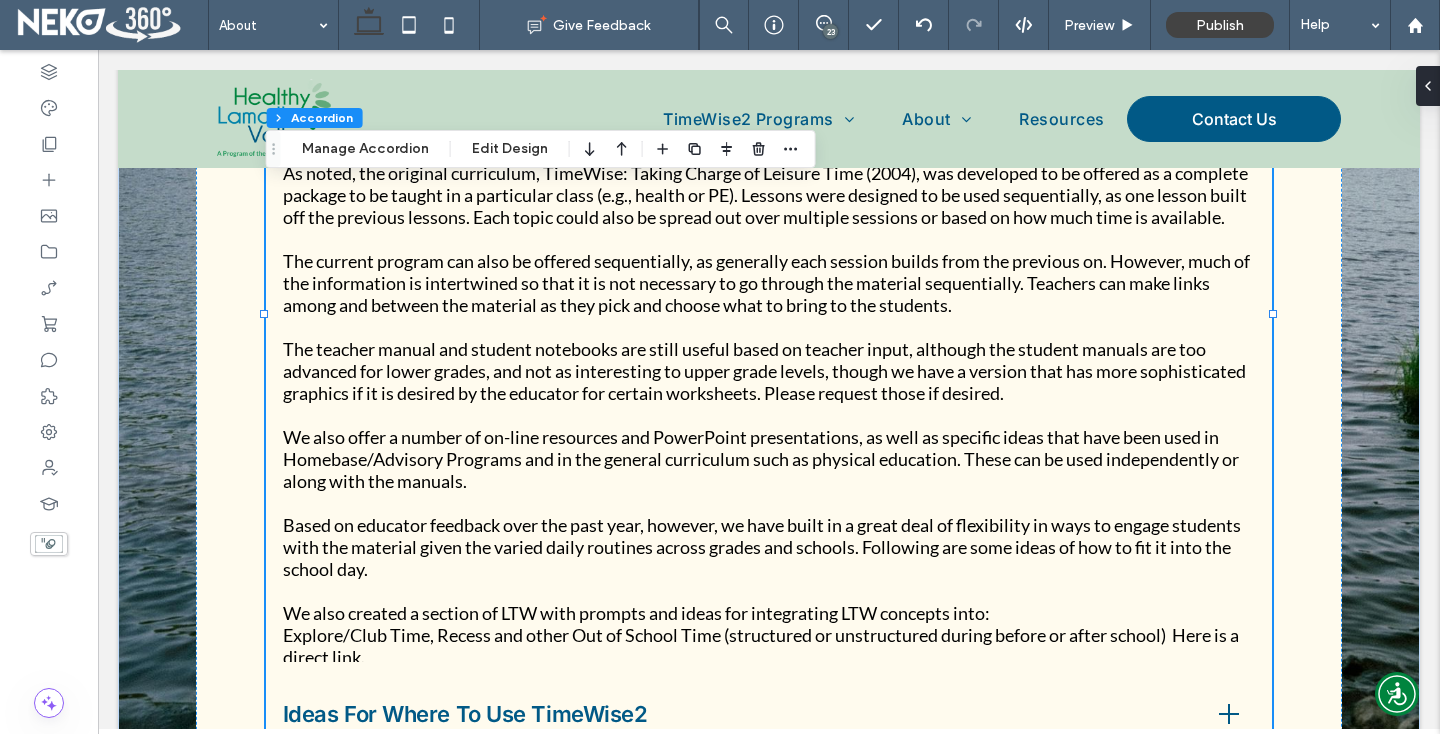 scroll, scrollTop: 2131, scrollLeft: 0, axis: vertical 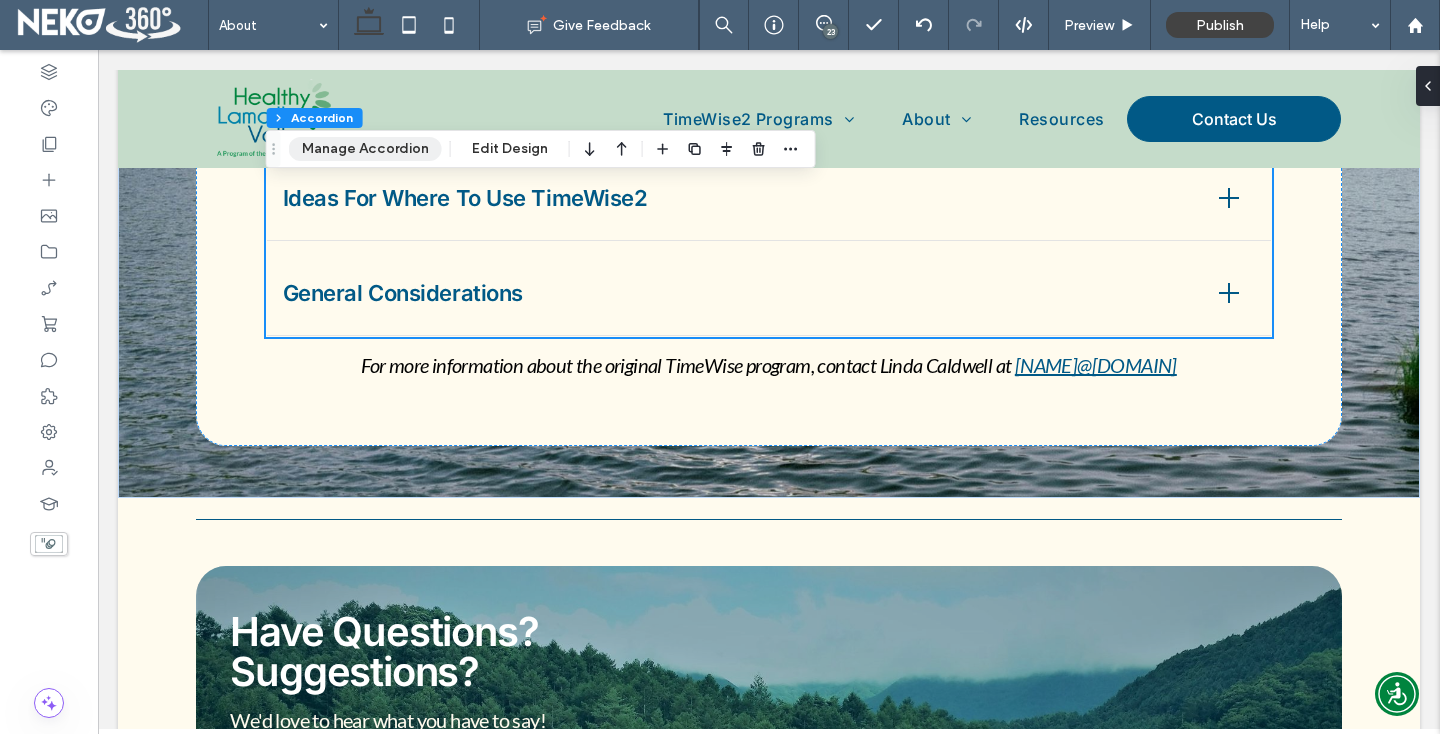 click on "Manage Accordion" at bounding box center [365, 149] 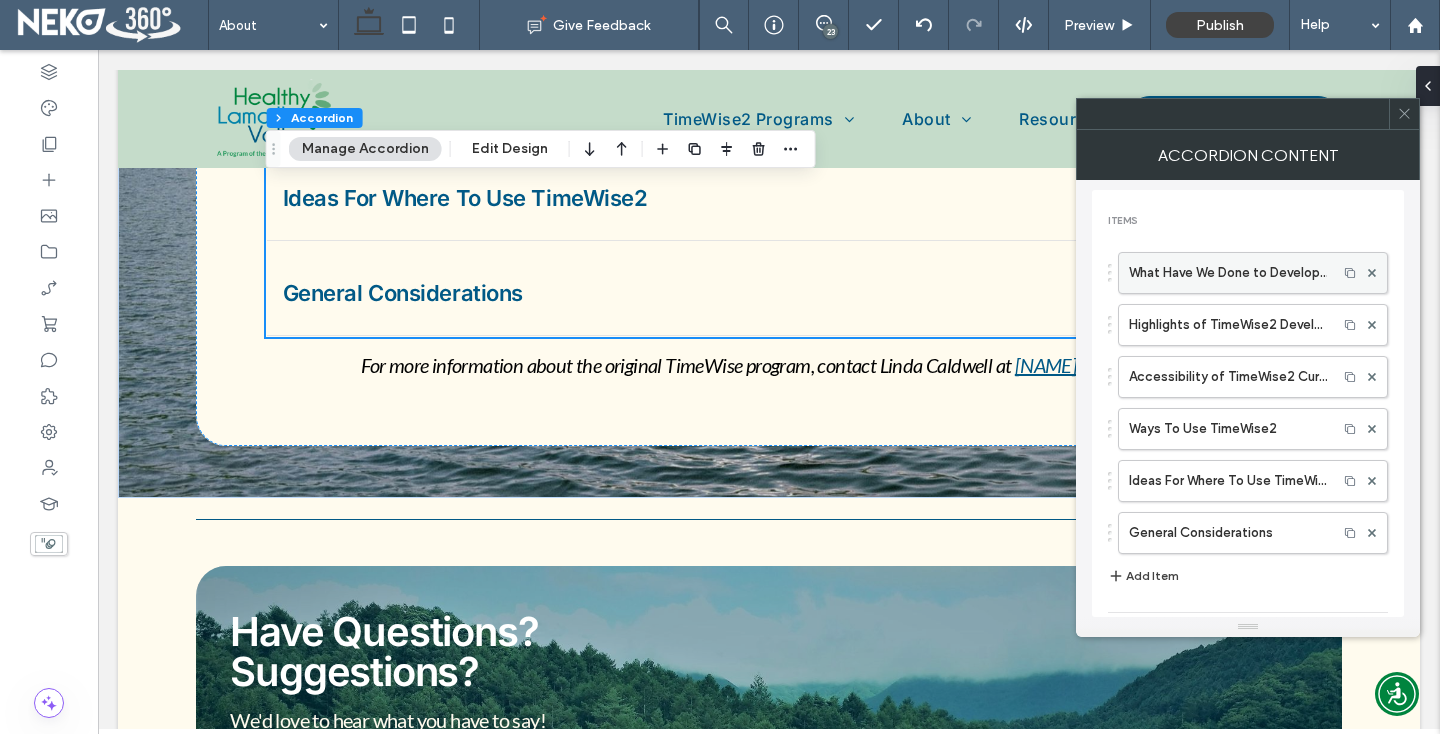 click on "What Have We Done to Develop TimeWise2?" at bounding box center (1228, 273) 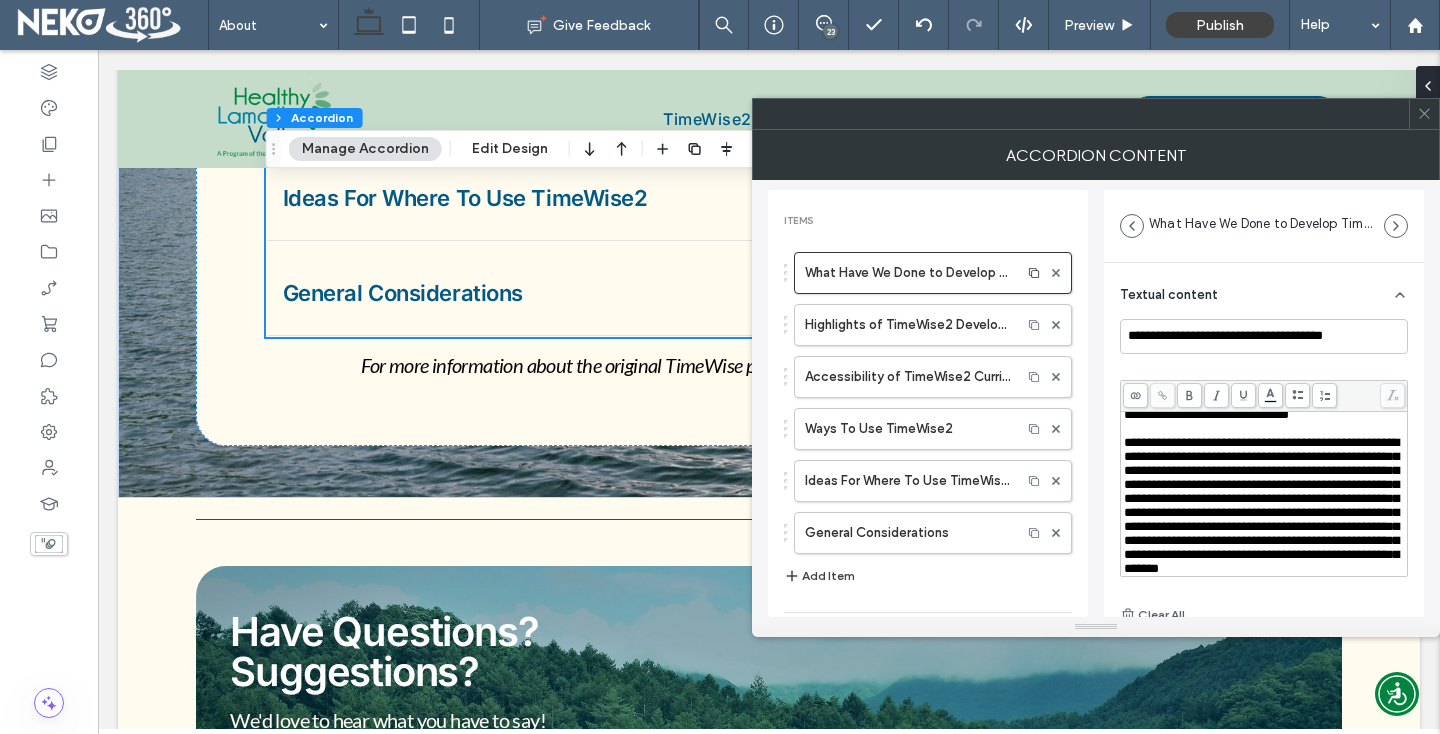 scroll, scrollTop: 174, scrollLeft: 0, axis: vertical 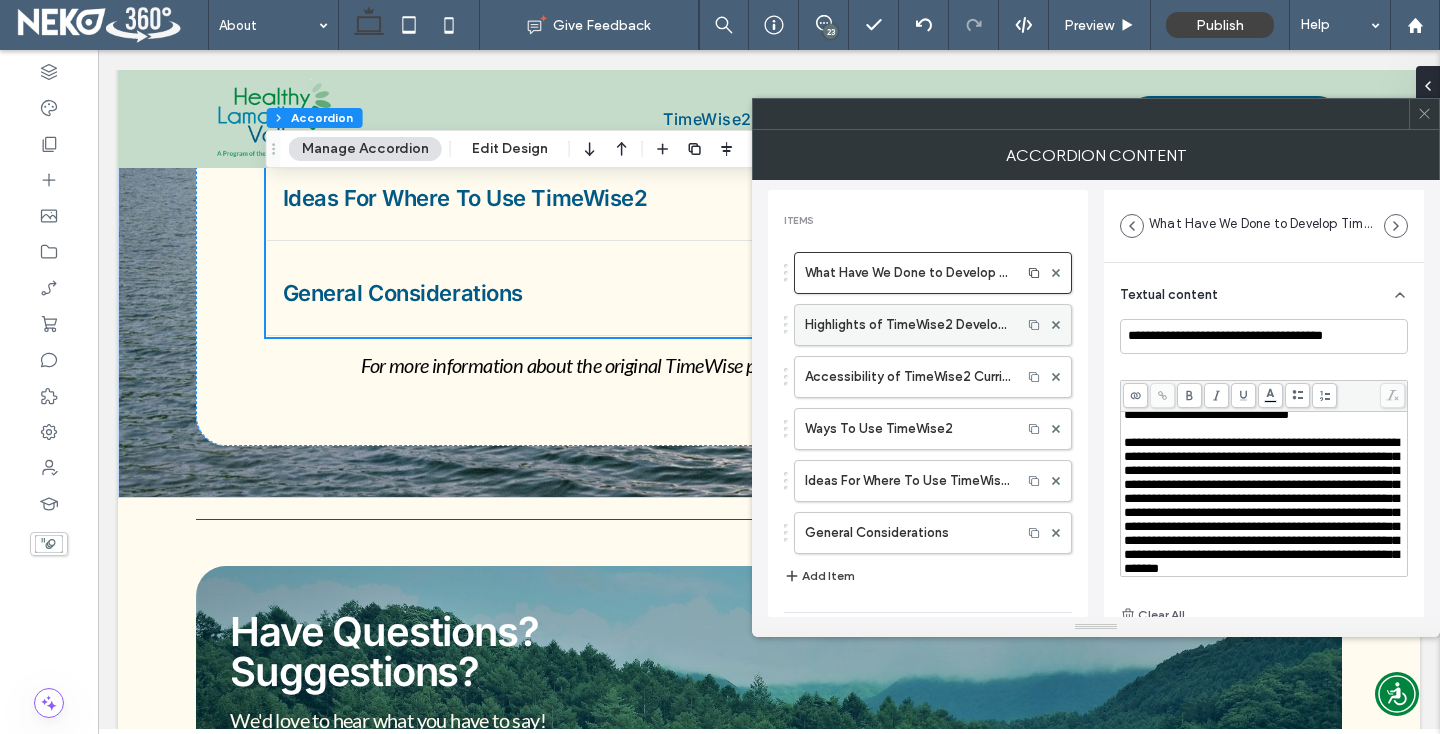 click on "Highlights of TimeWise2 Development" at bounding box center [908, 325] 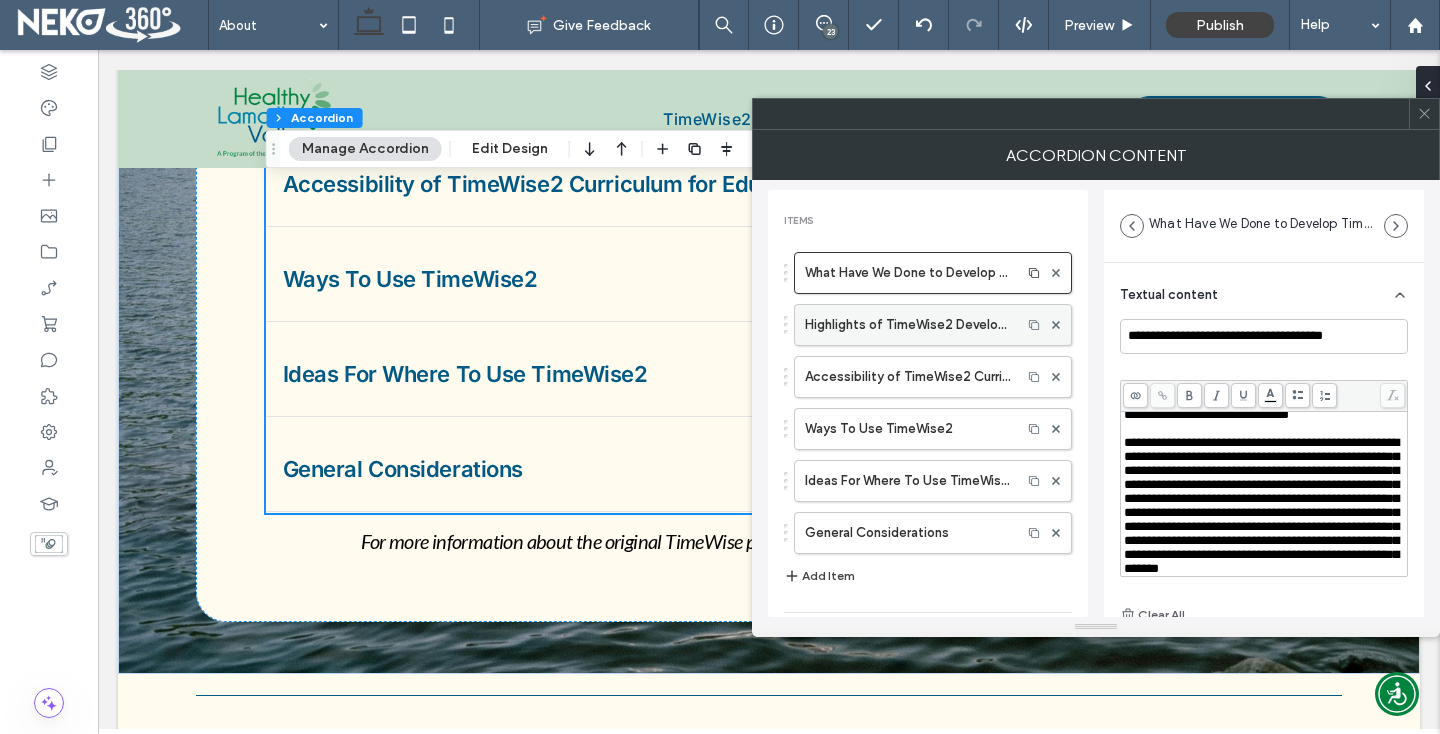 type on "**********" 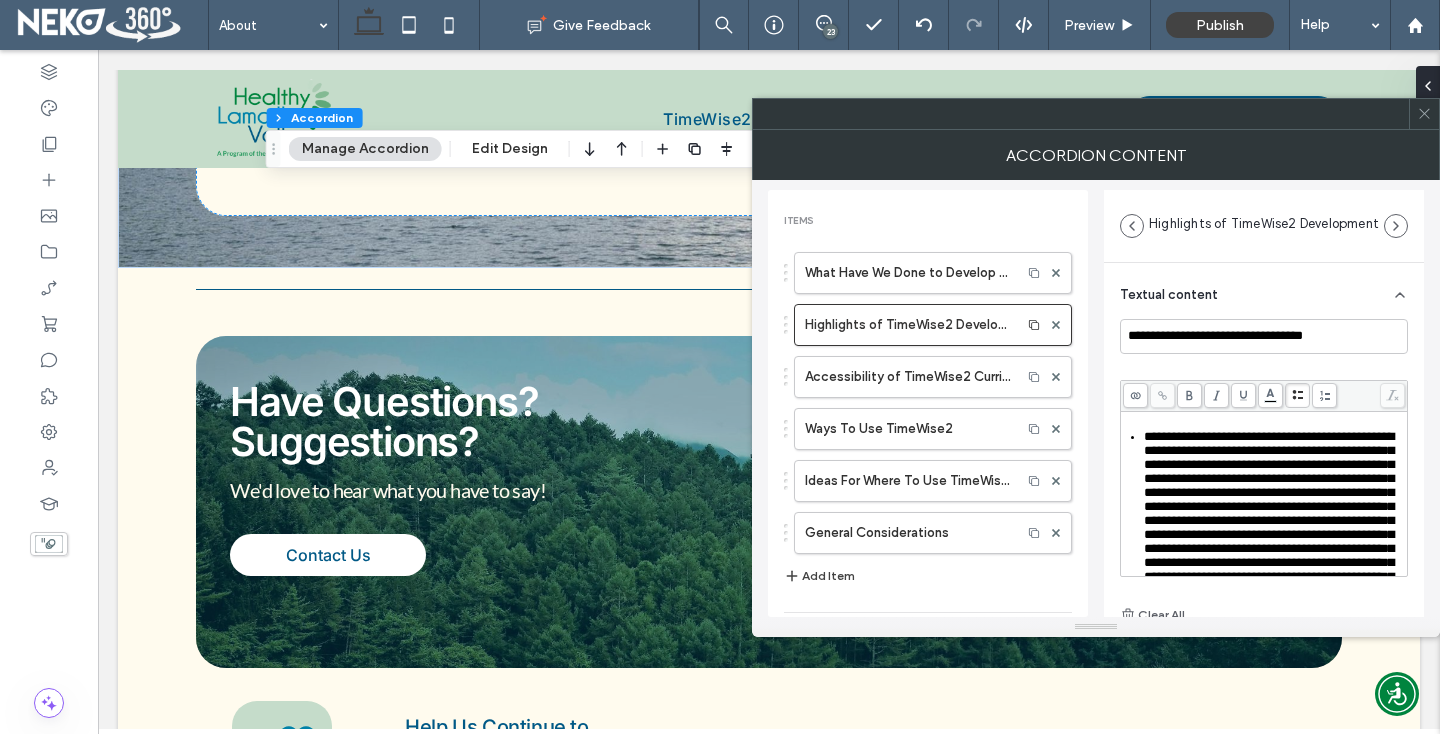 scroll, scrollTop: 2307, scrollLeft: 0, axis: vertical 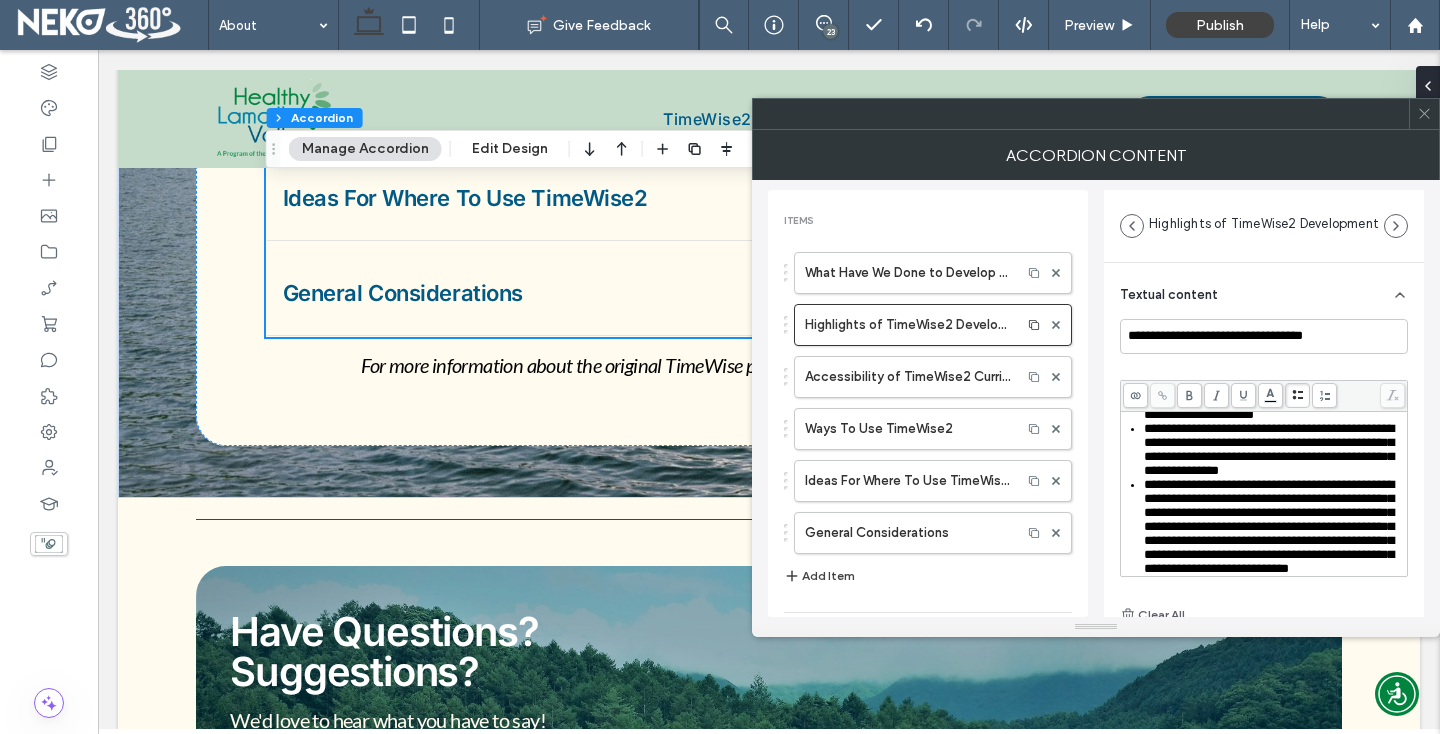 click on "**********" at bounding box center [1269, 526] 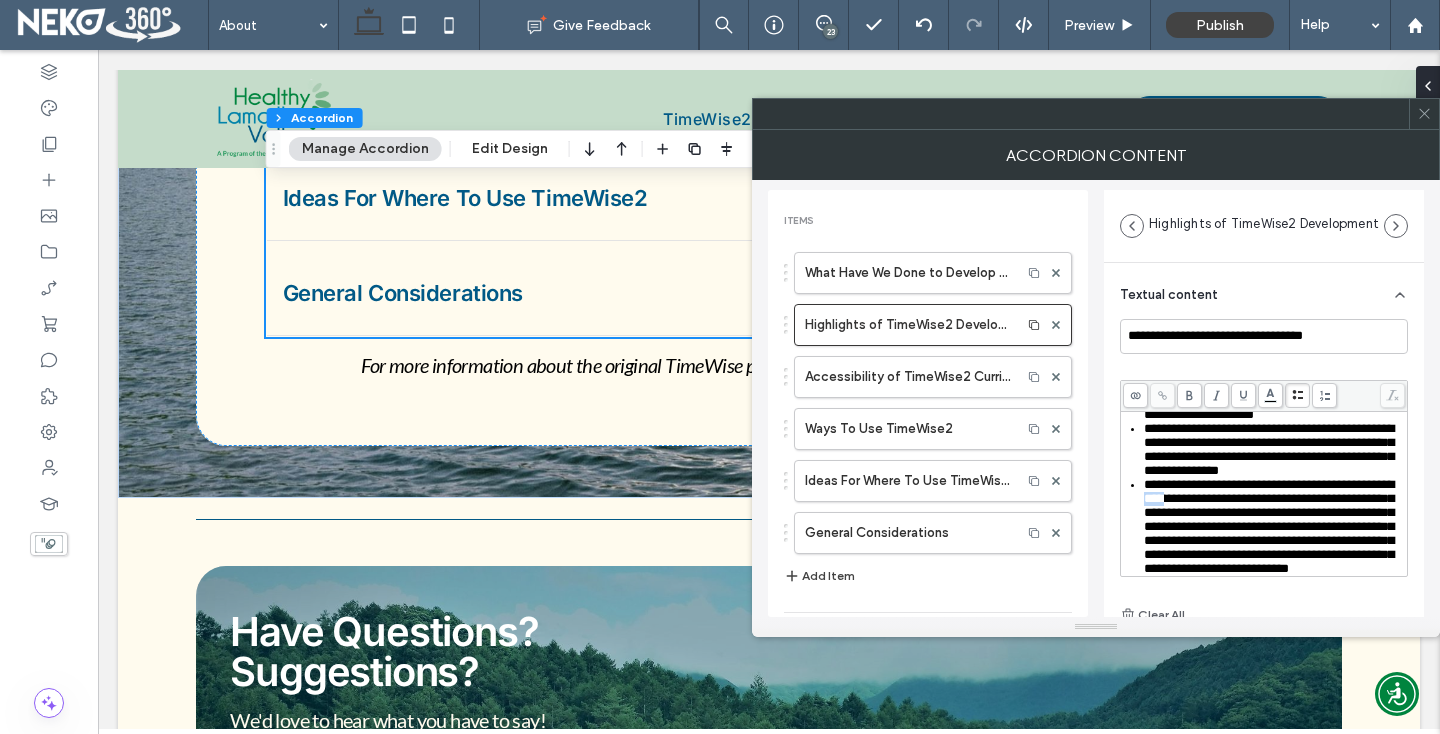 click on "**********" at bounding box center (1269, 526) 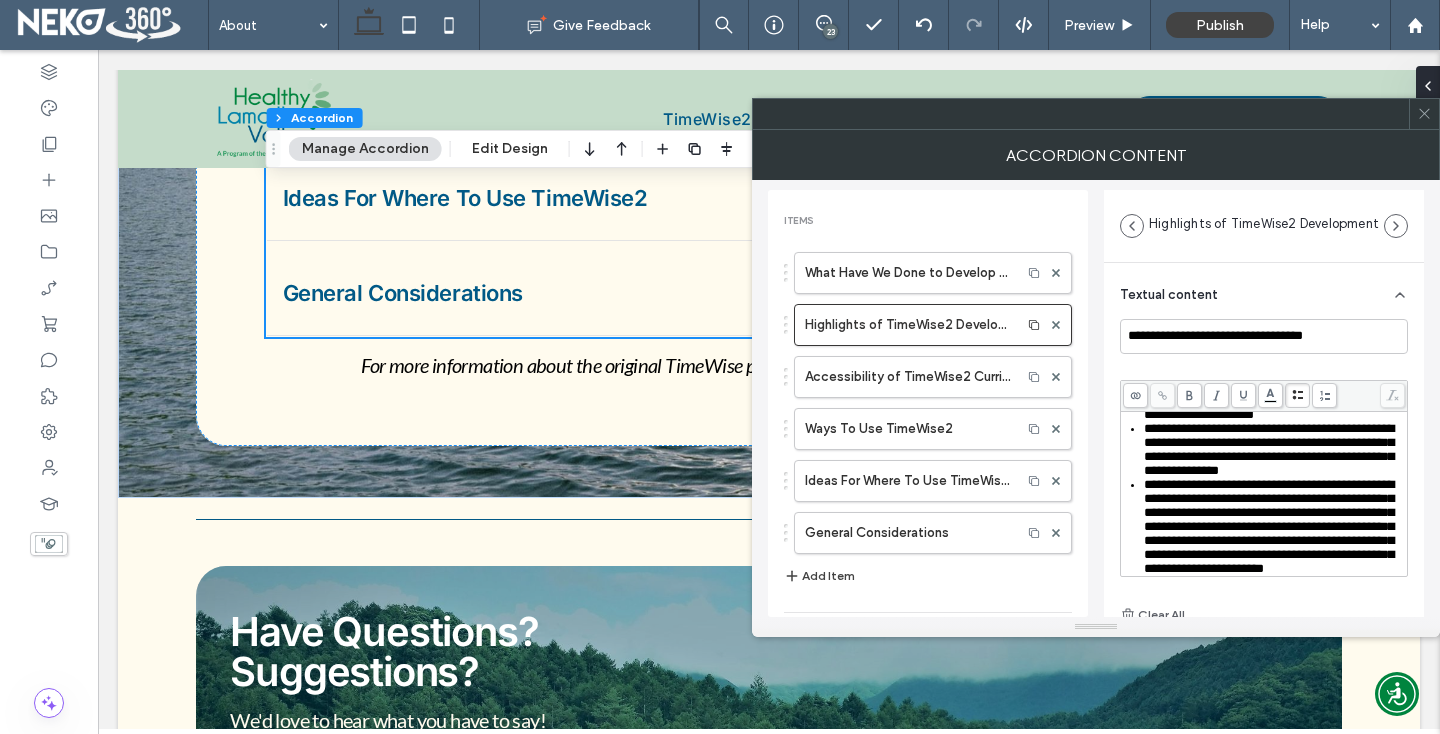 click on "**********" at bounding box center (1269, 526) 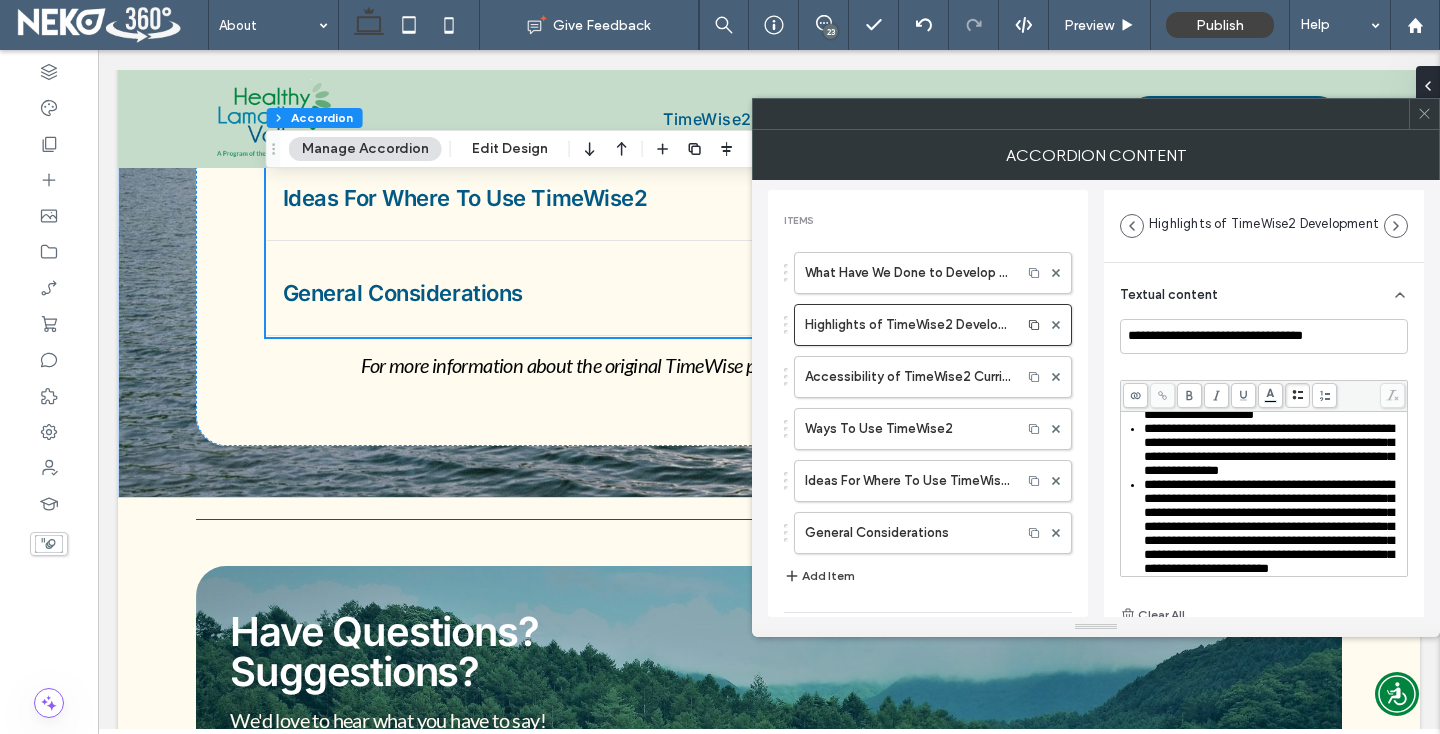 click on "**********" at bounding box center [1264, 510] 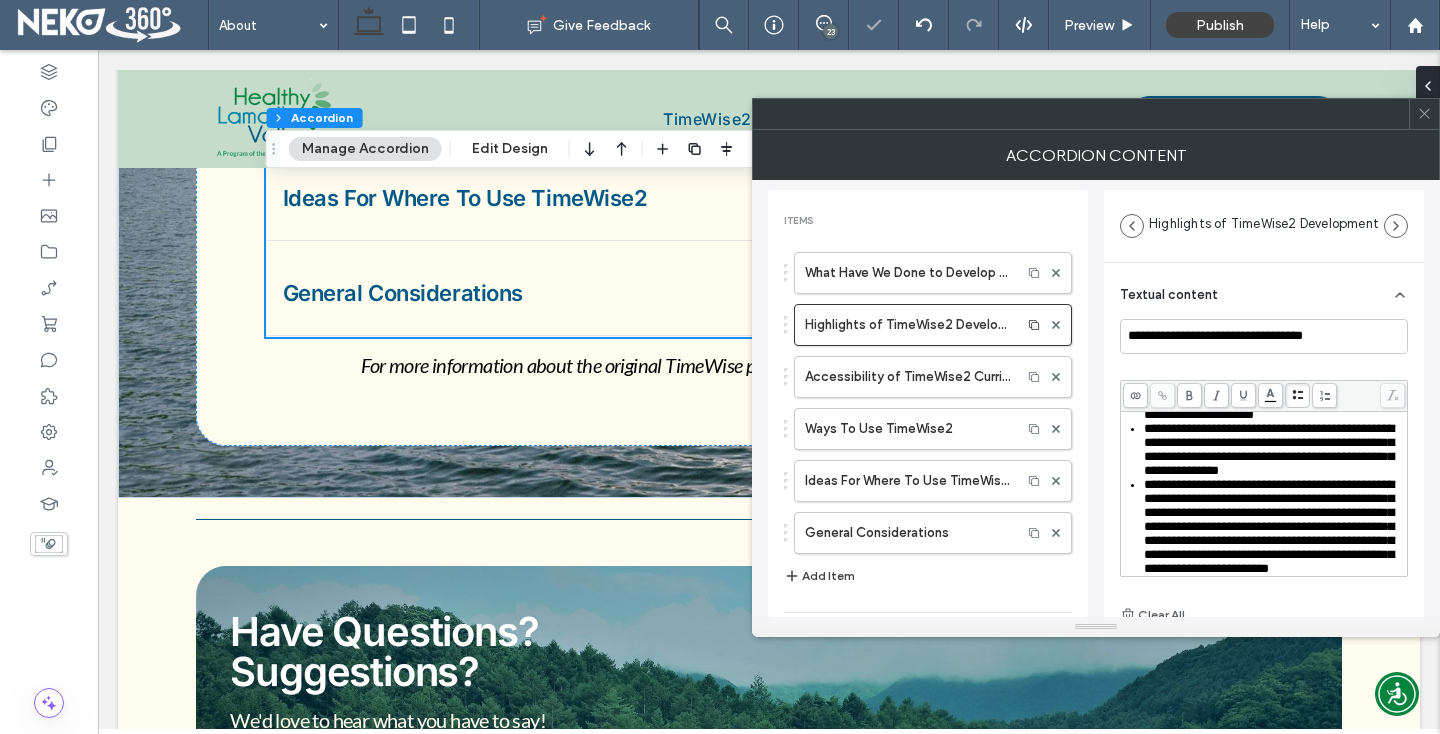 scroll, scrollTop: 606, scrollLeft: 0, axis: vertical 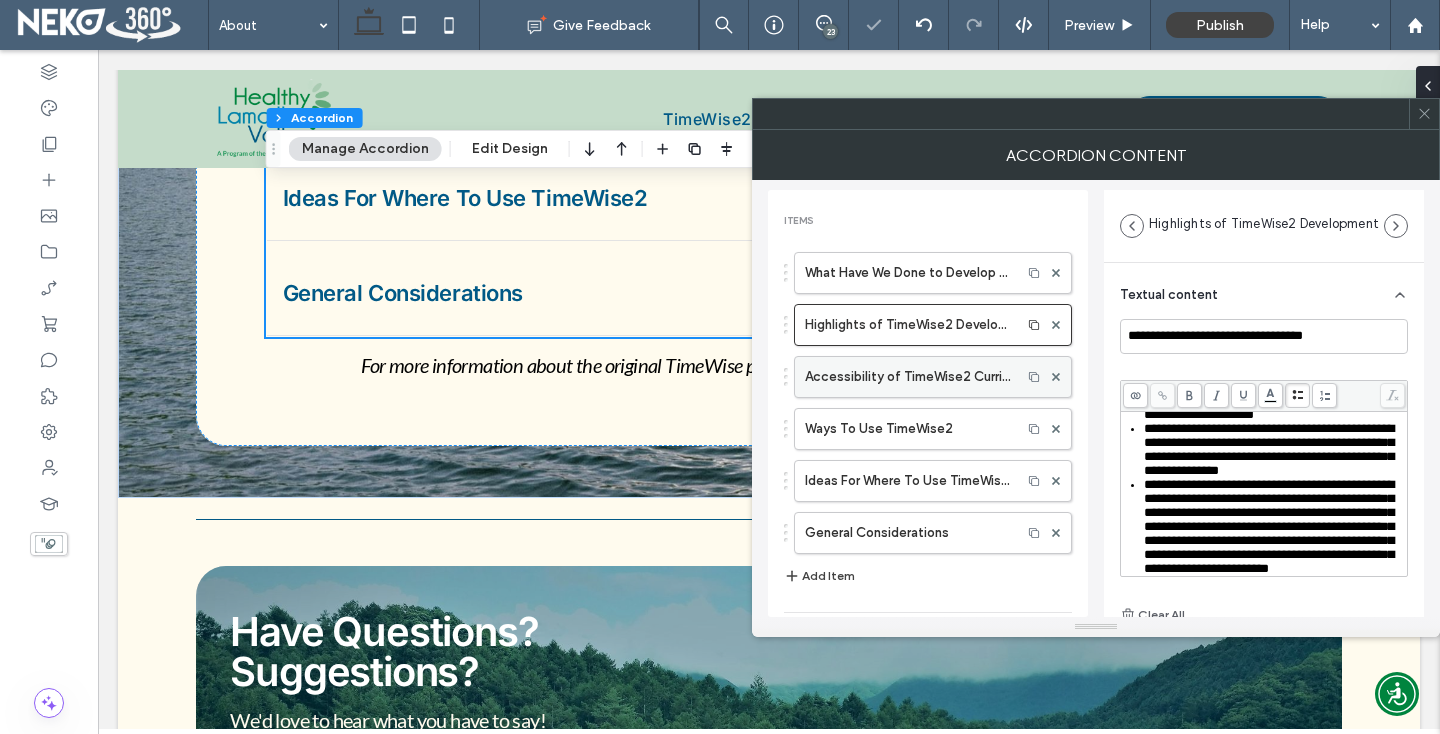 click on "Accessibility of TimeWise2 Curriculum for Educators" at bounding box center [908, 377] 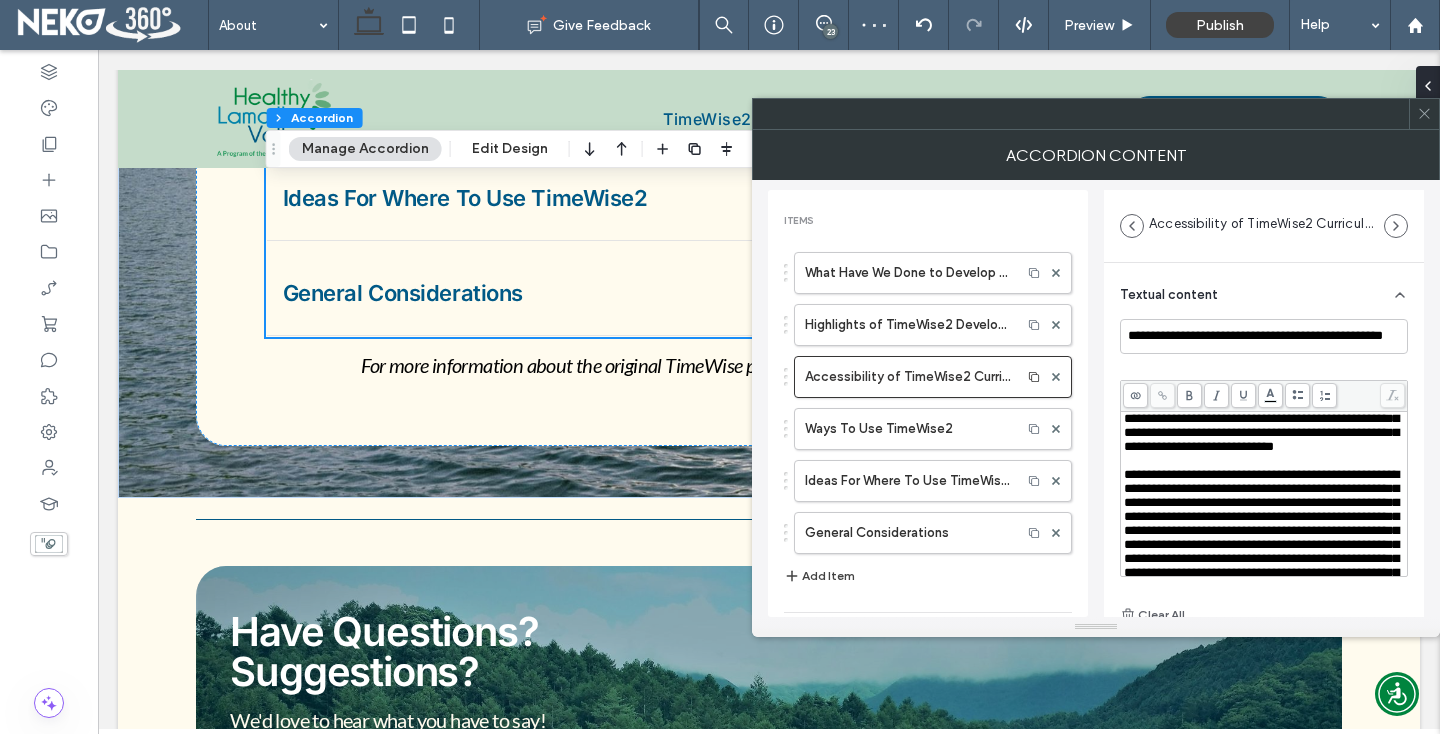 scroll, scrollTop: 133, scrollLeft: 0, axis: vertical 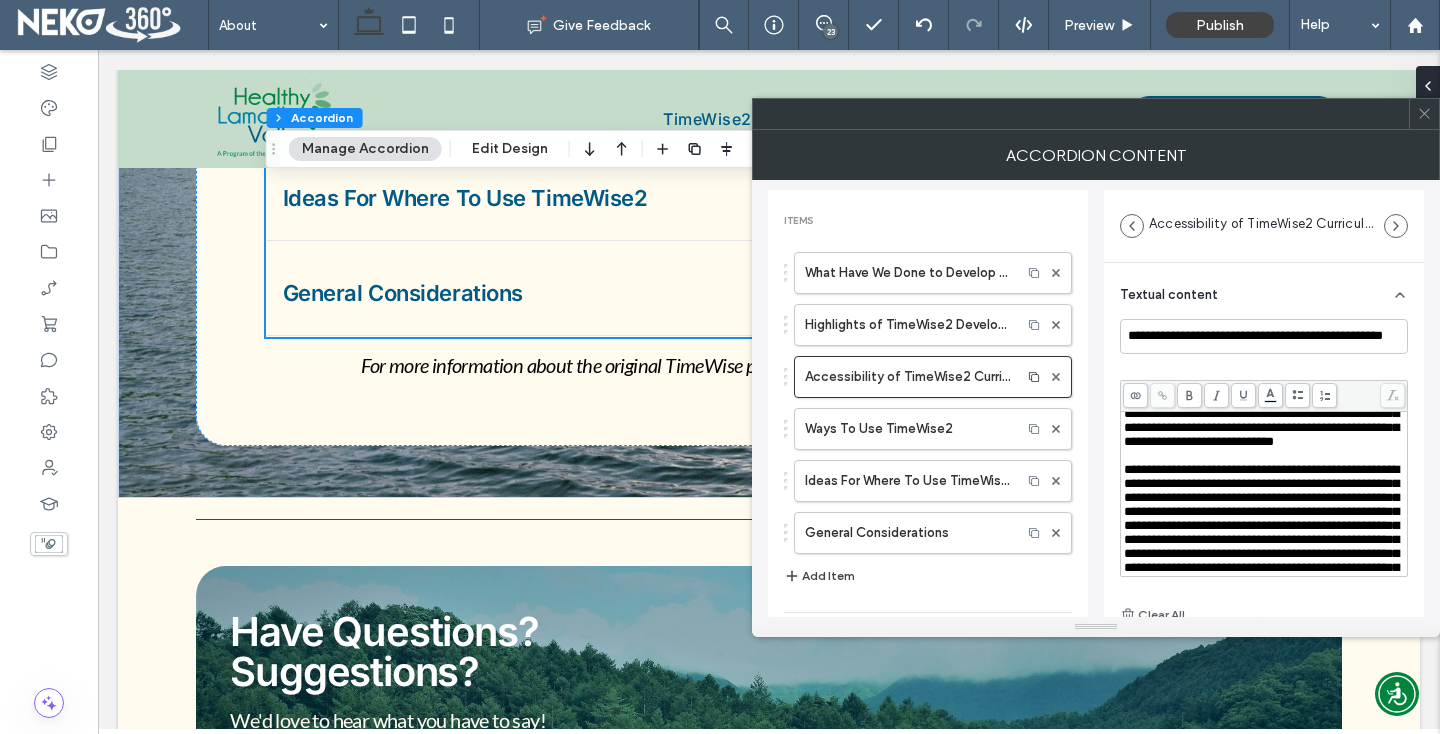click on "**********" at bounding box center (1261, 364) 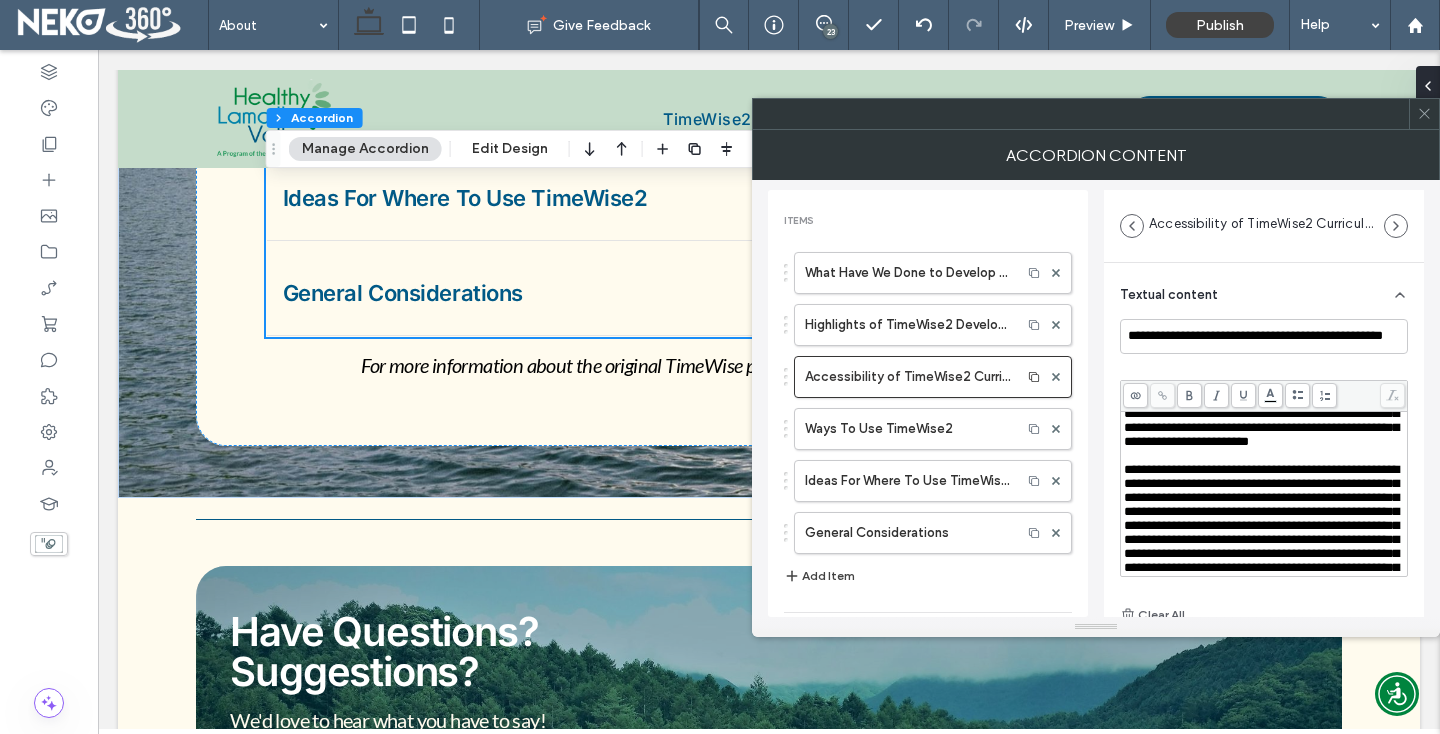 click on "**********" at bounding box center (1261, 364) 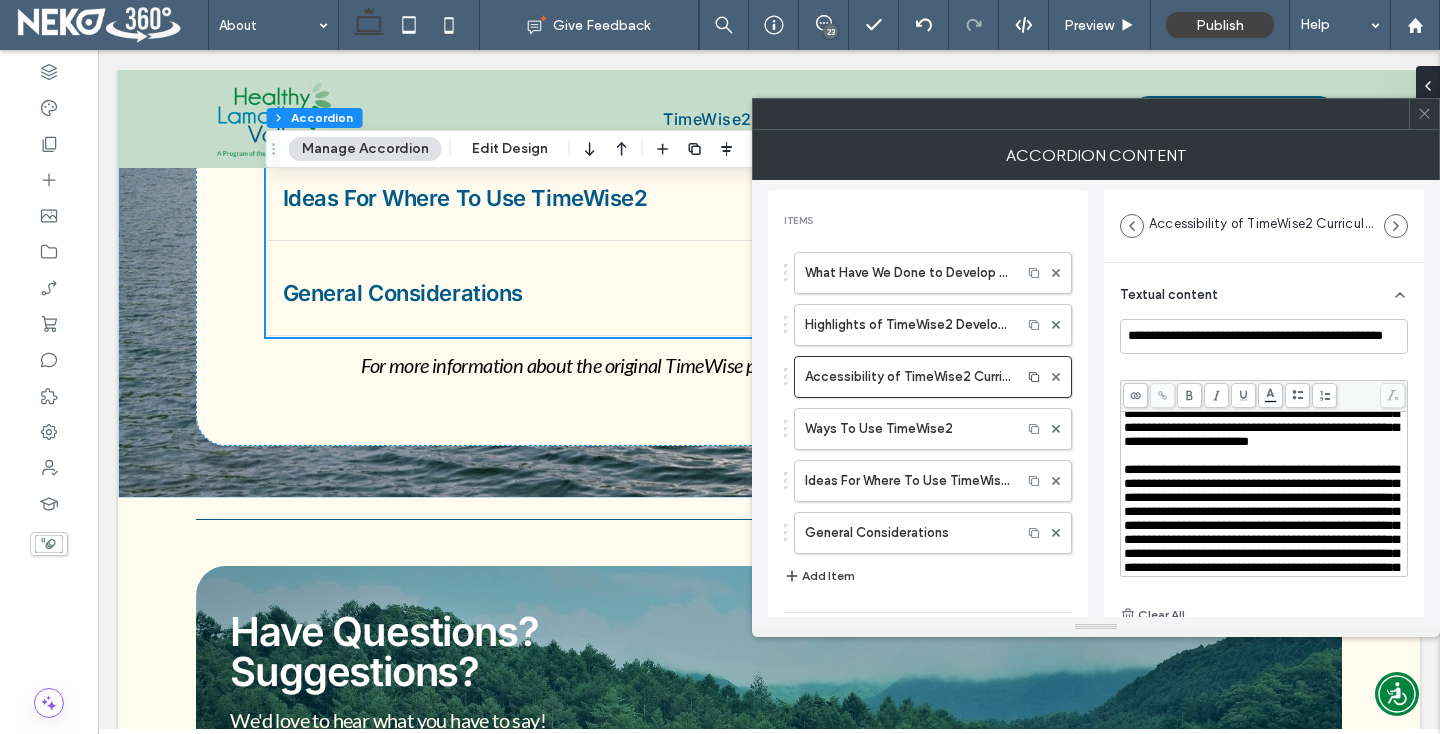 type 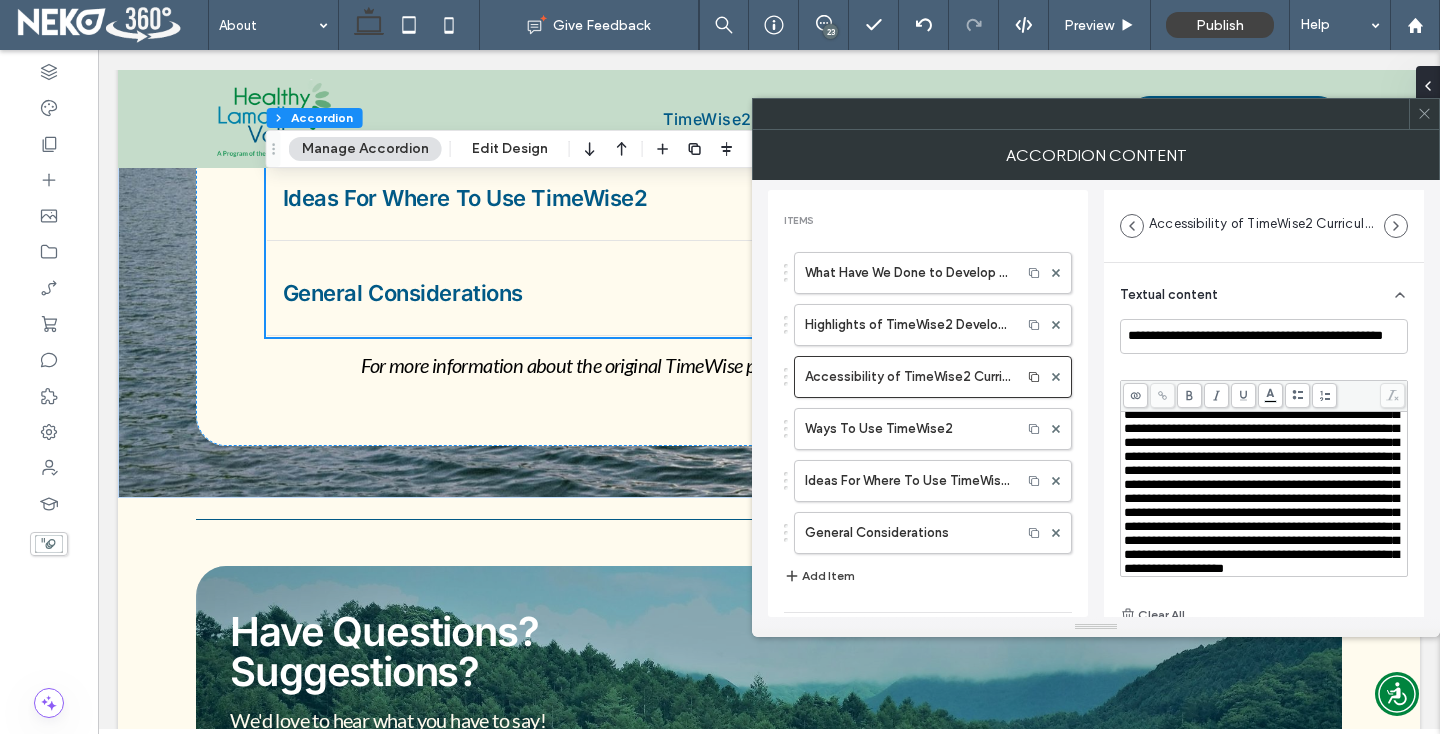 scroll, scrollTop: 542, scrollLeft: 0, axis: vertical 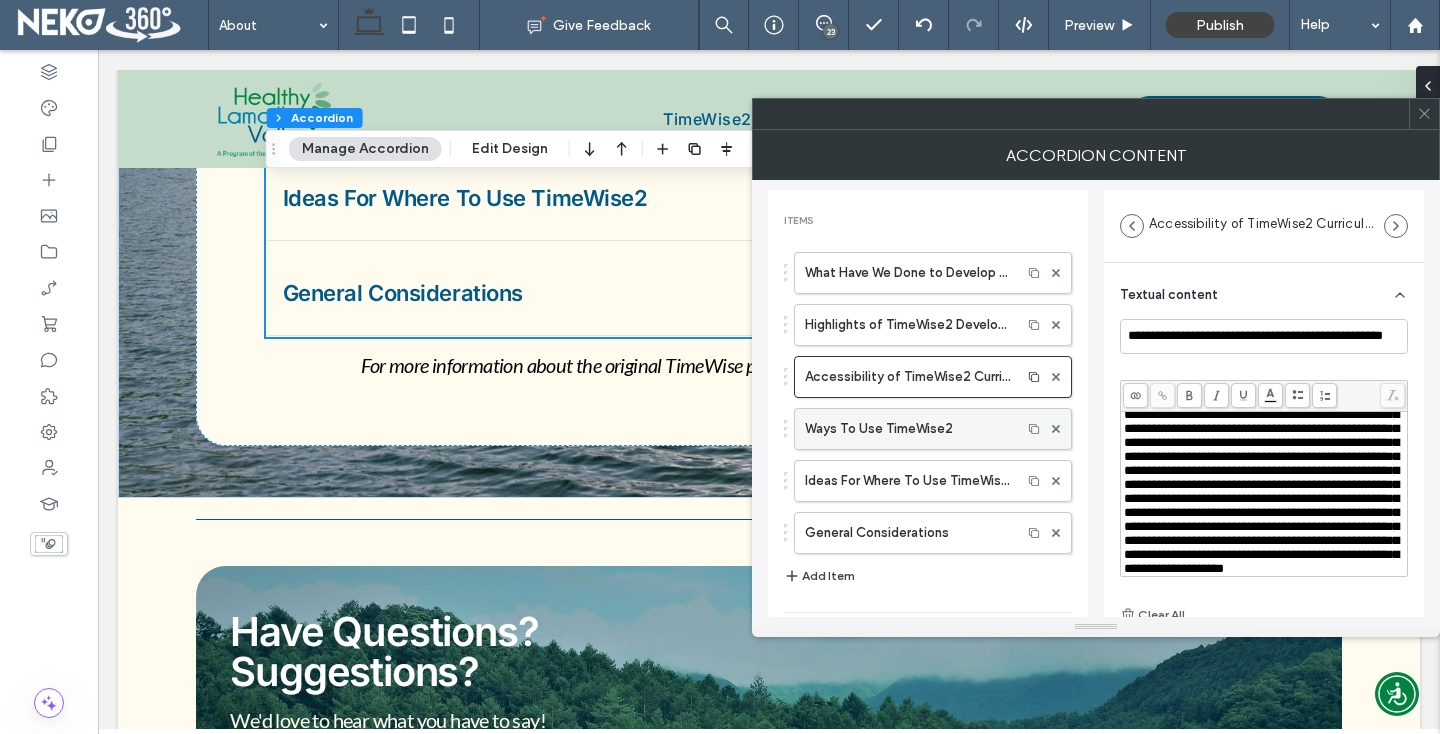 click on "Ways To Use TimeWise2" at bounding box center [908, 429] 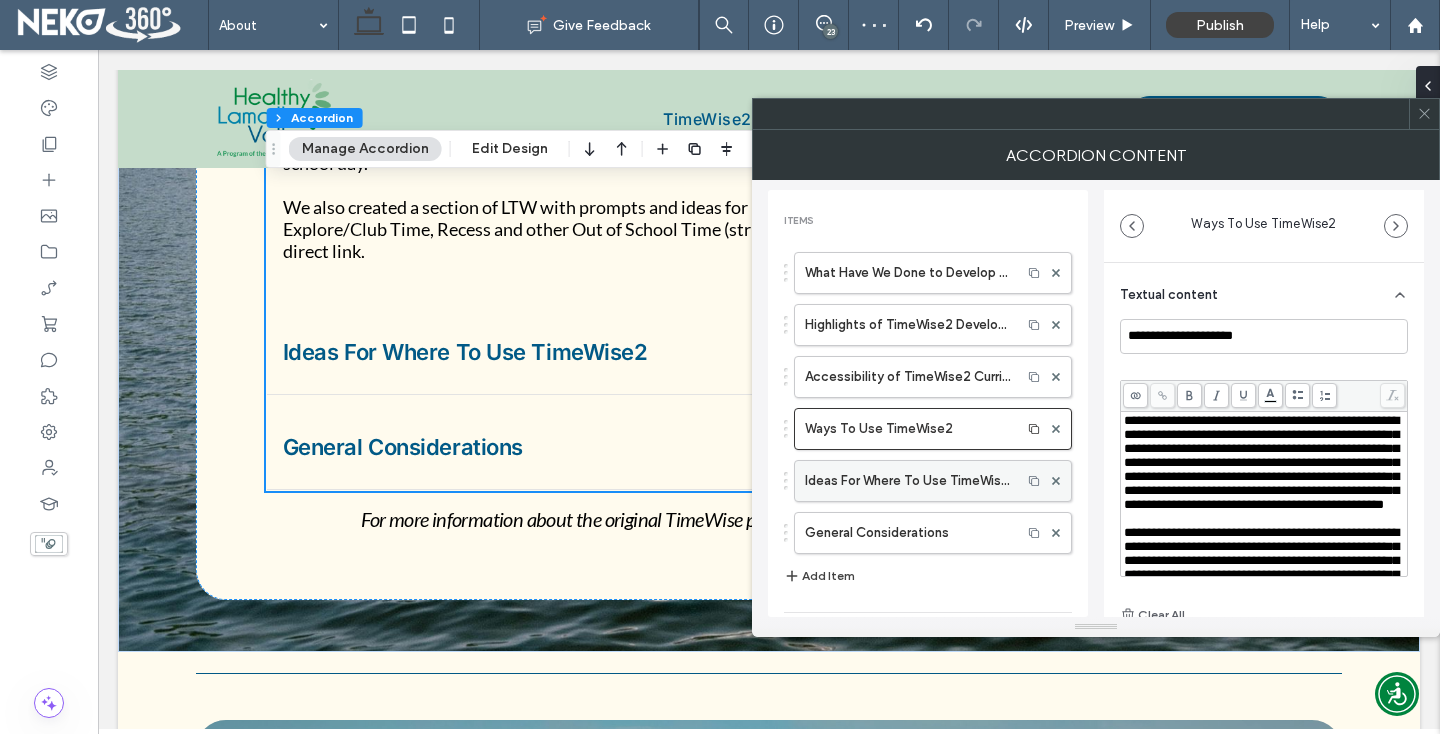 click on "Ideas For Where To Use TimeWise2" at bounding box center (908, 481) 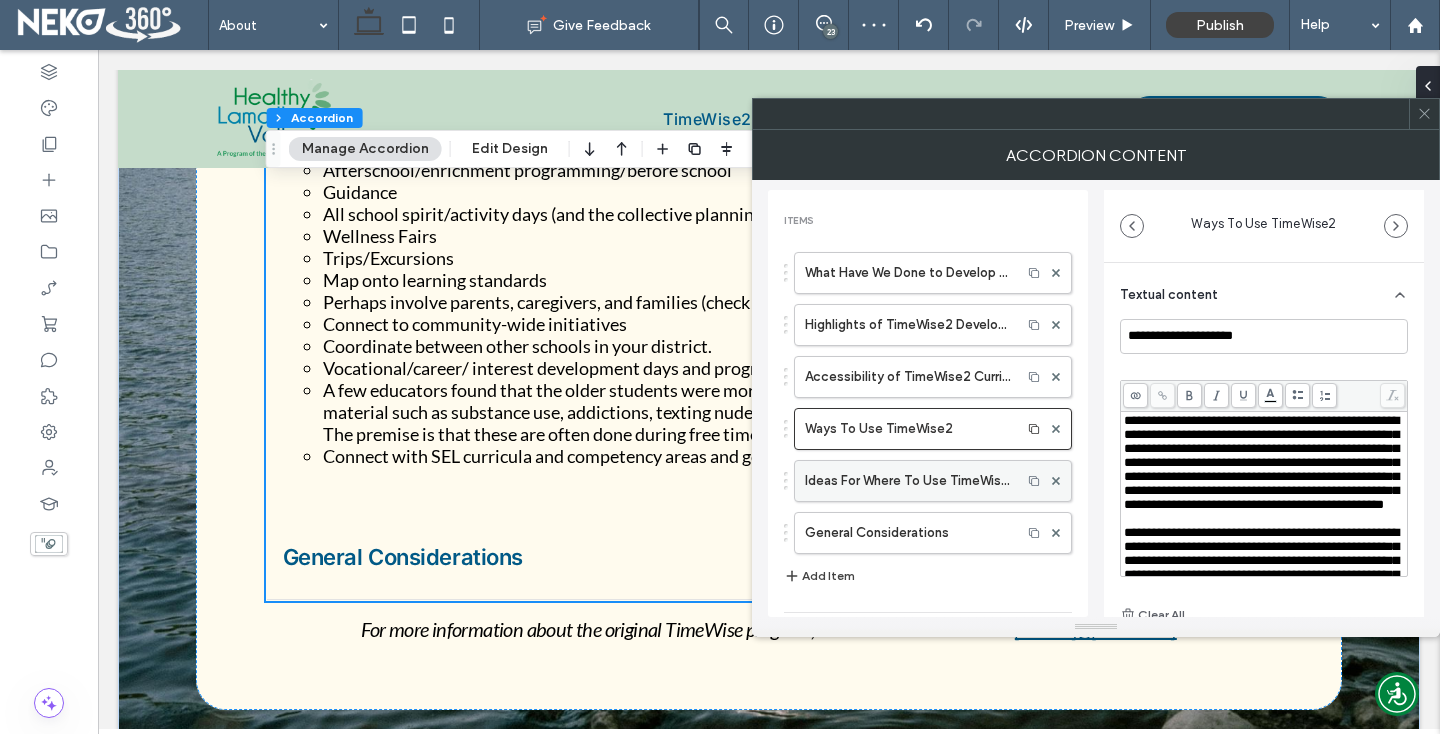 type on "**********" 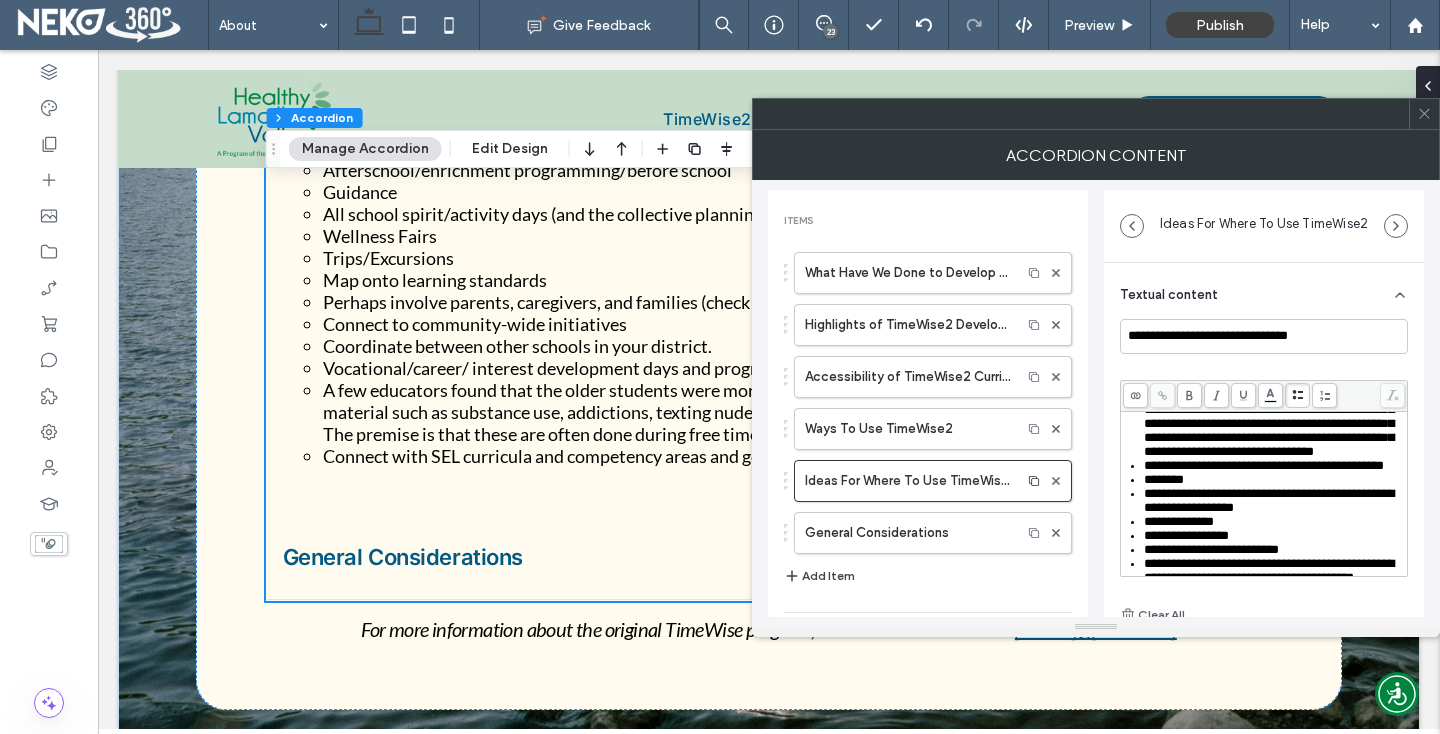 scroll, scrollTop: 273, scrollLeft: 0, axis: vertical 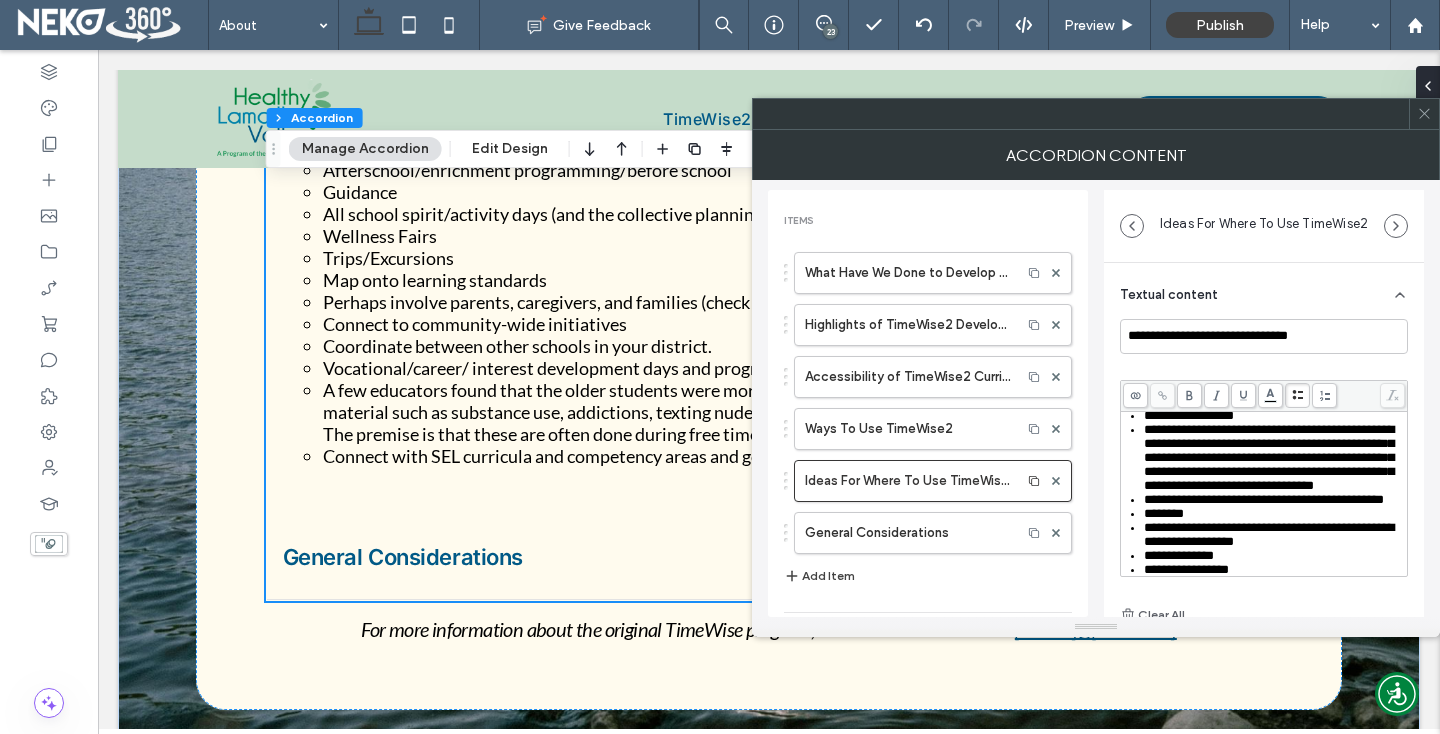 click on "**********" at bounding box center [1269, 457] 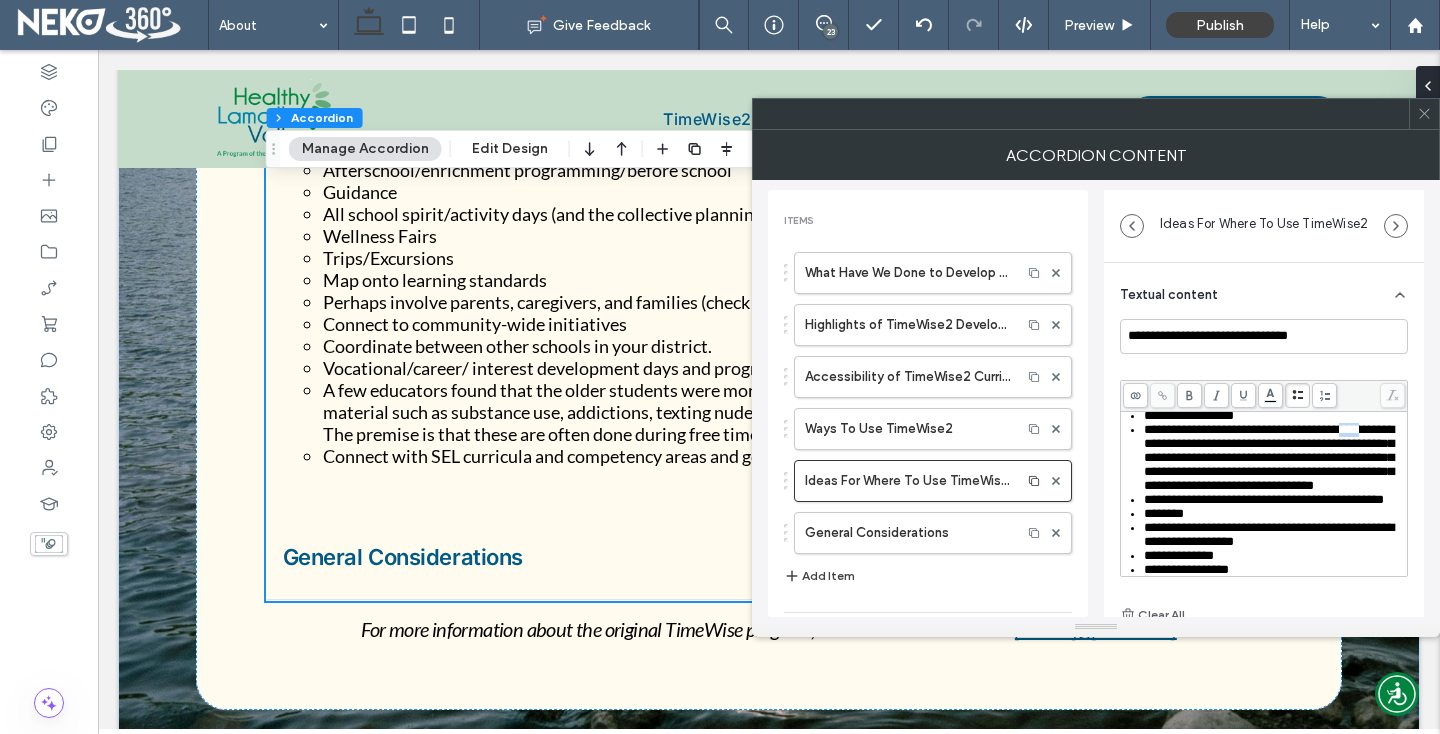 click on "**********" at bounding box center [1269, 457] 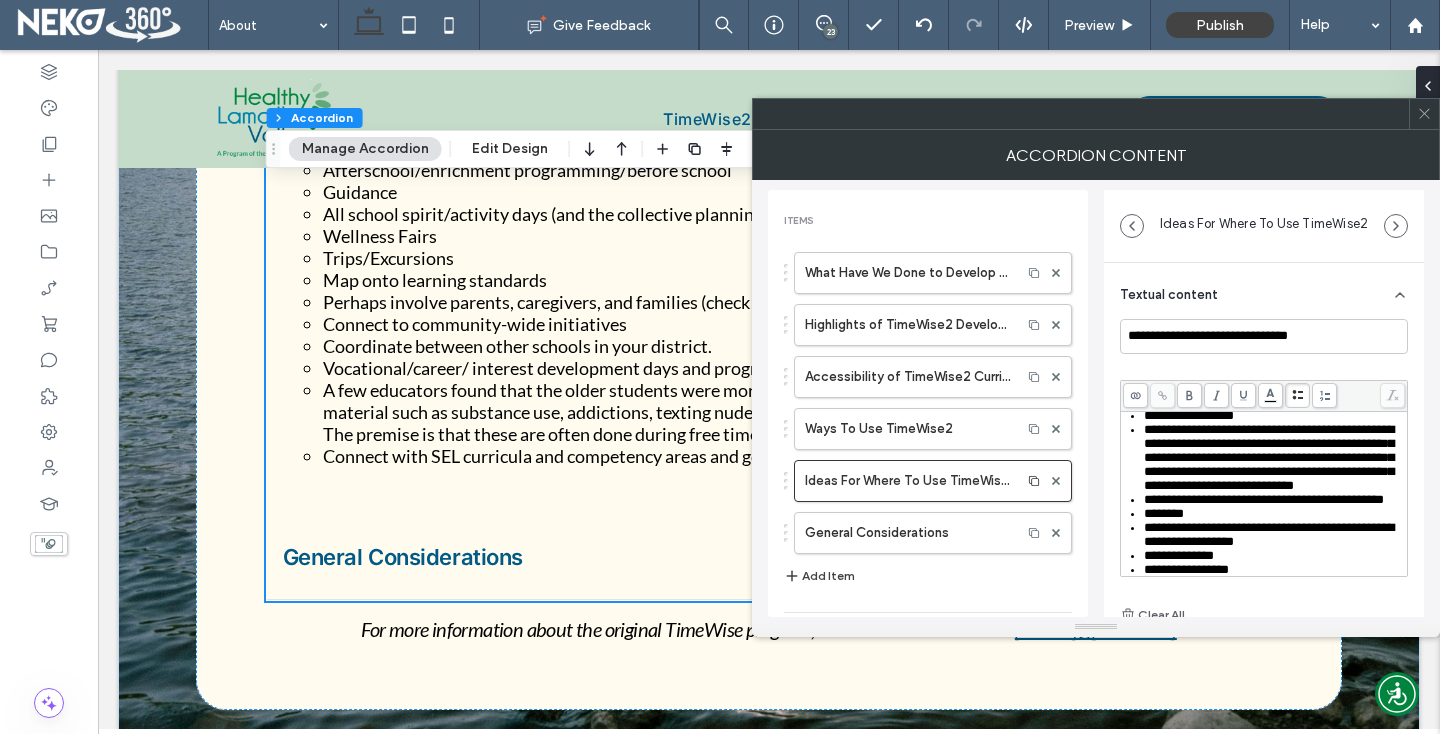 click on "**********" at bounding box center [1269, 457] 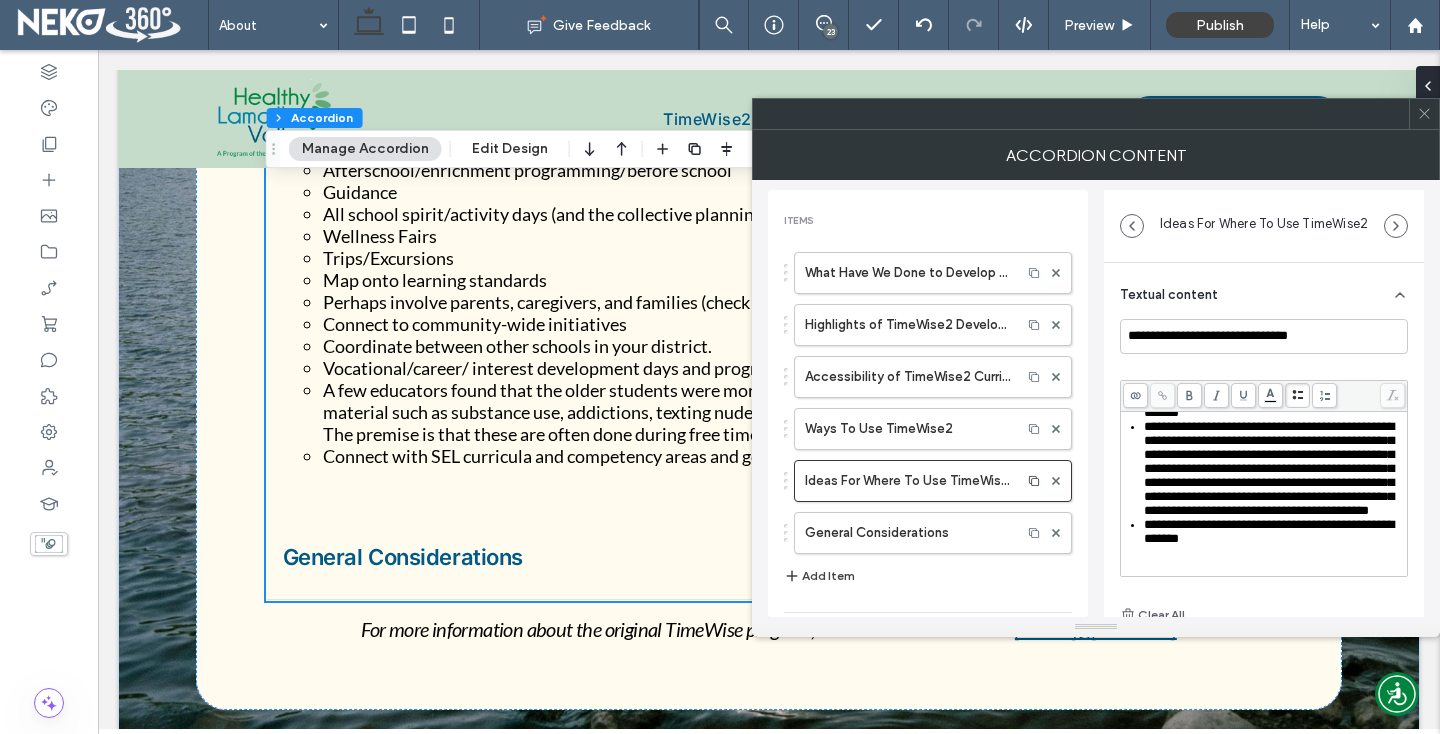 scroll, scrollTop: 780, scrollLeft: 0, axis: vertical 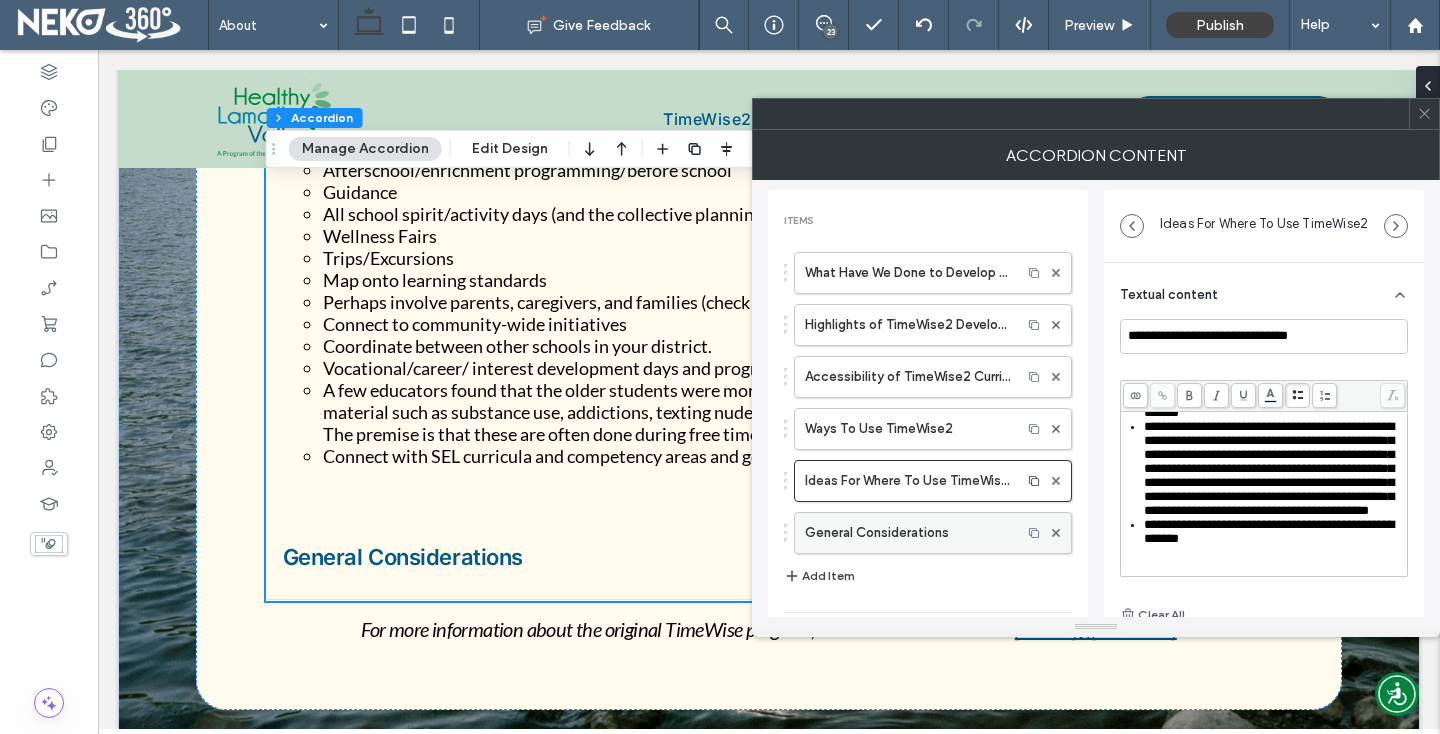 click on "General Considerations" at bounding box center (908, 533) 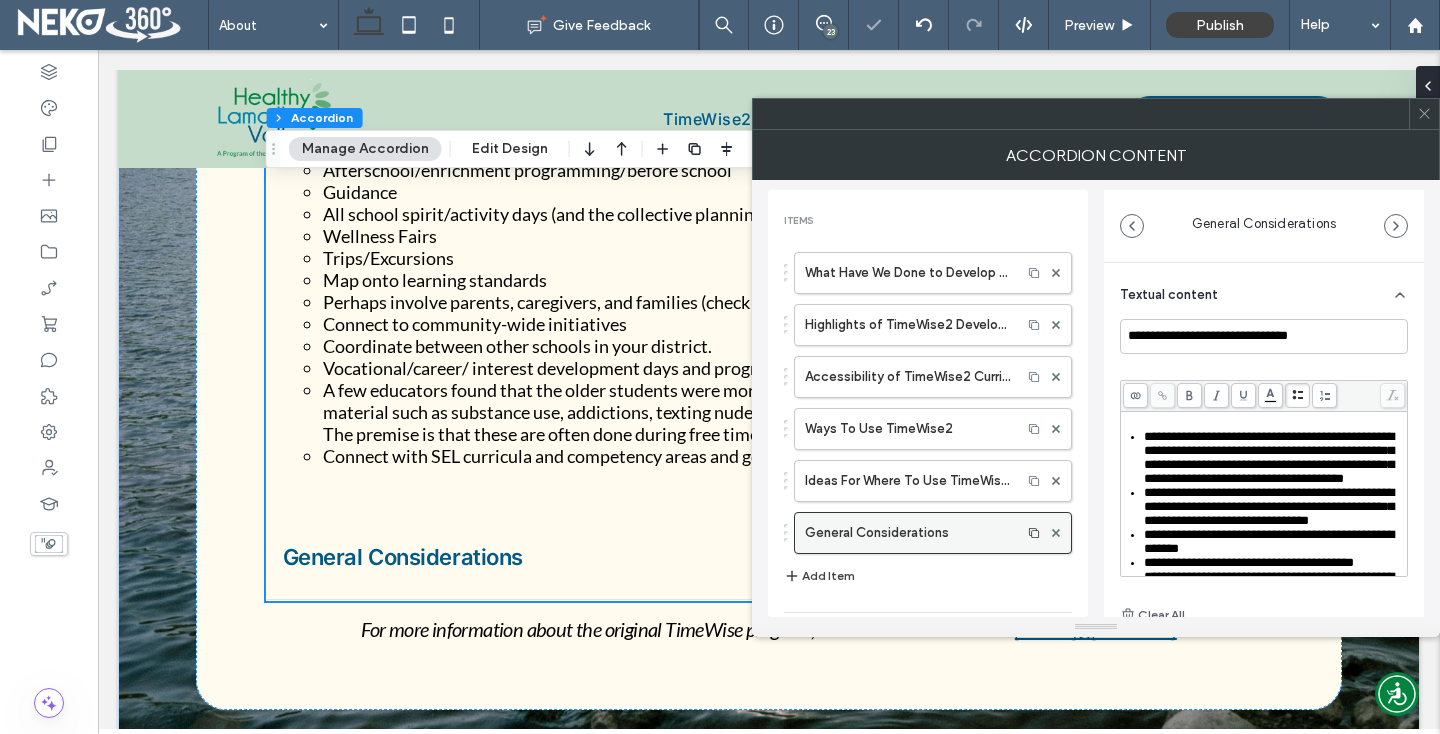 type on "**********" 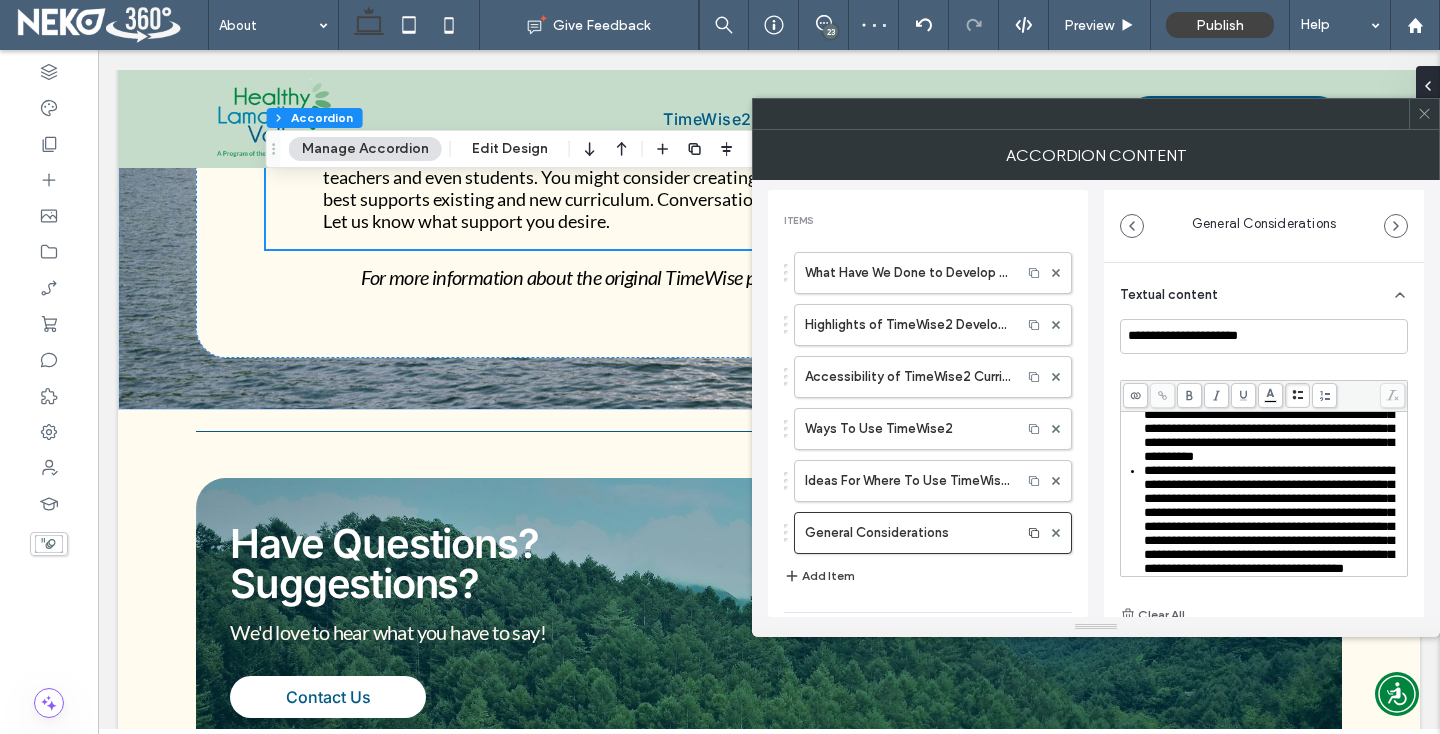 scroll, scrollTop: 382, scrollLeft: 0, axis: vertical 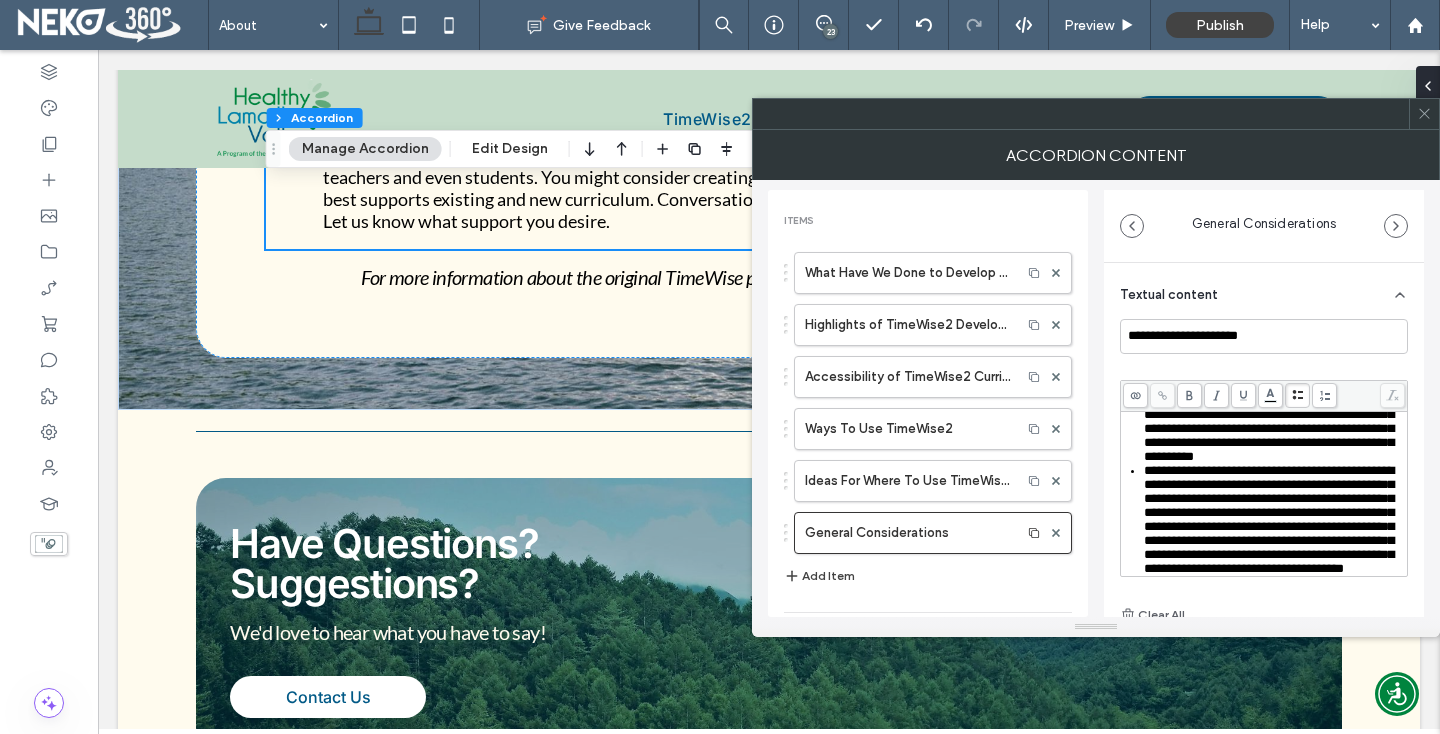 click on "**********" at bounding box center (1269, 519) 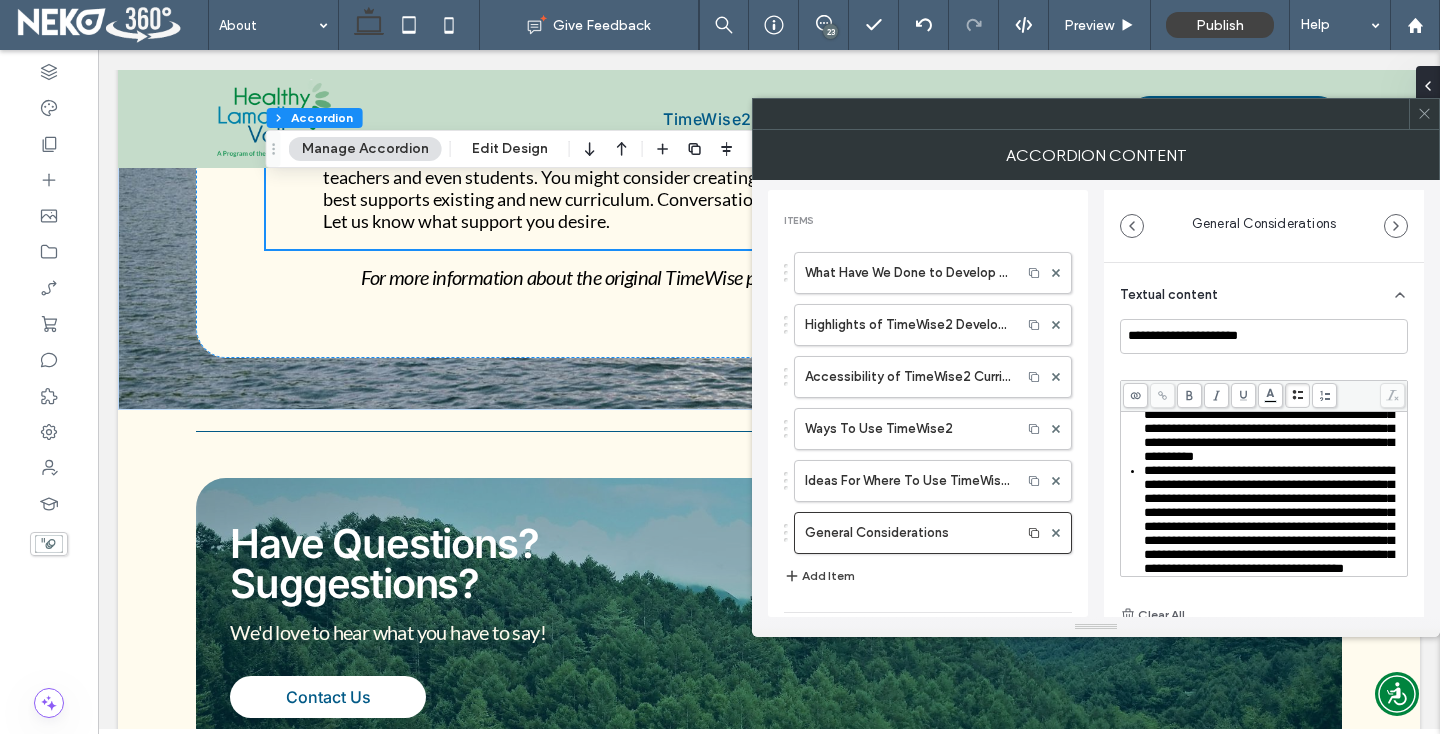 click on "**********" at bounding box center (1269, 519) 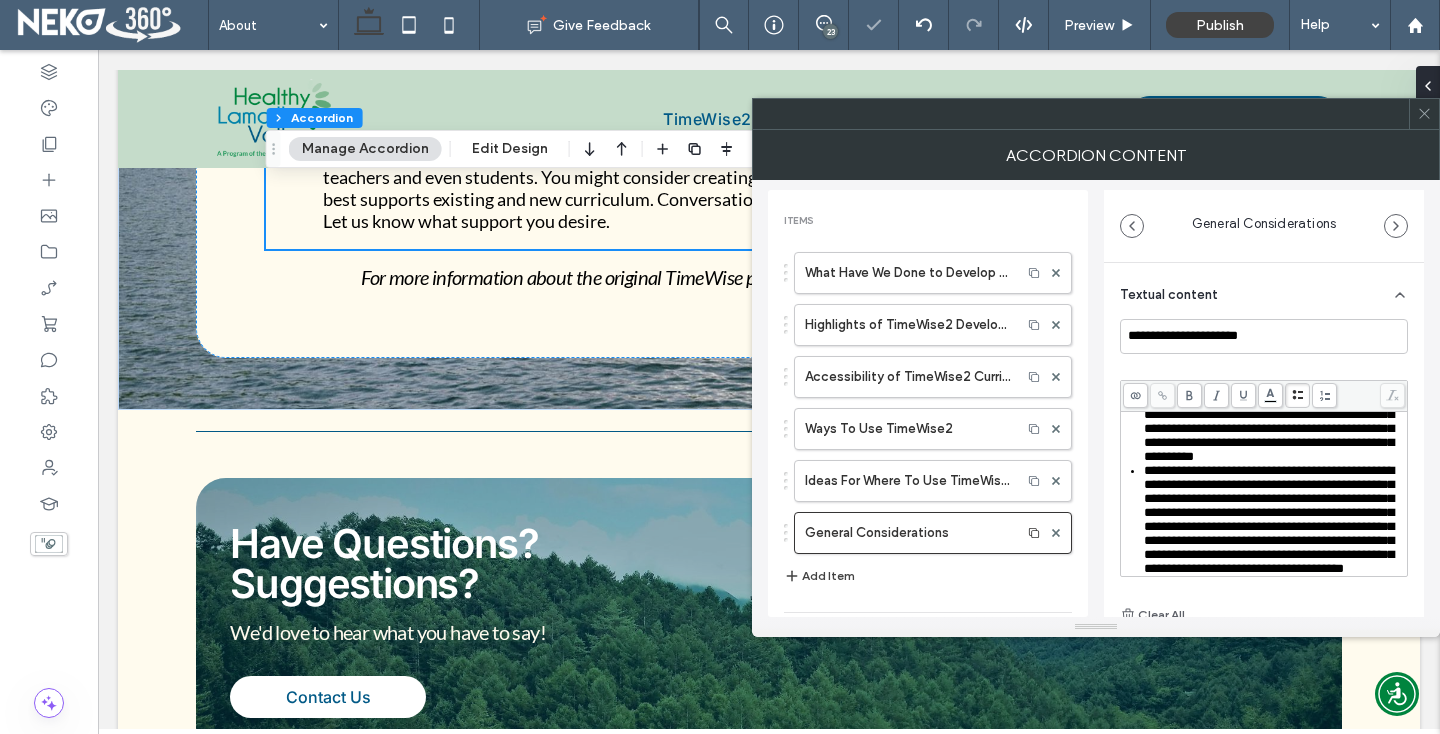 click 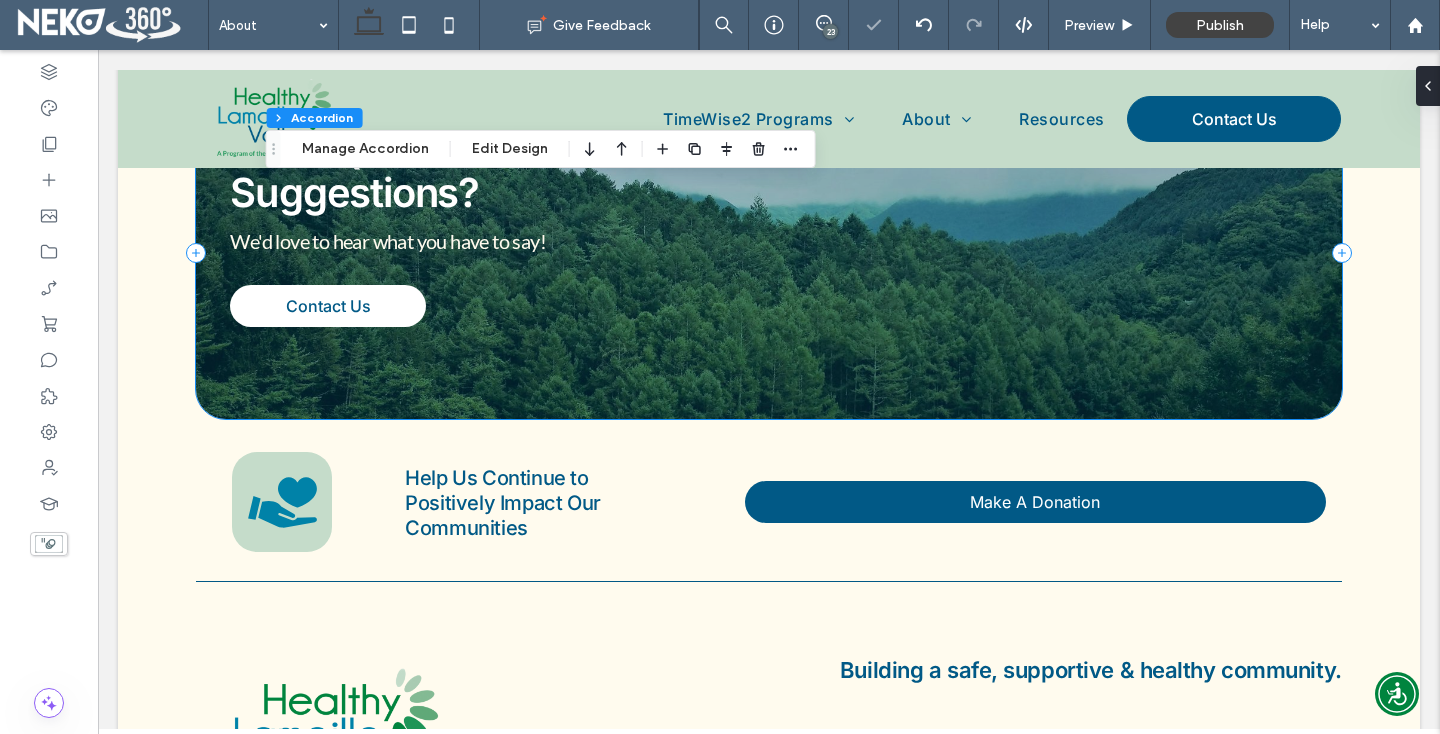 scroll, scrollTop: 2446, scrollLeft: 0, axis: vertical 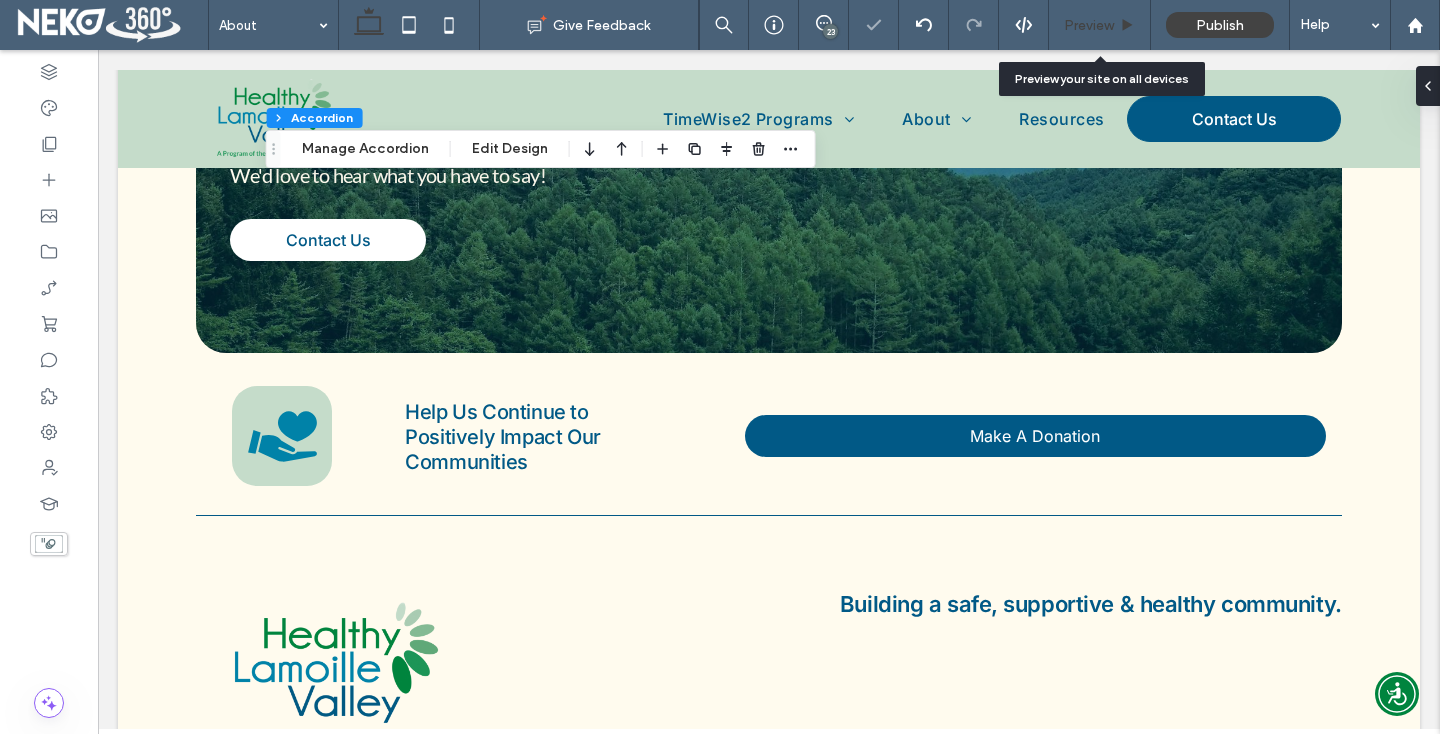 click on "Preview" at bounding box center [1089, 25] 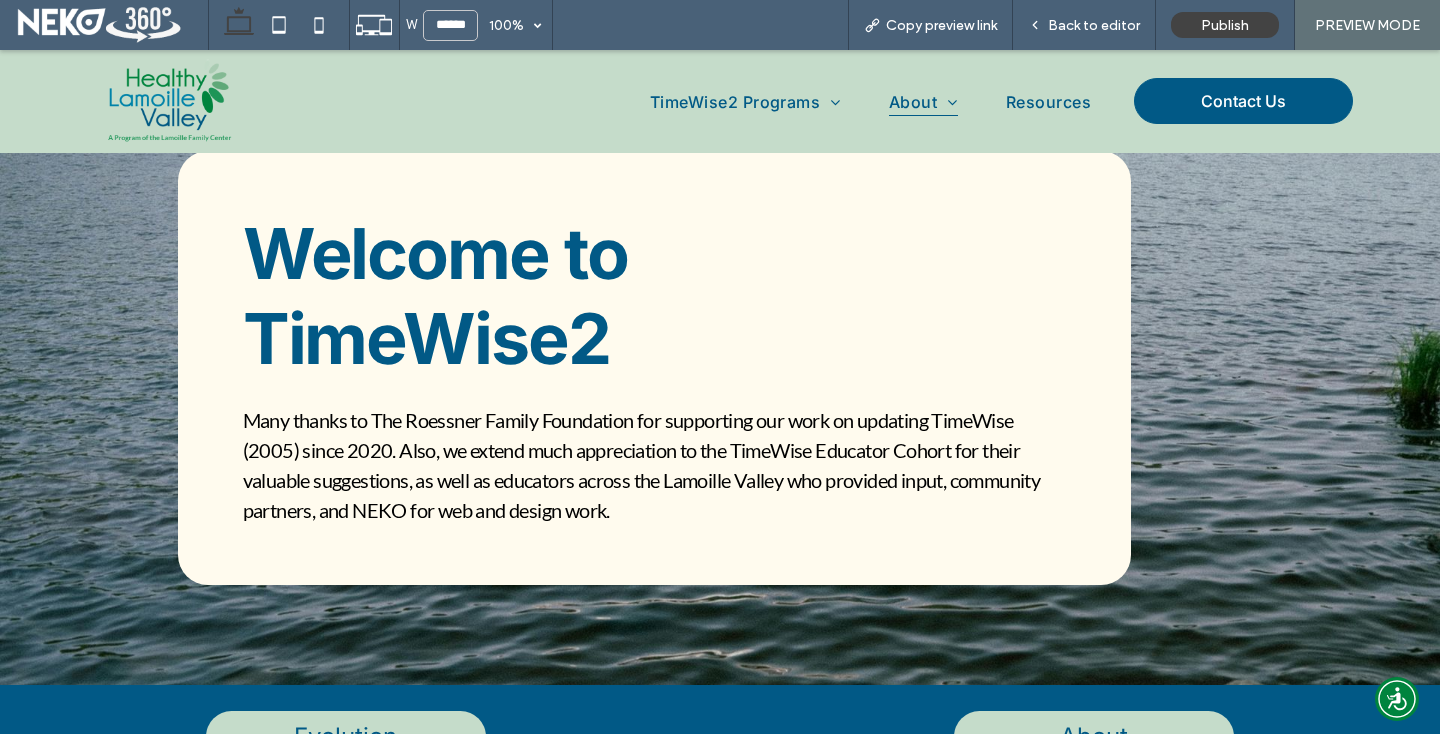 scroll, scrollTop: 0, scrollLeft: 0, axis: both 